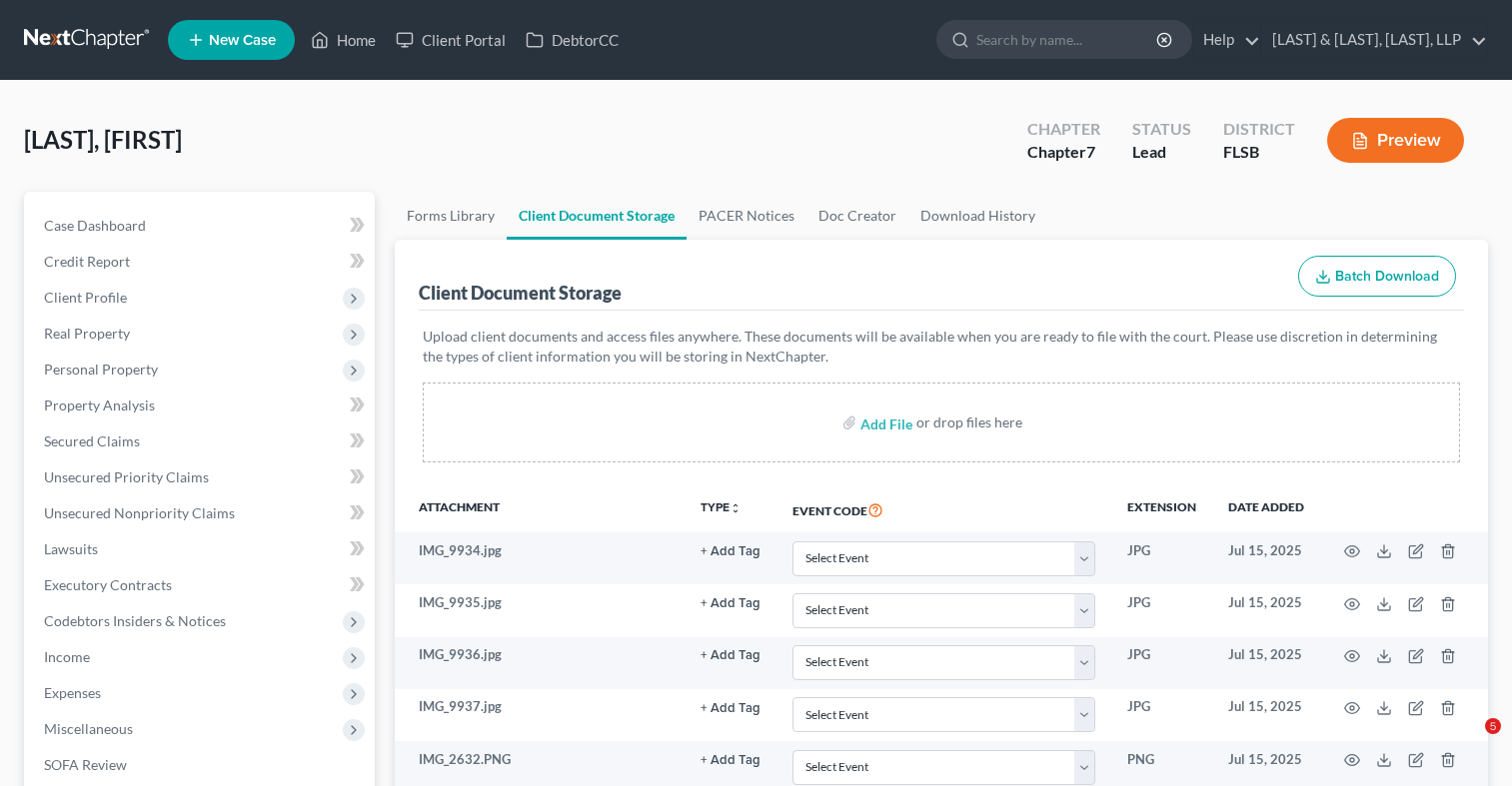 scroll, scrollTop: 524, scrollLeft: 0, axis: vertical 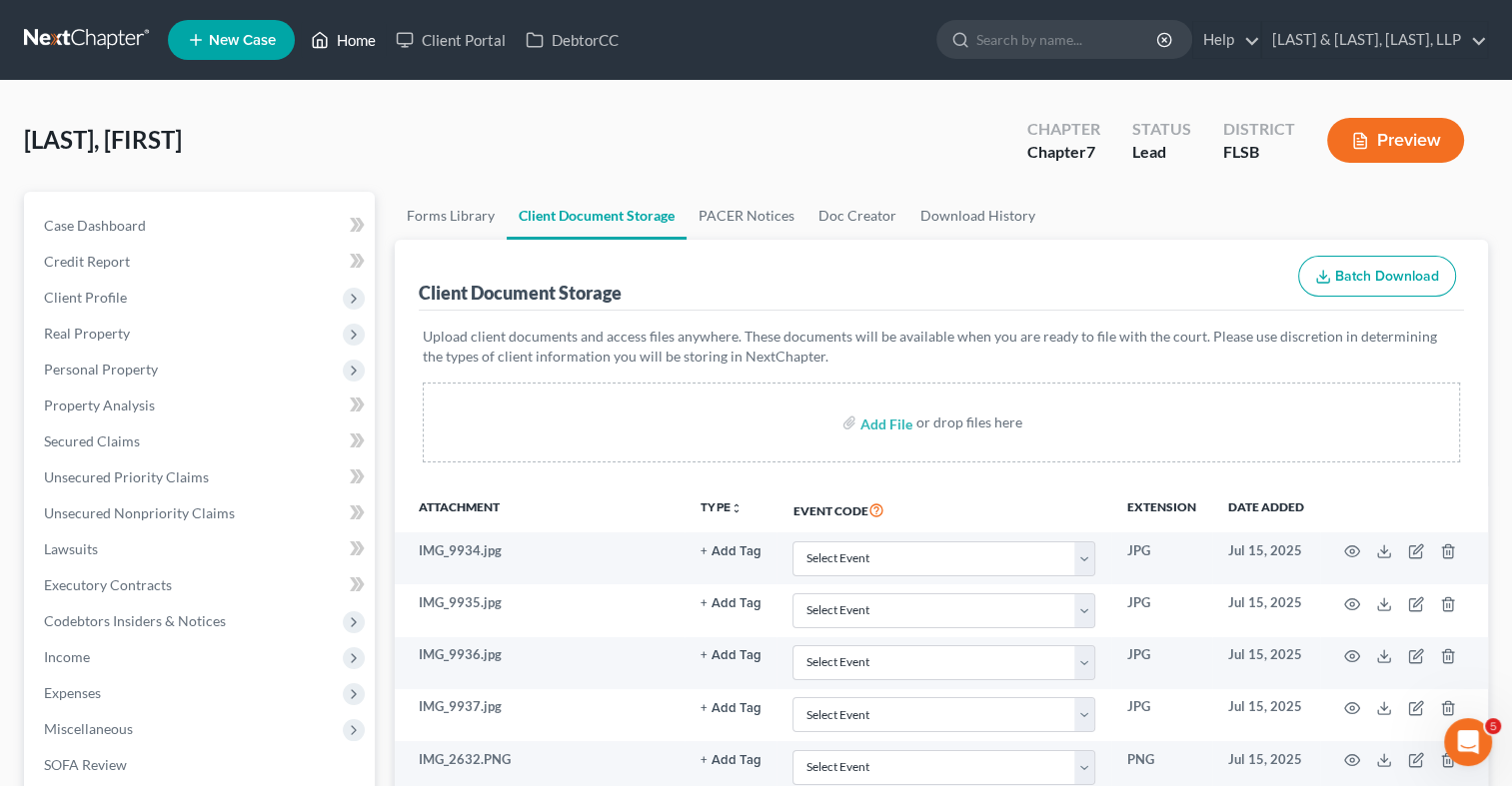 click on "Home" at bounding box center (343, 40) 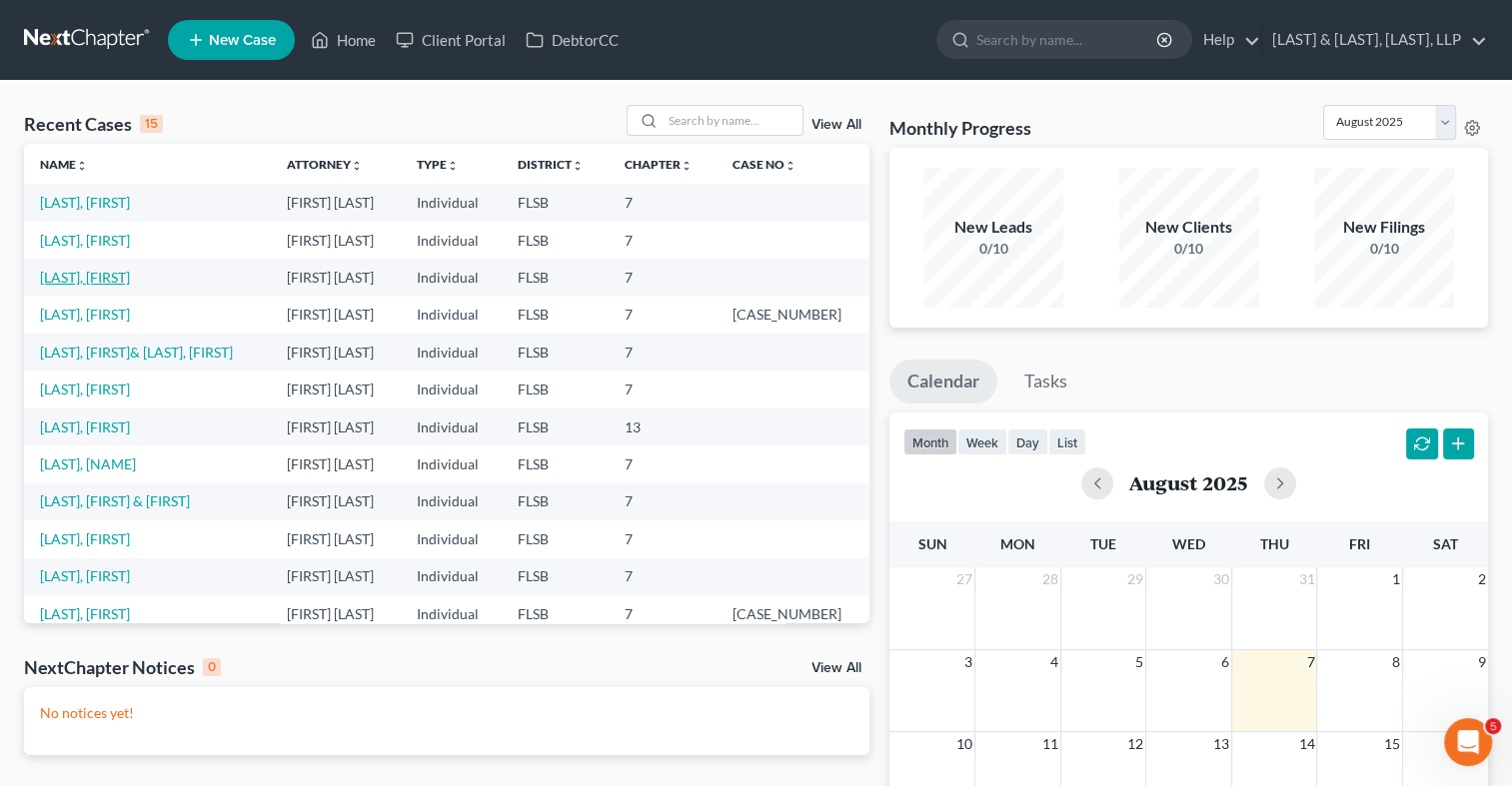 click on "[LAST_NAME], [FIRST_NAME]" at bounding box center (85, 277) 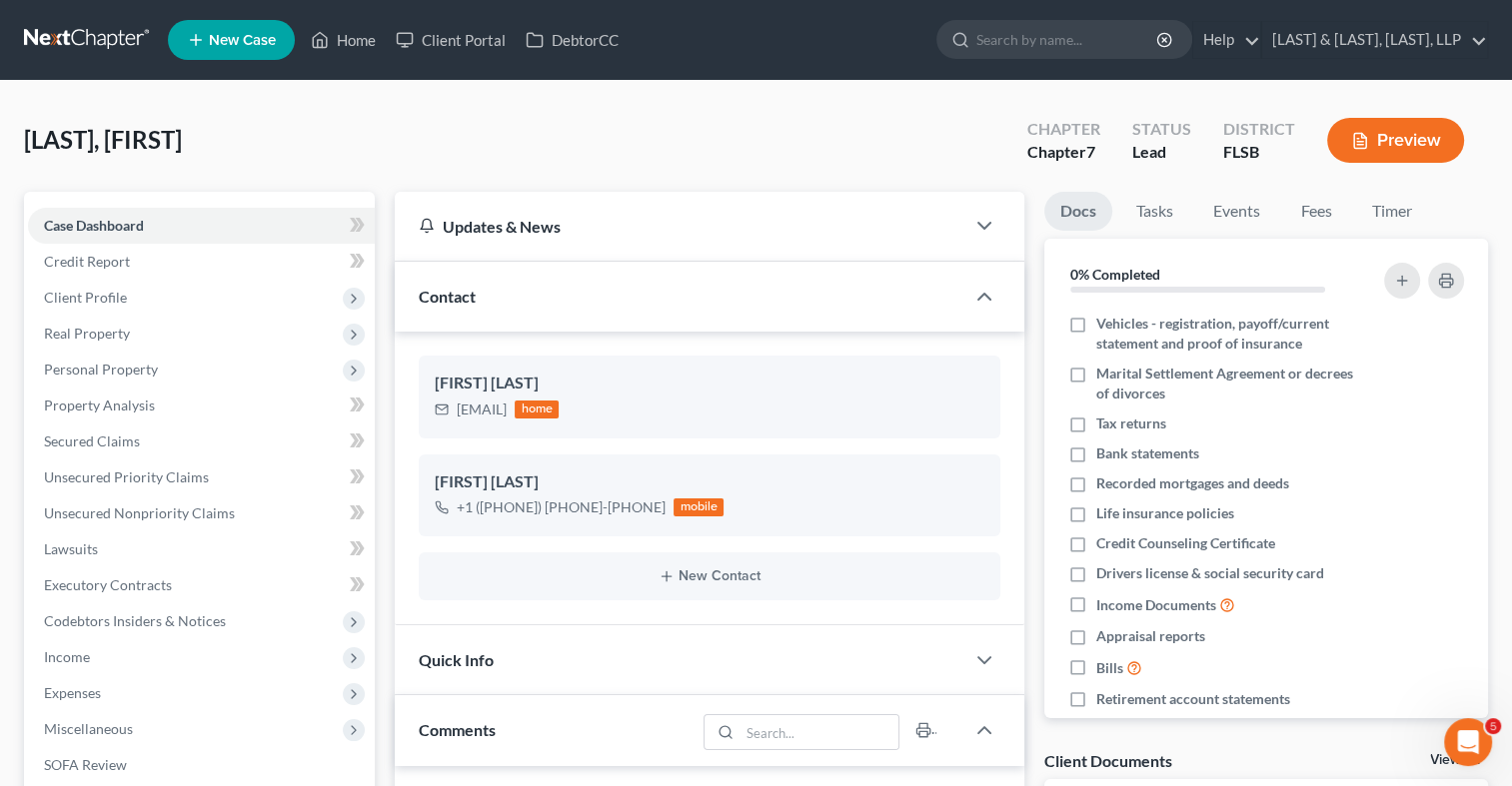scroll, scrollTop: 344, scrollLeft: 0, axis: vertical 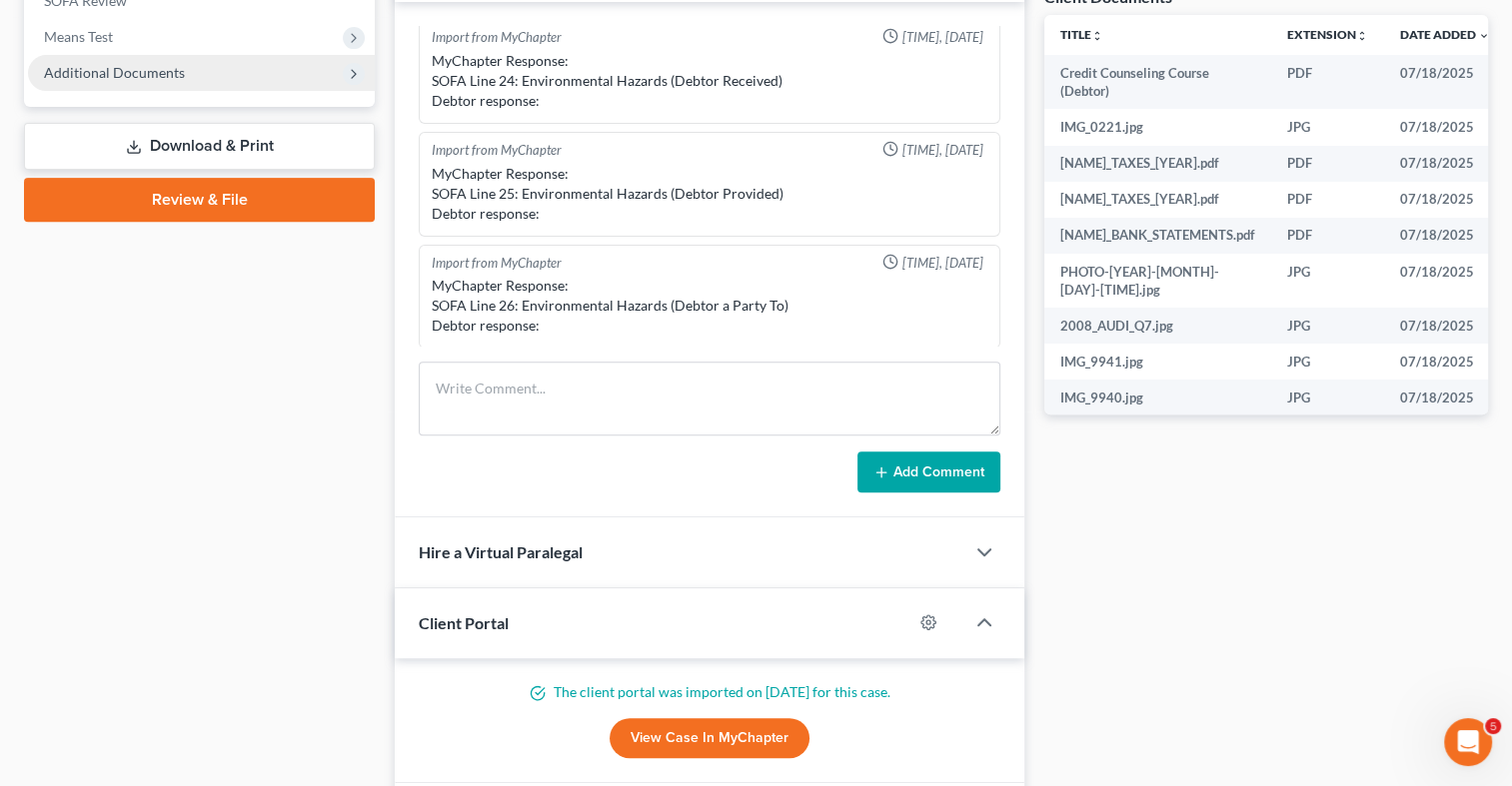 click on "Additional Documents" at bounding box center (201, 73) 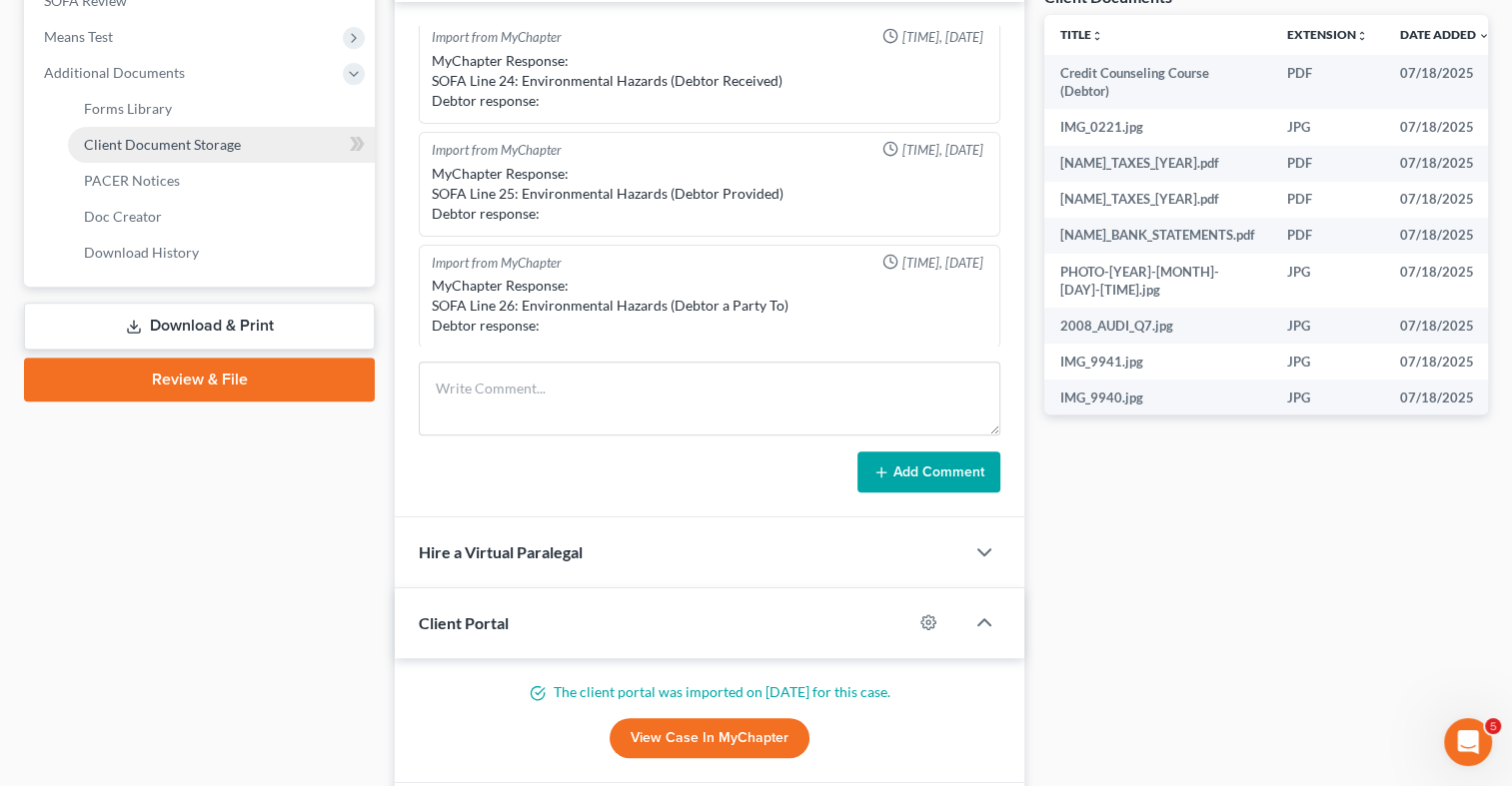 click on "Client Document Storage" at bounding box center [221, 145] 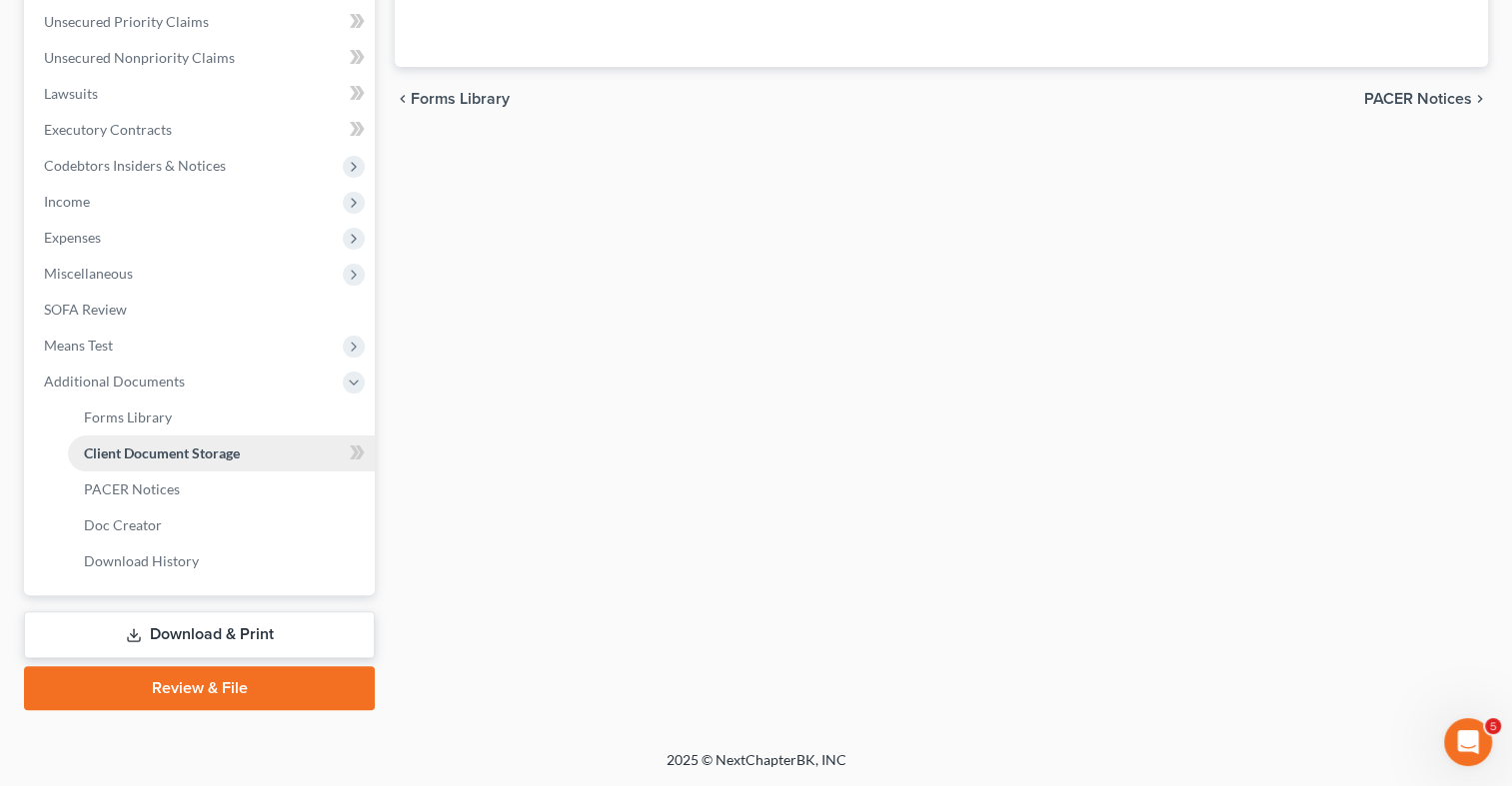 scroll, scrollTop: 319, scrollLeft: 0, axis: vertical 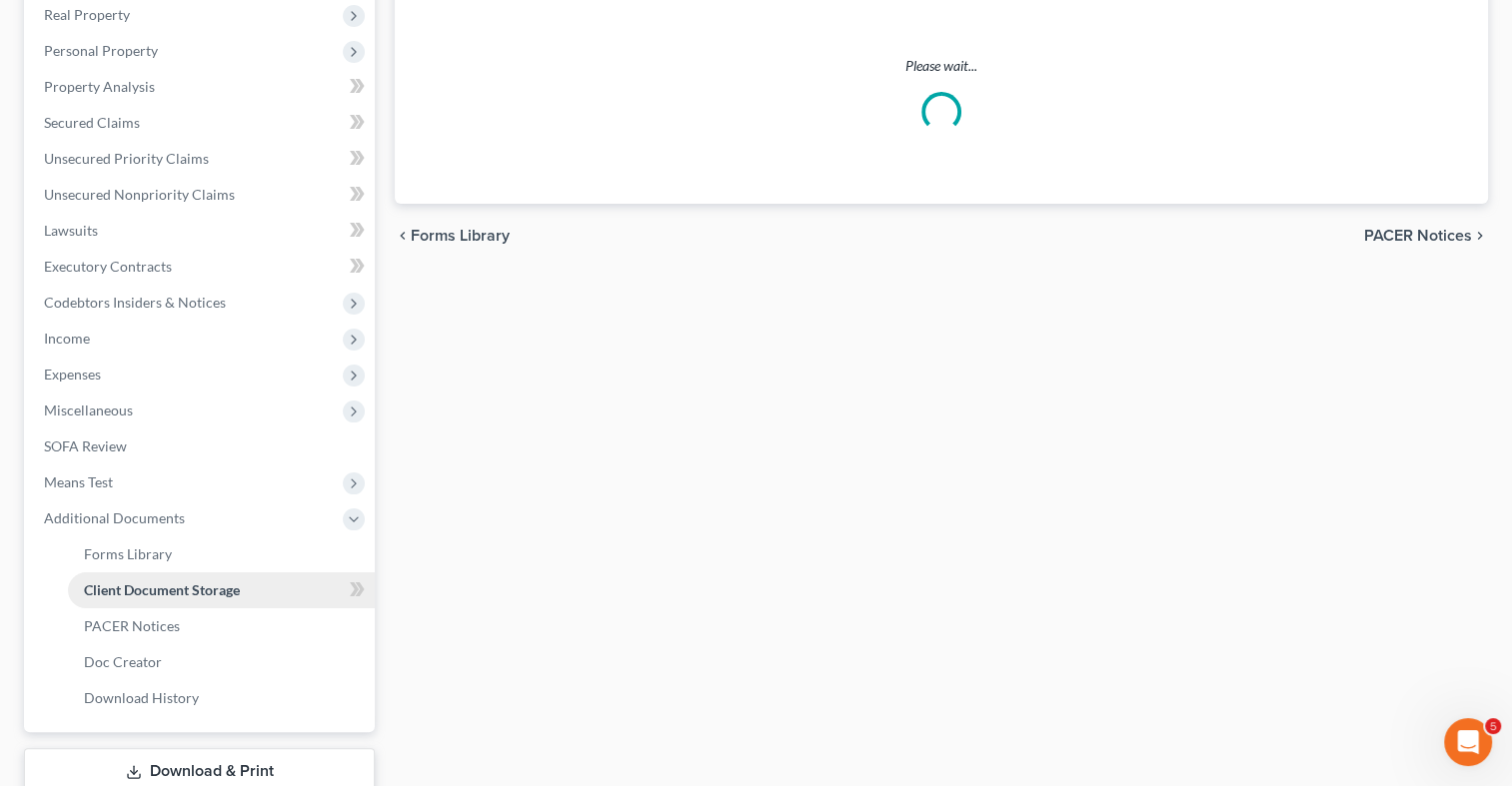 select on "9" 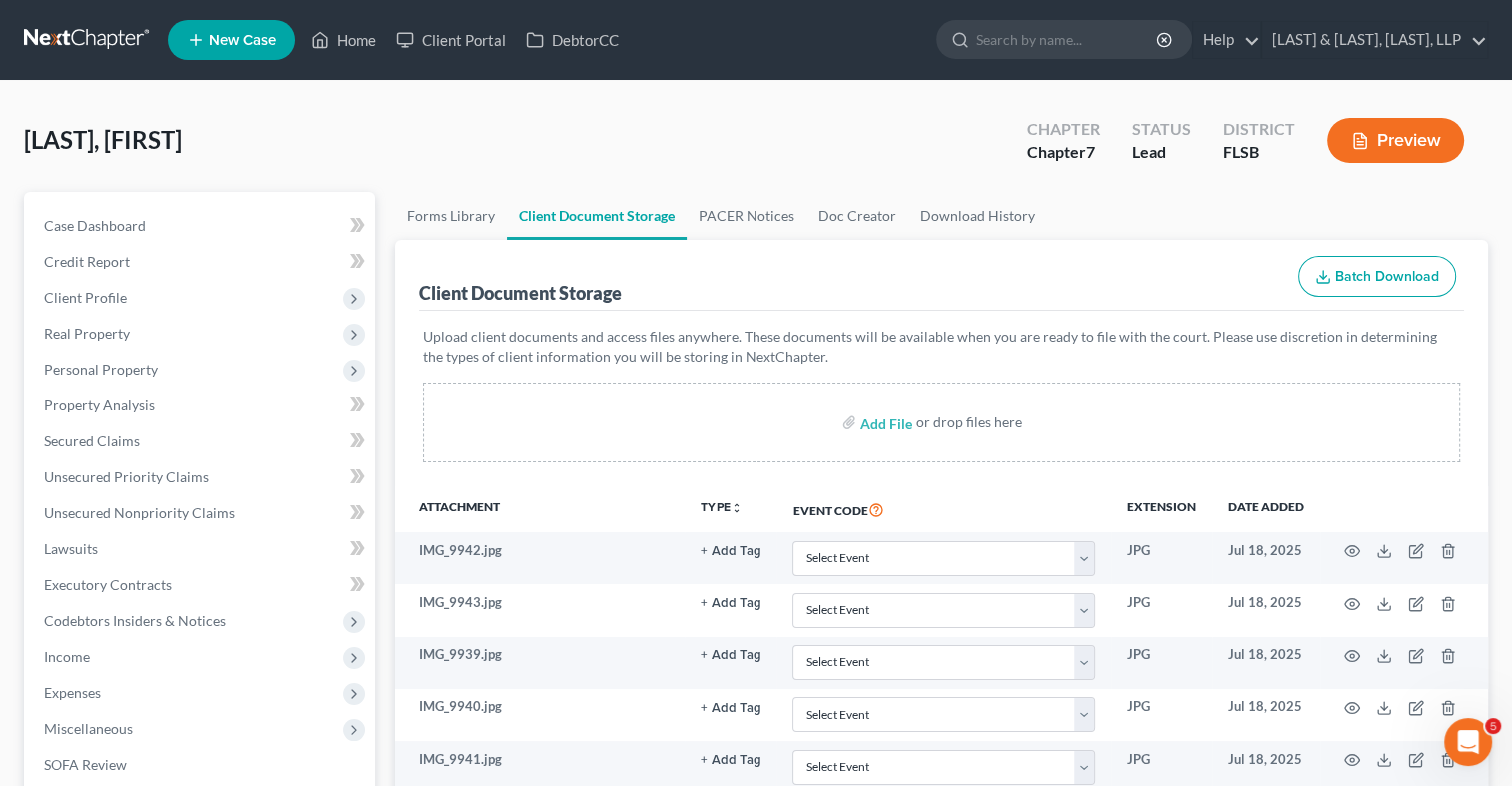 scroll, scrollTop: 0, scrollLeft: 0, axis: both 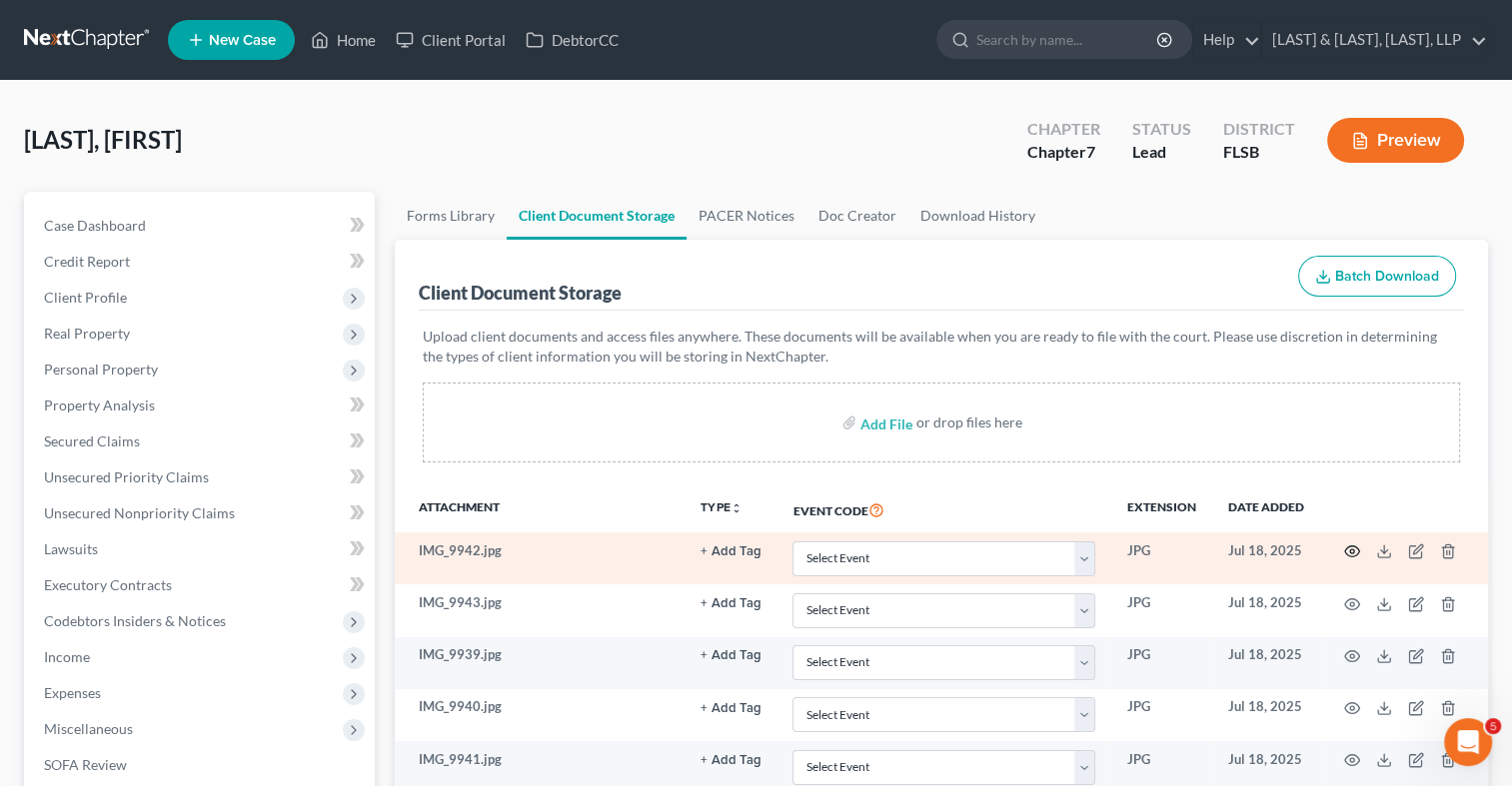 click 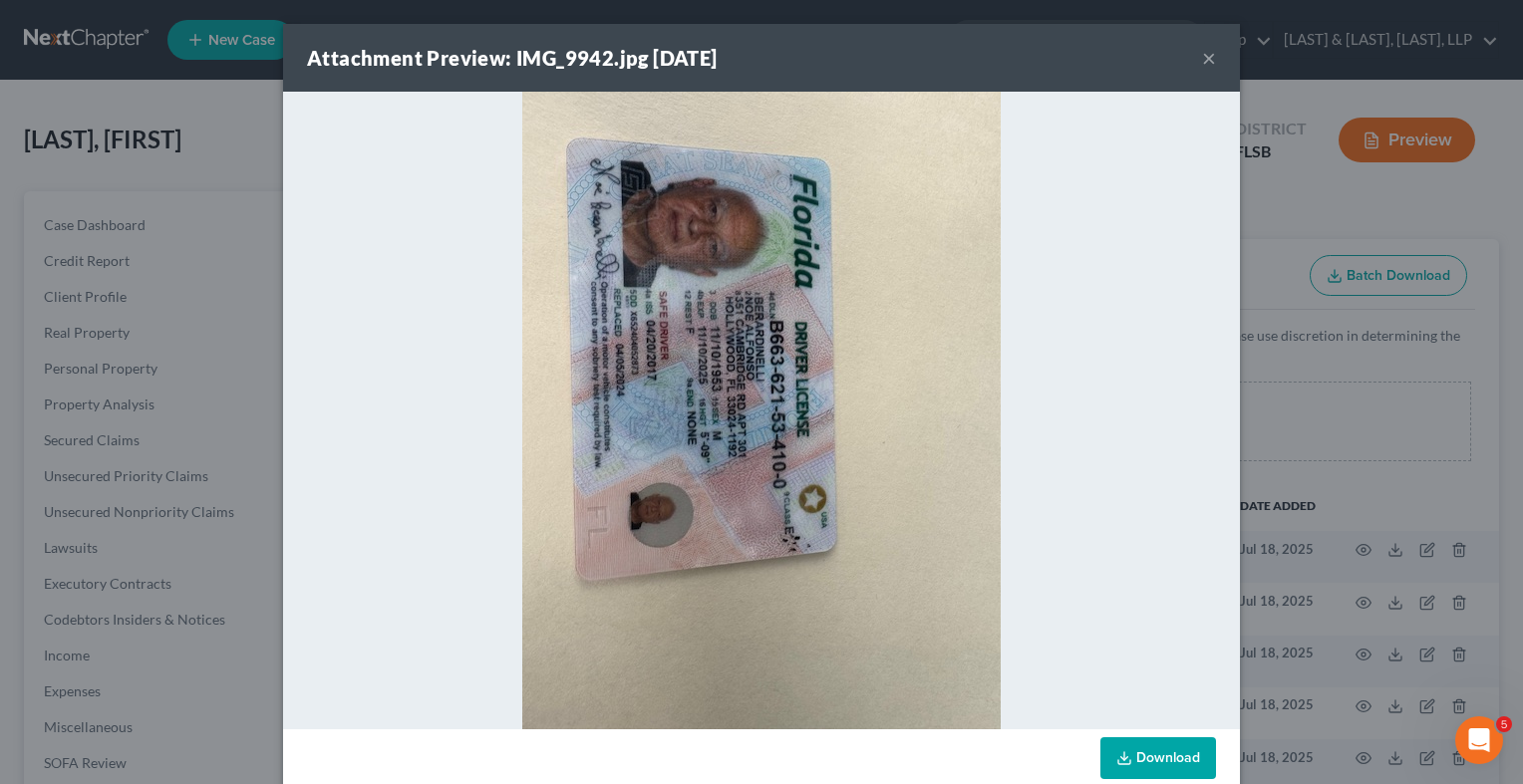click on "Attachment Preview: IMG_9942.jpg 07/18/2025" at bounding box center [512, 58] 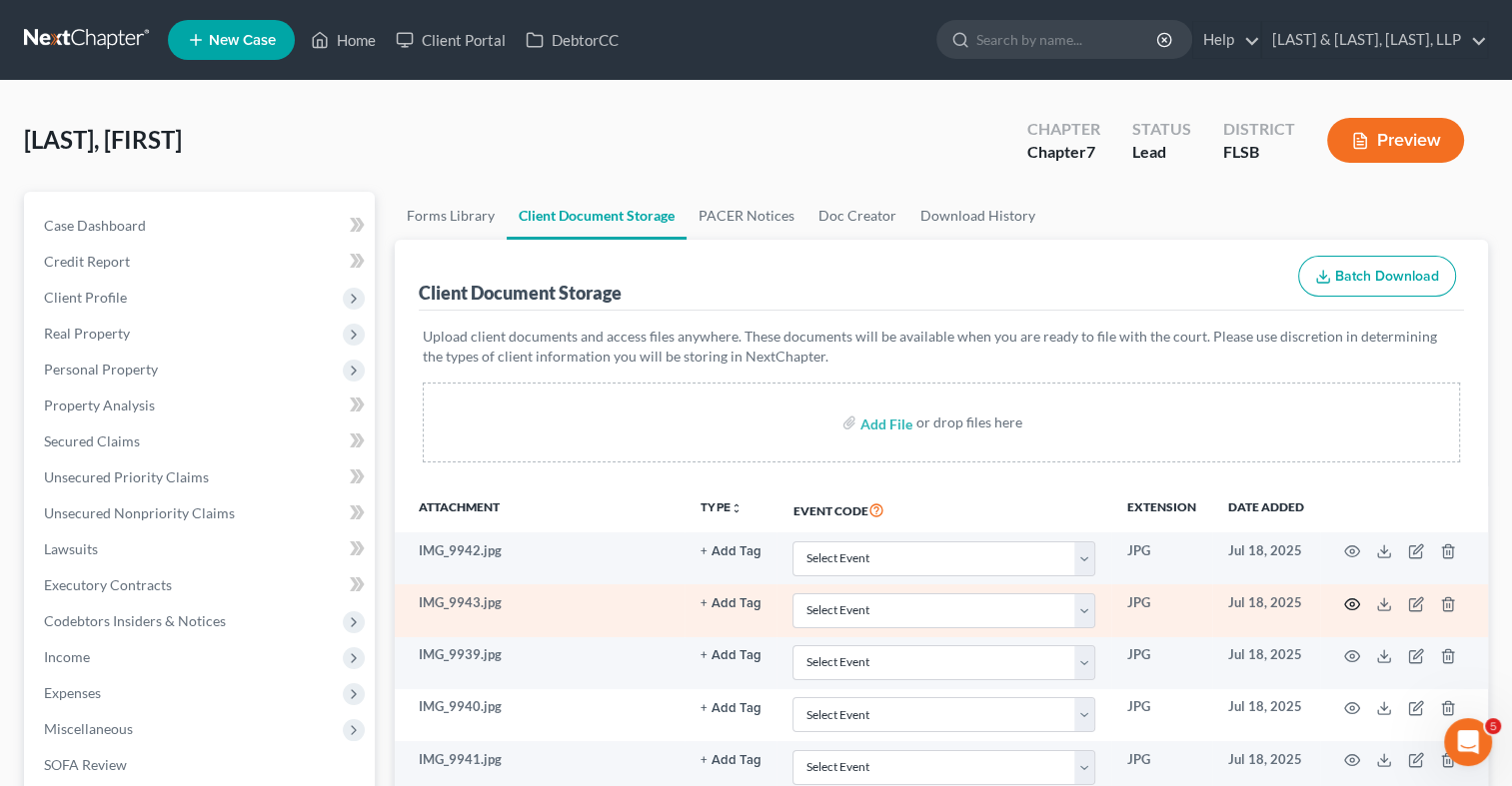 click 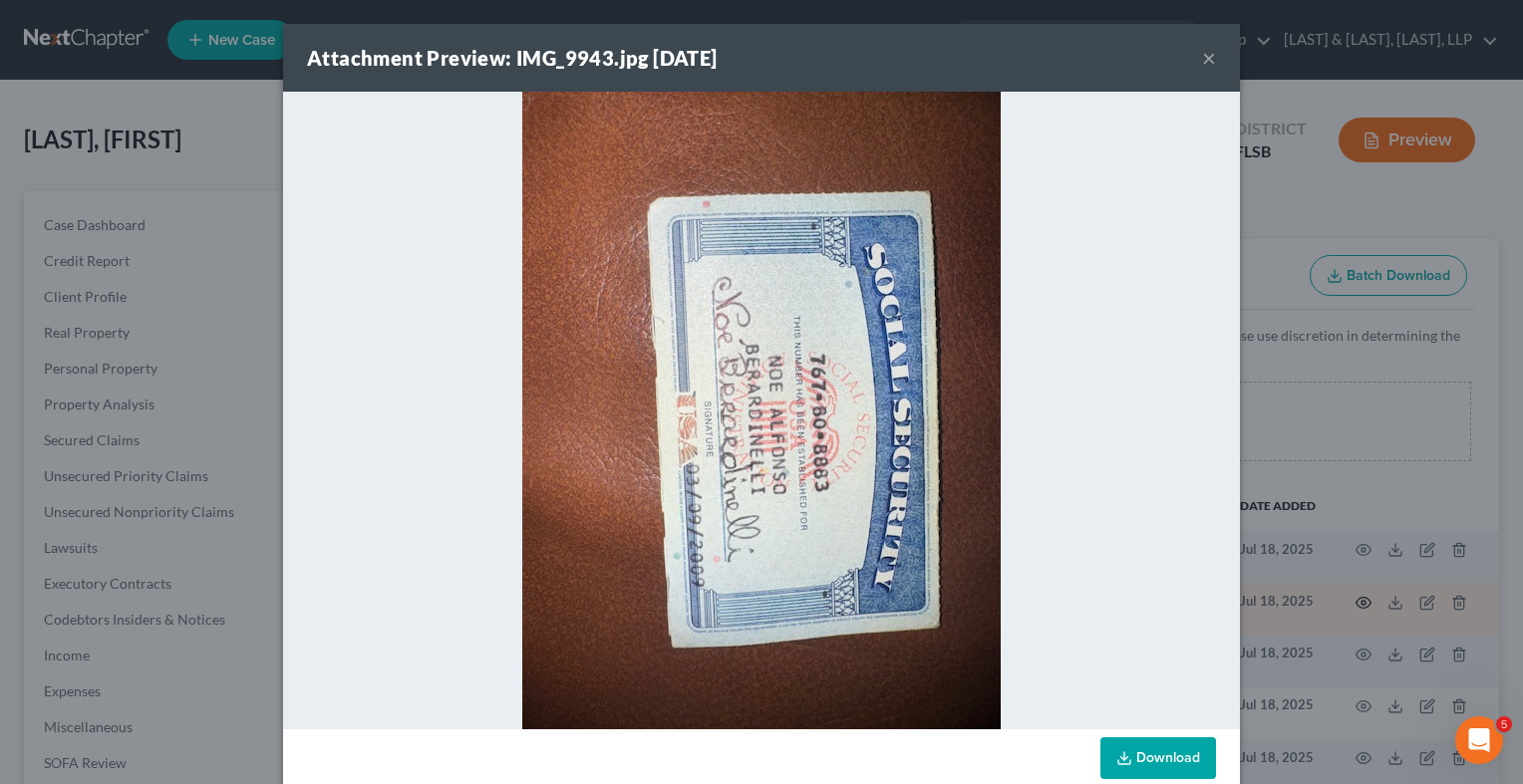 click on "Attachment Preview: IMG_9943.jpg 07/18/2025 × Download" at bounding box center [762, 392] 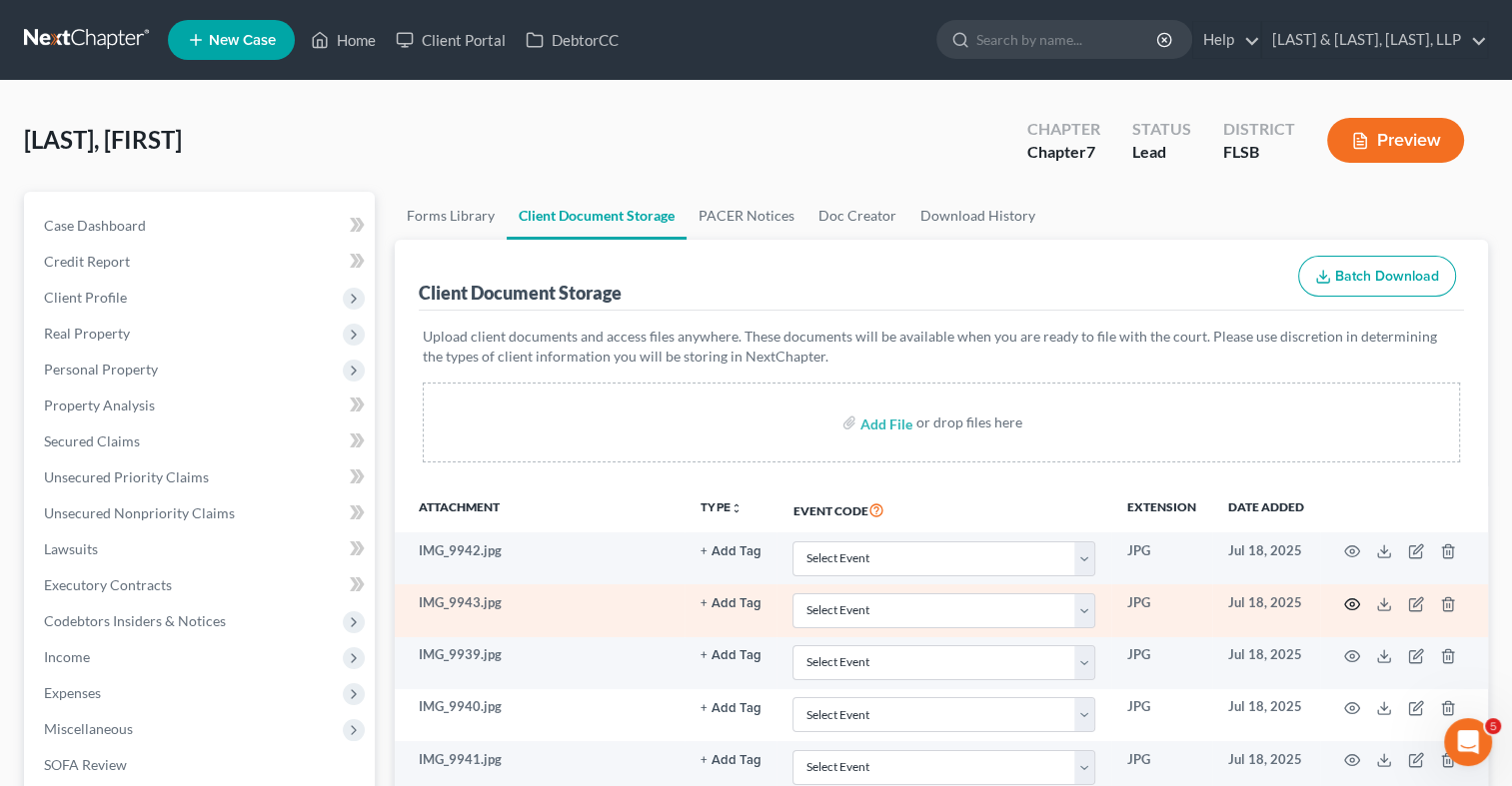 click 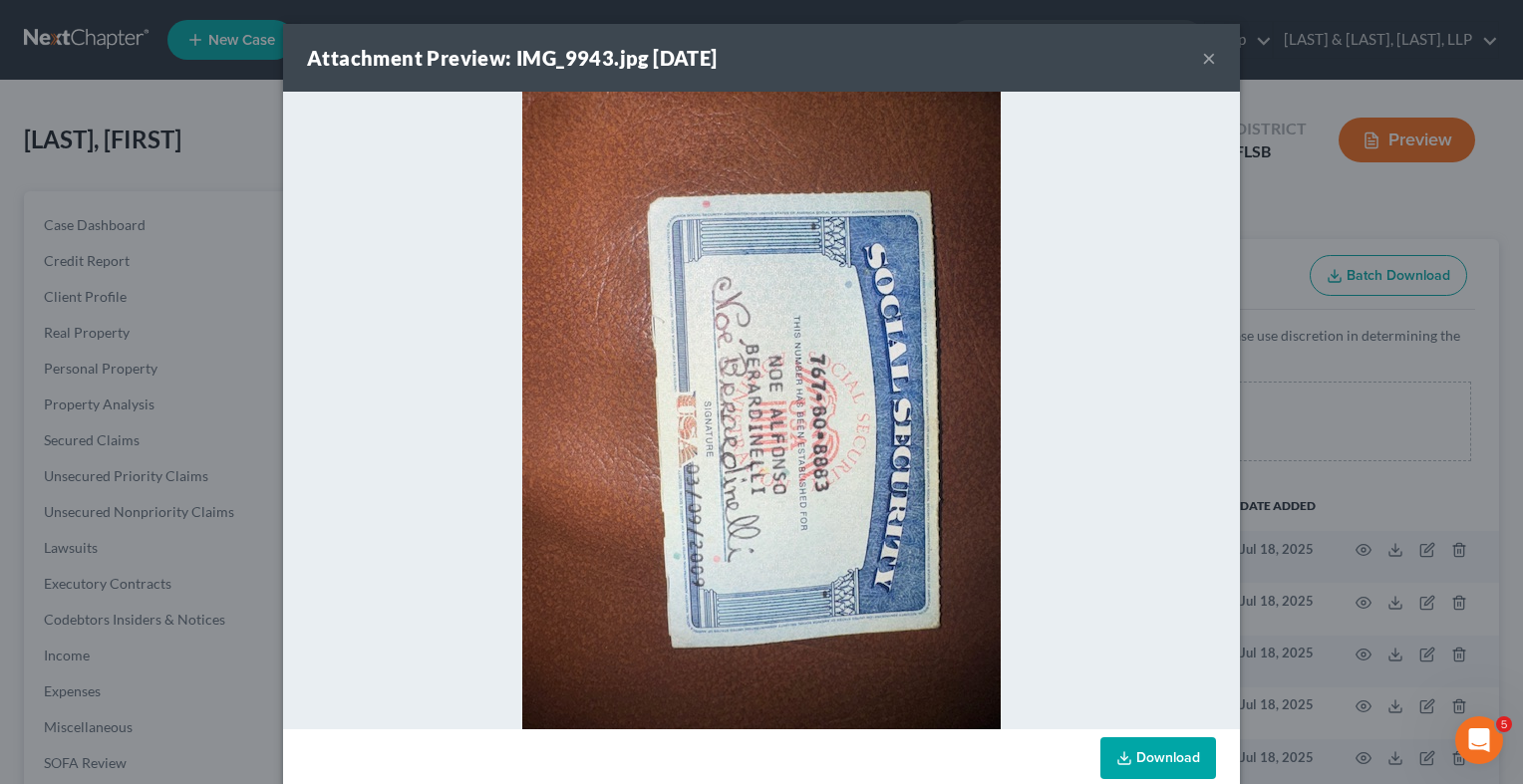 click on "×" at bounding box center [1209, 58] 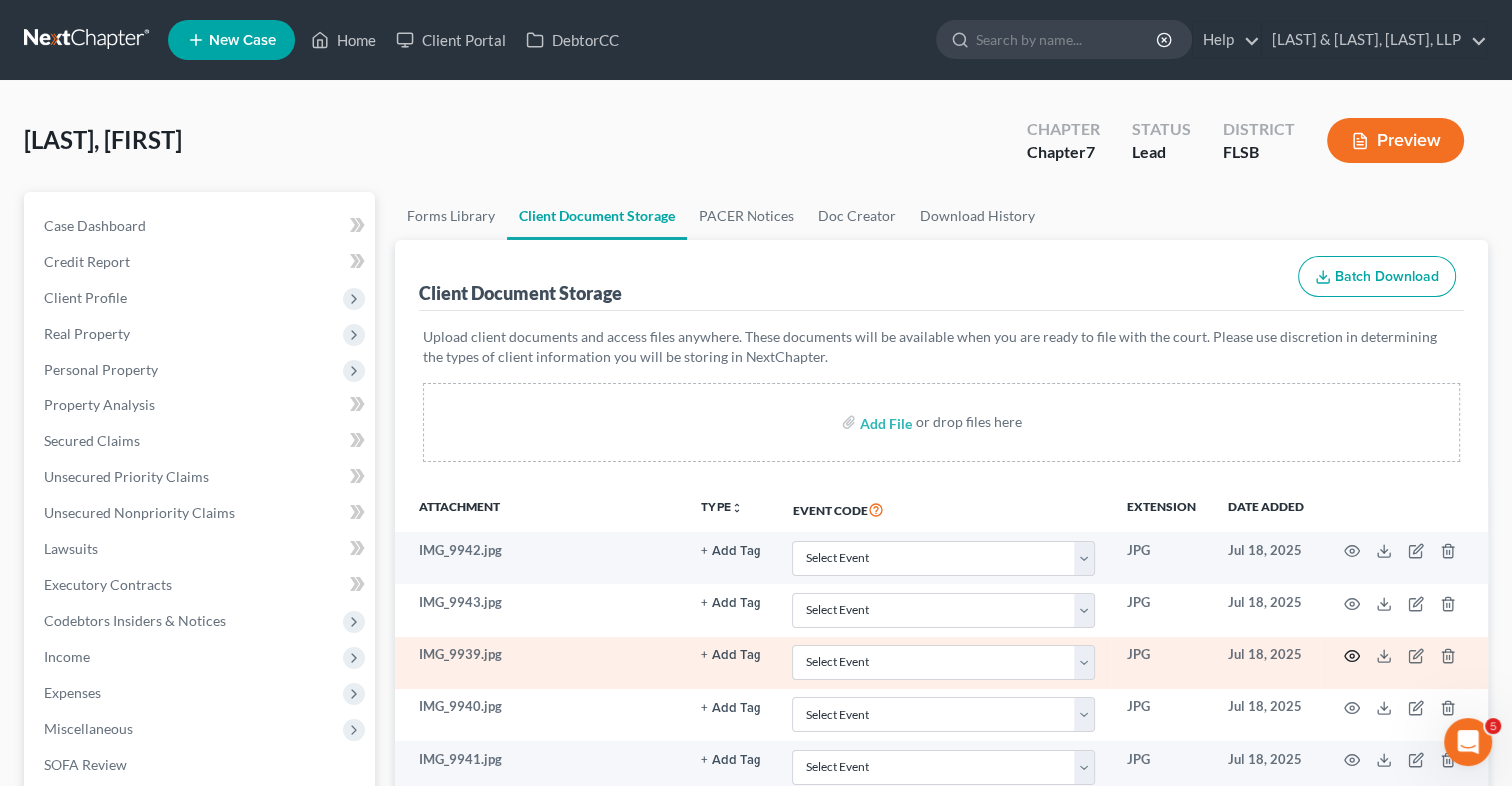 click 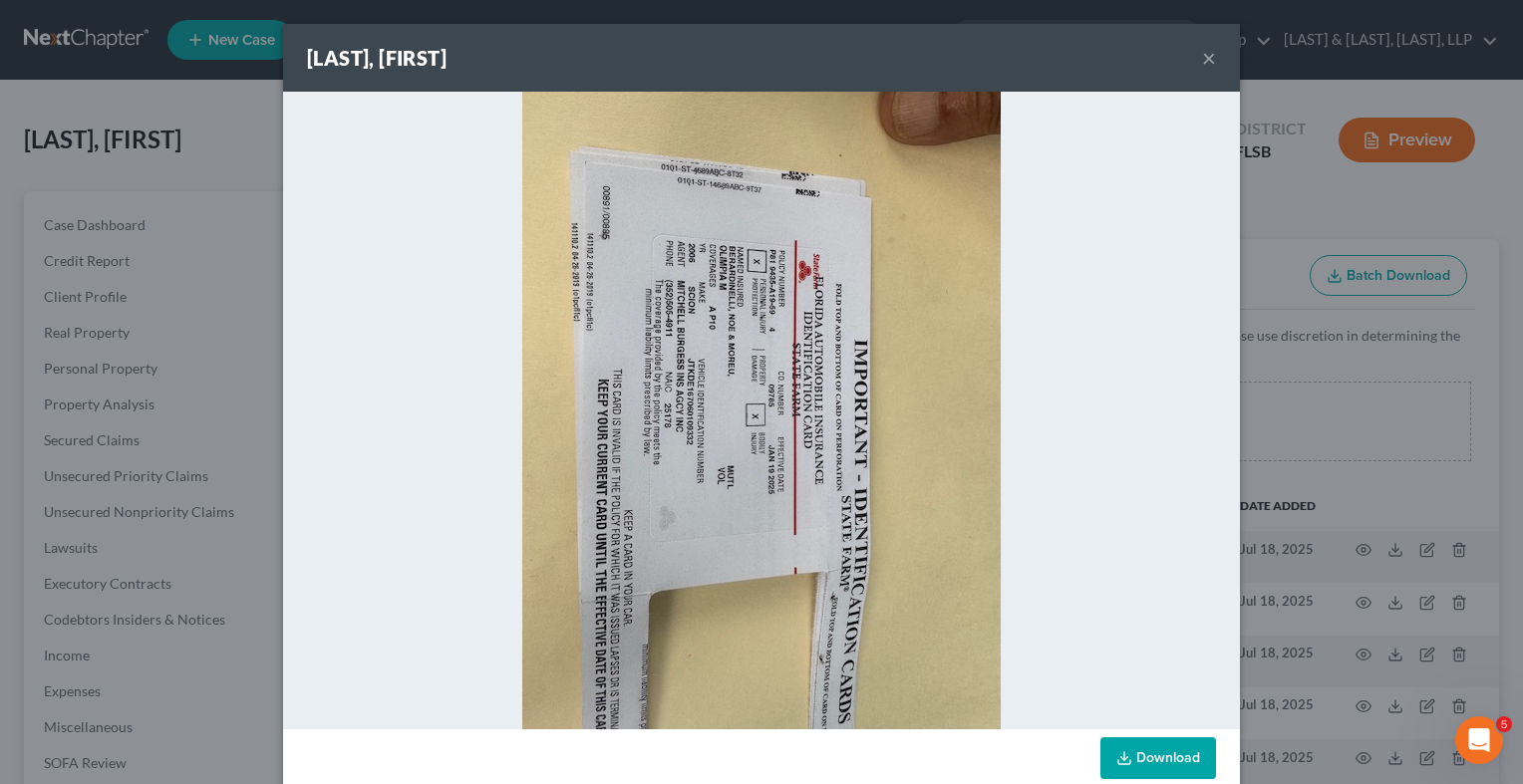 click on "Attachment Preview: IMG_9939.jpg 07/18/2025" at bounding box center (377, 58) 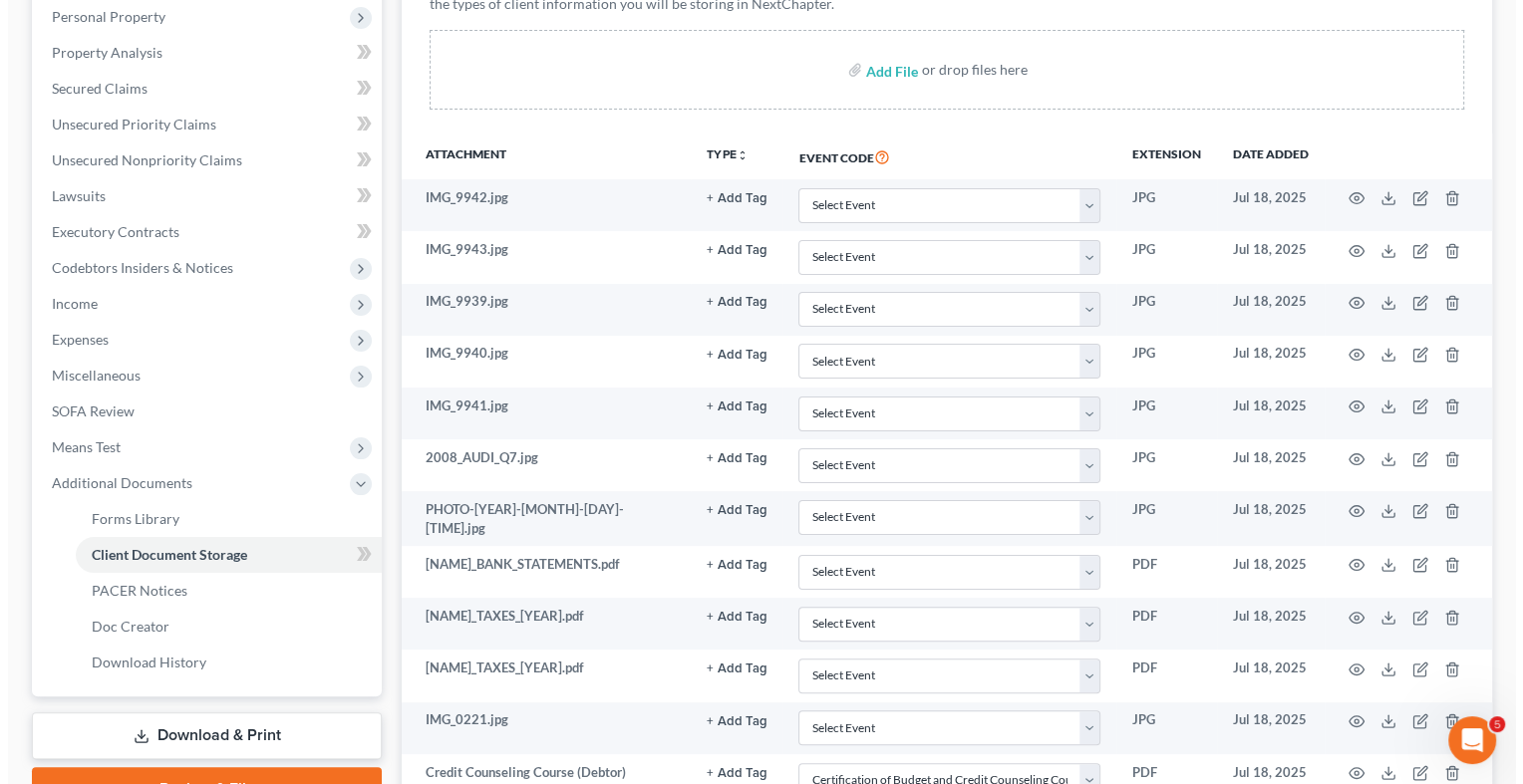 scroll, scrollTop: 370, scrollLeft: 0, axis: vertical 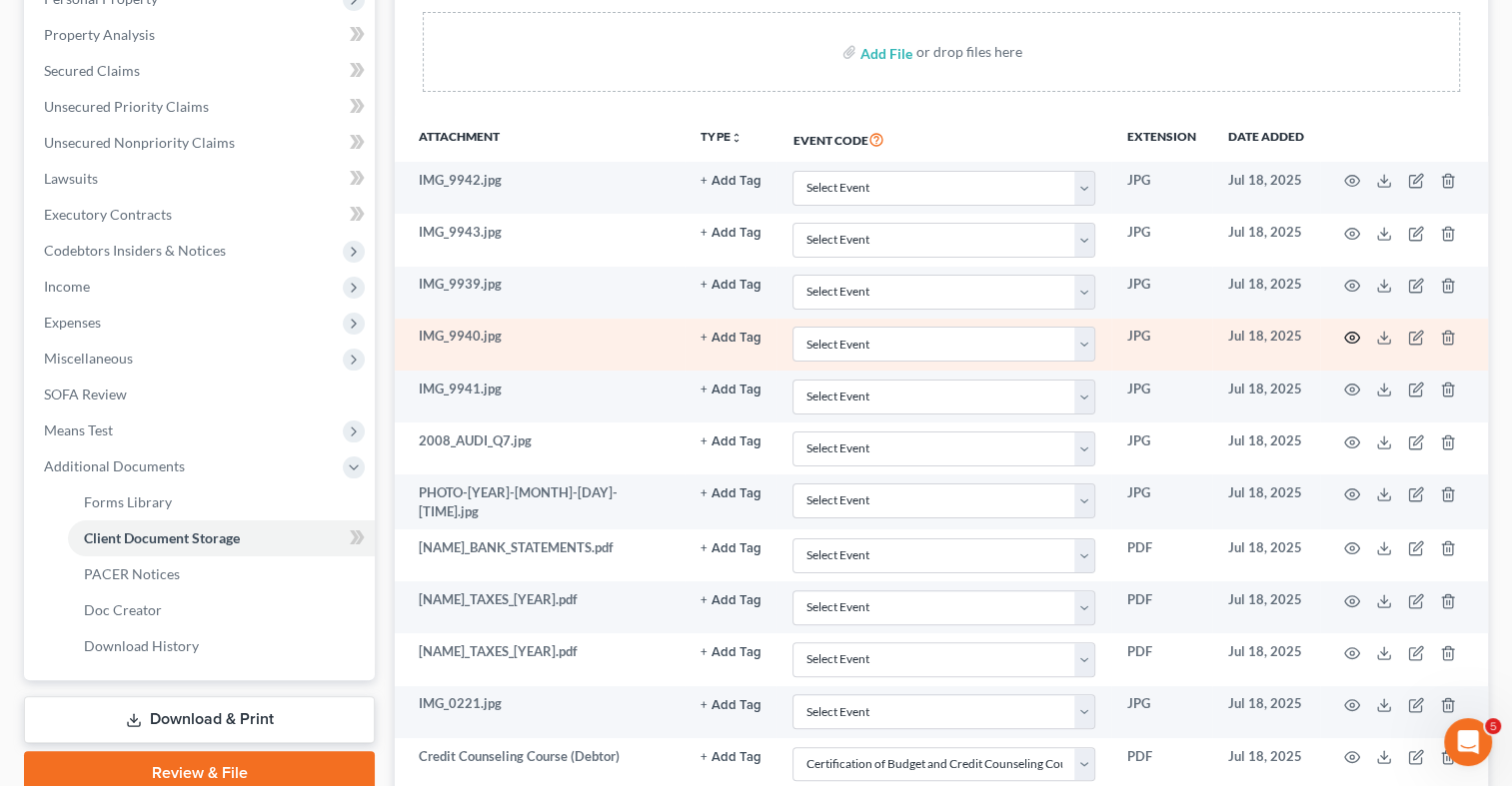 click 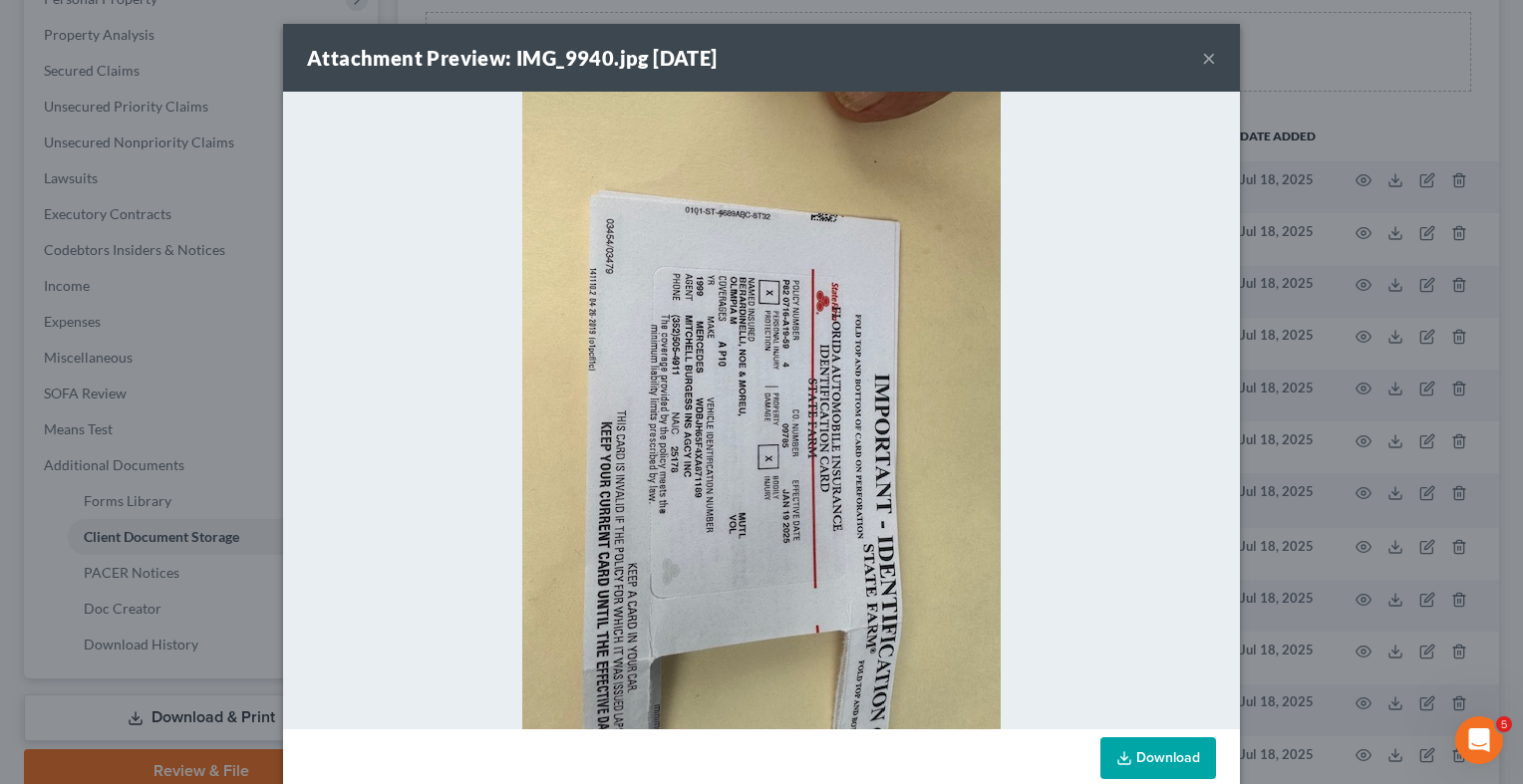 click at bounding box center (762, 410) 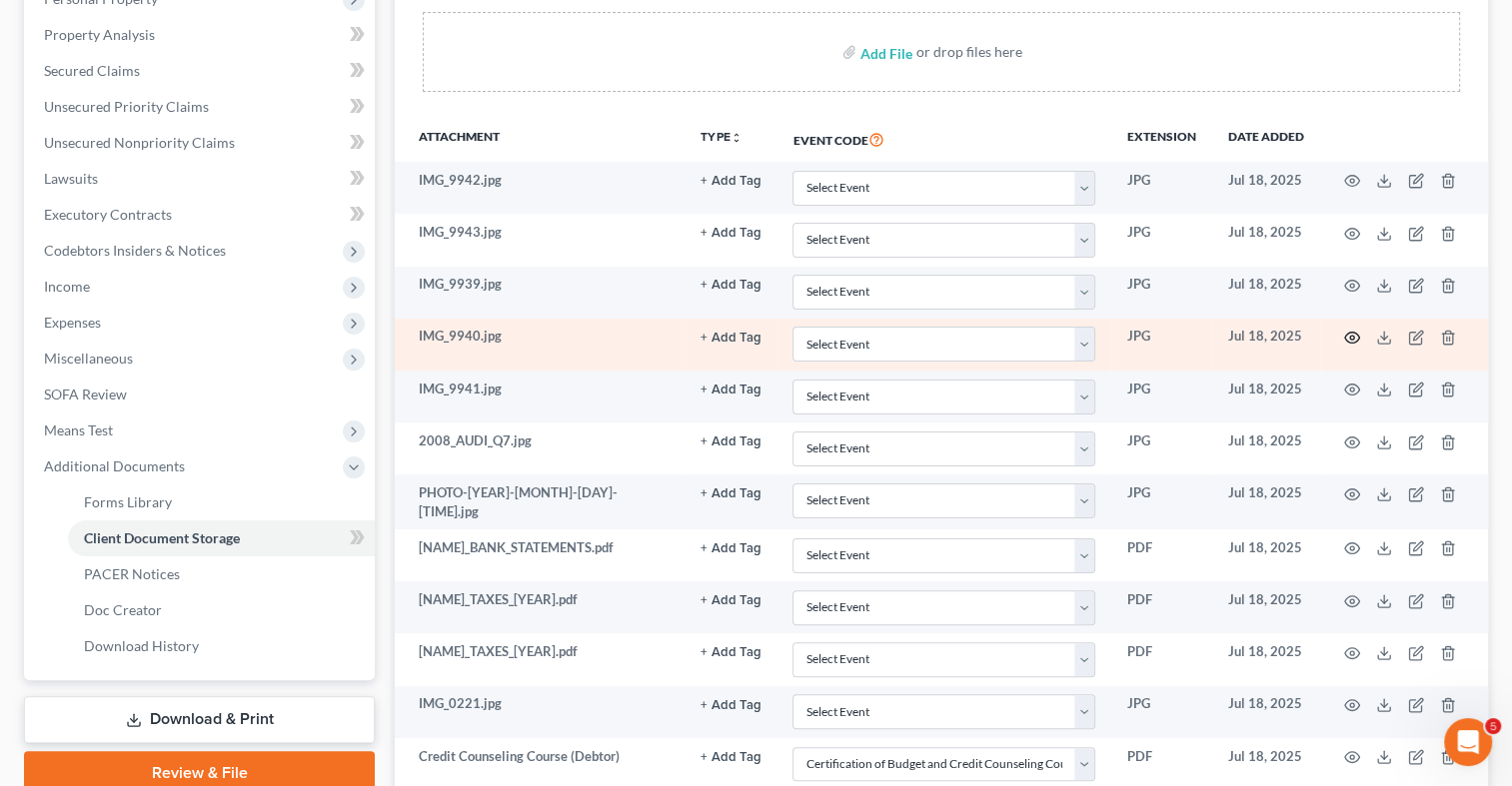 click 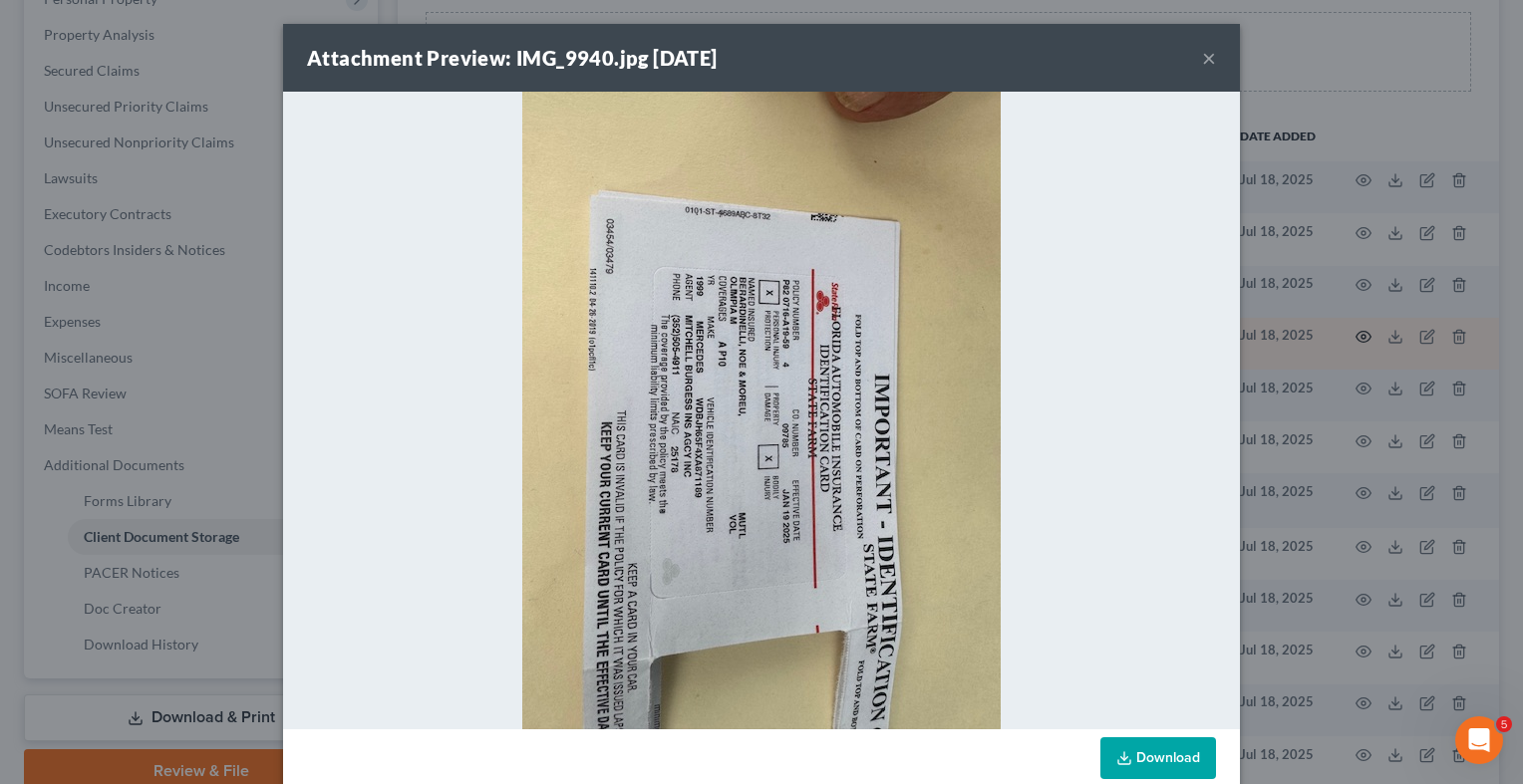 click on "Attachment Preview: IMG_9940.jpg 07/18/2025 × Download" at bounding box center (762, 392) 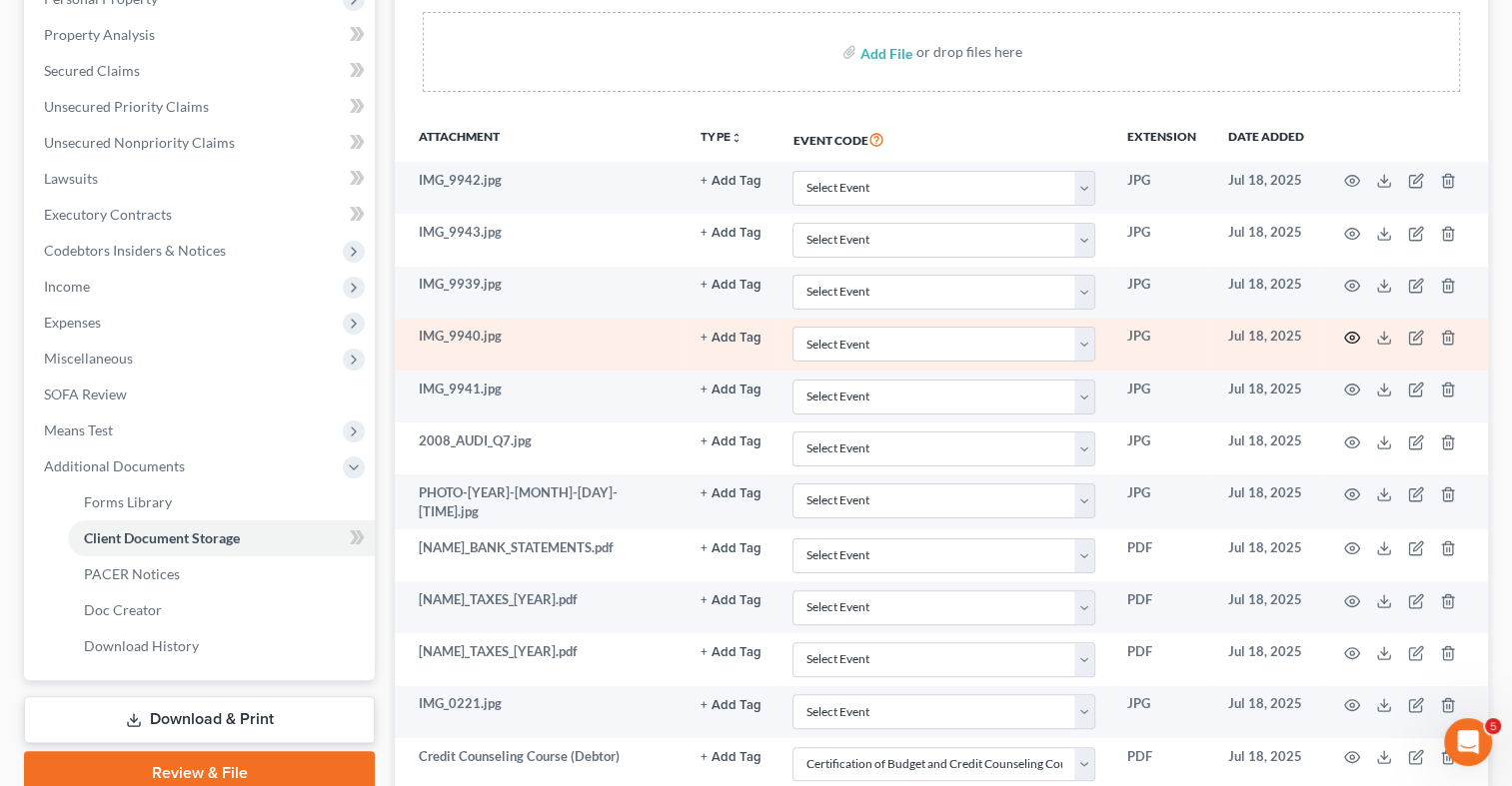click 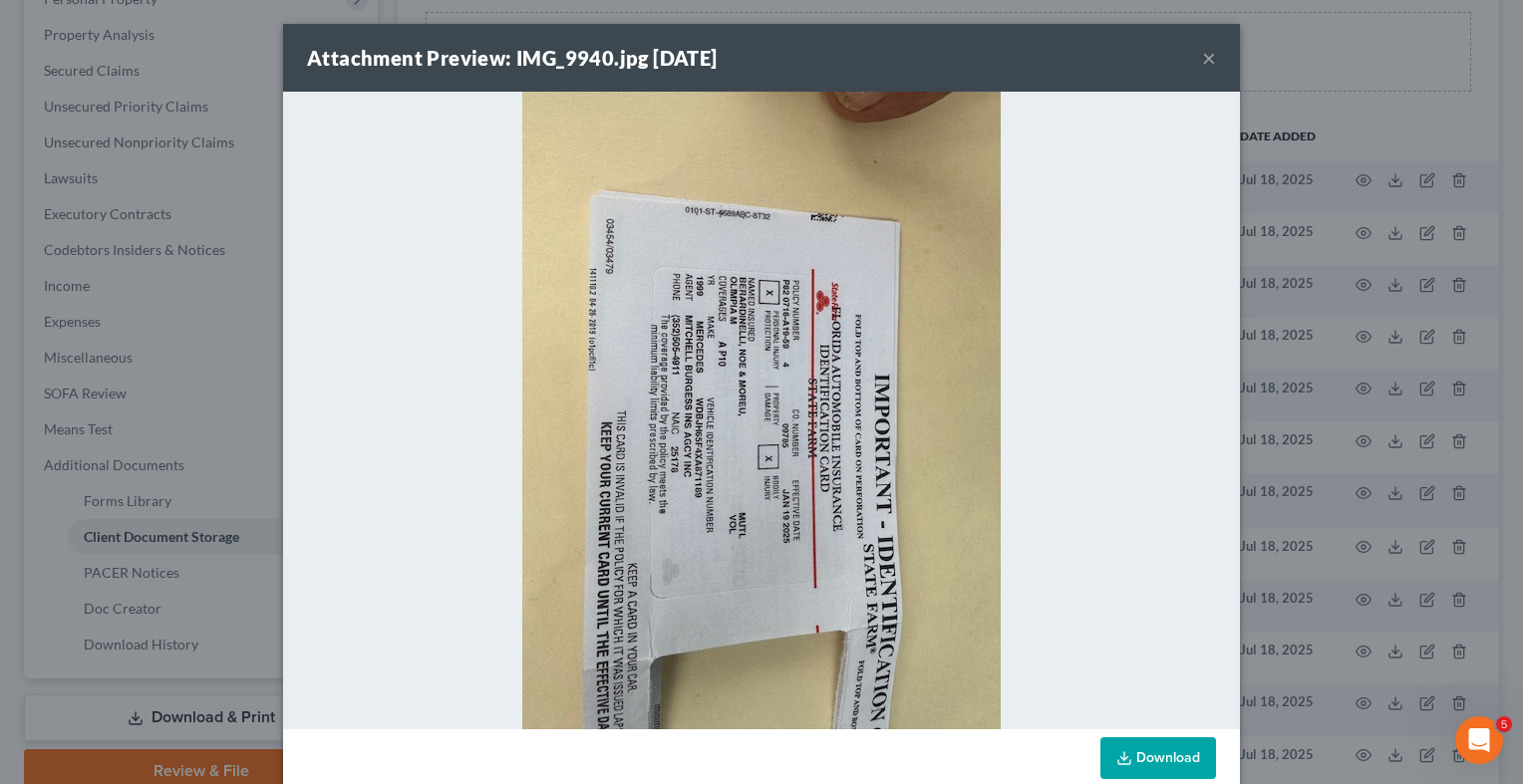 click on "×" at bounding box center (1209, 58) 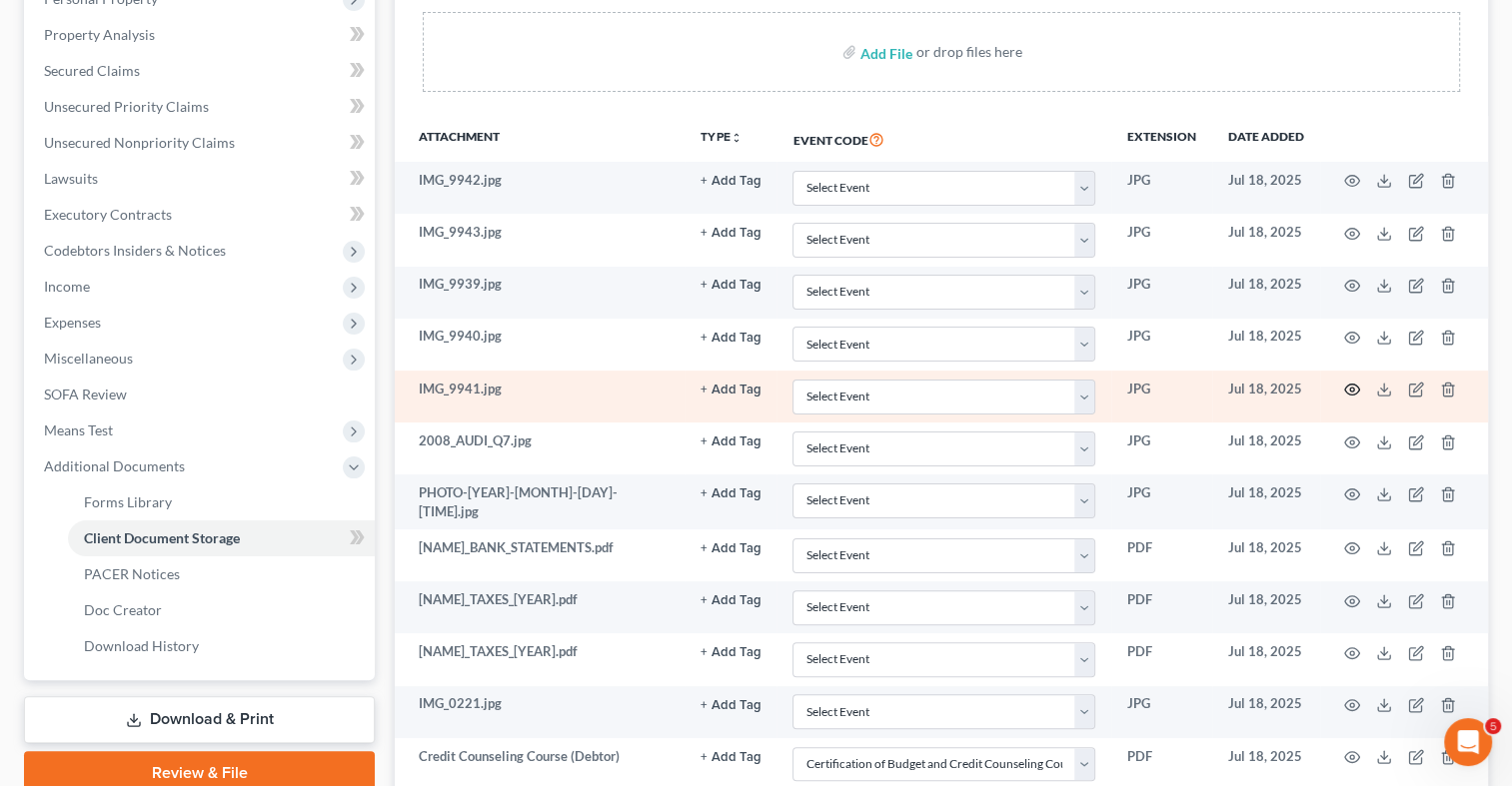click 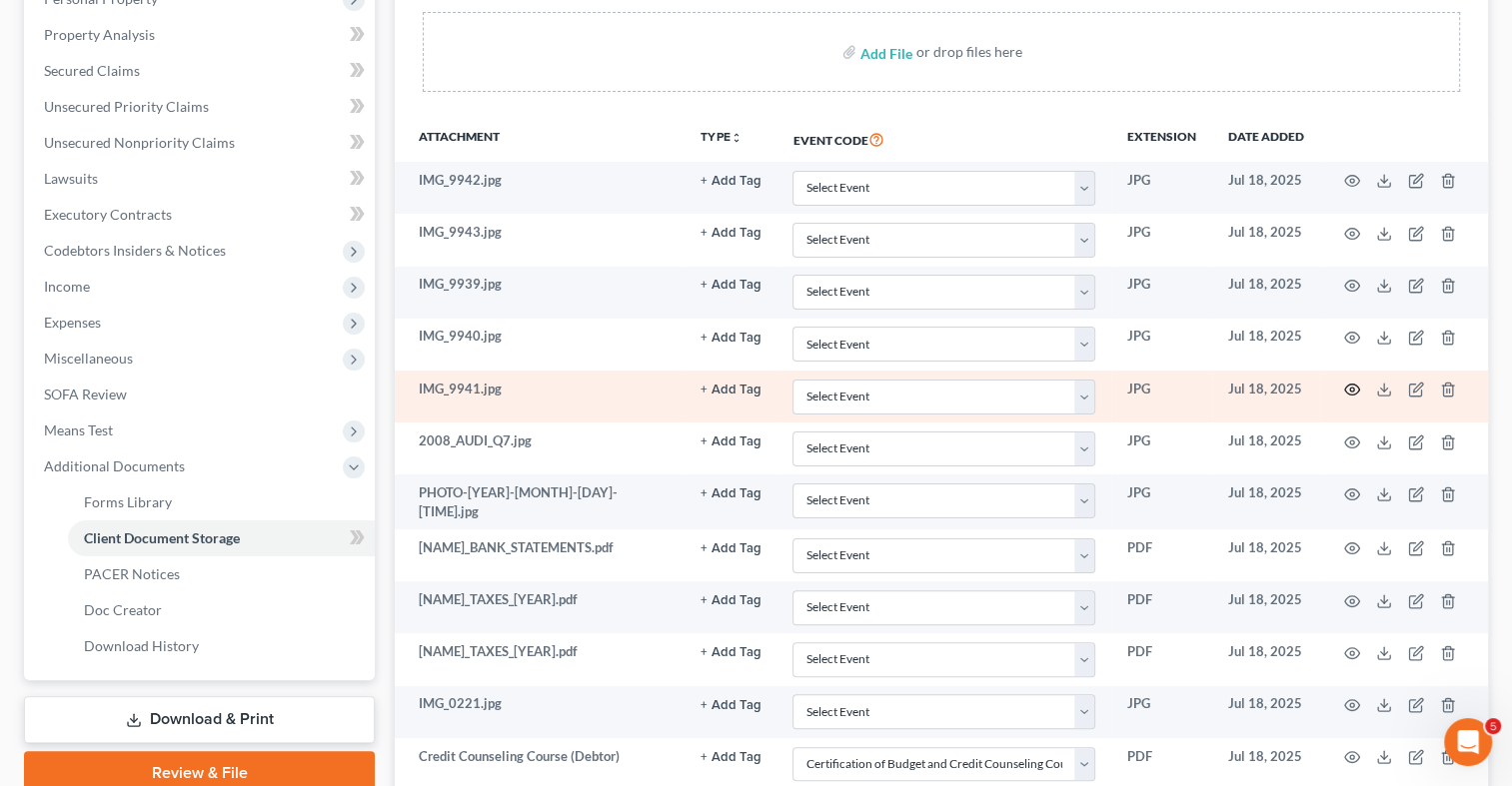 click 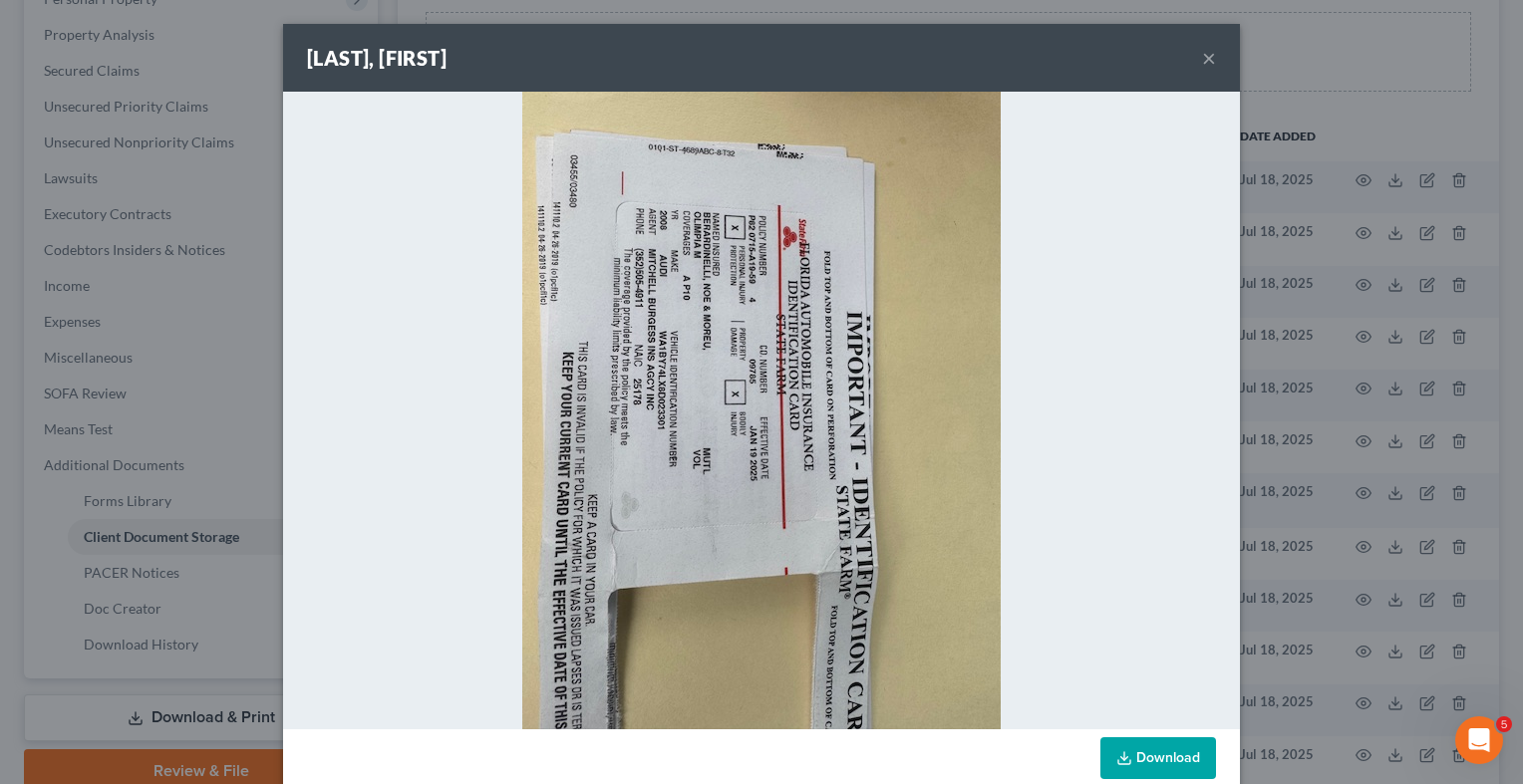 click on "Attachment Preview: IMG_9941.jpg 07/18/2025 ×" at bounding box center (762, 58) 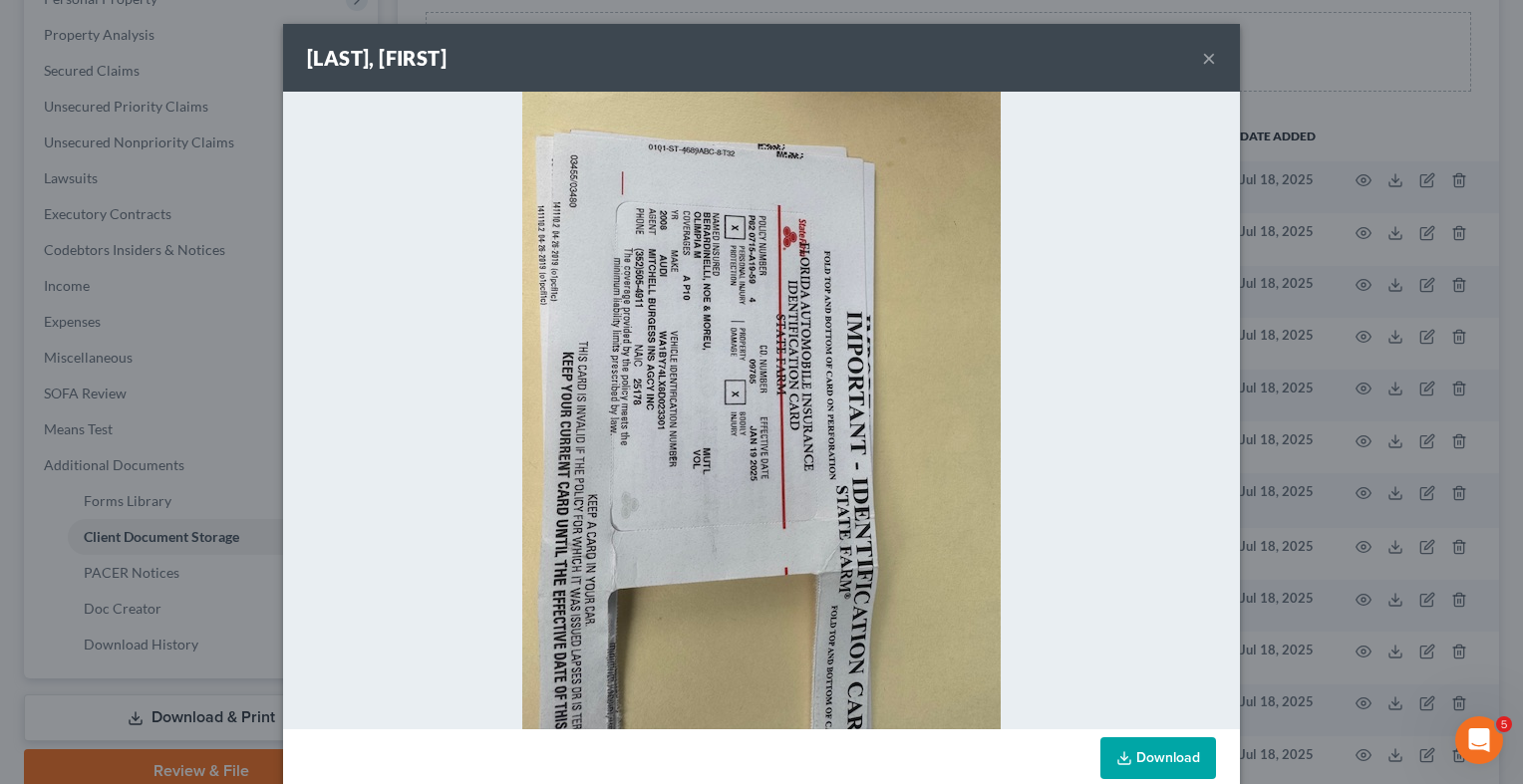 click on "Attachment Preview: IMG_9941.jpg 07/18/2025 ×" at bounding box center (762, 58) 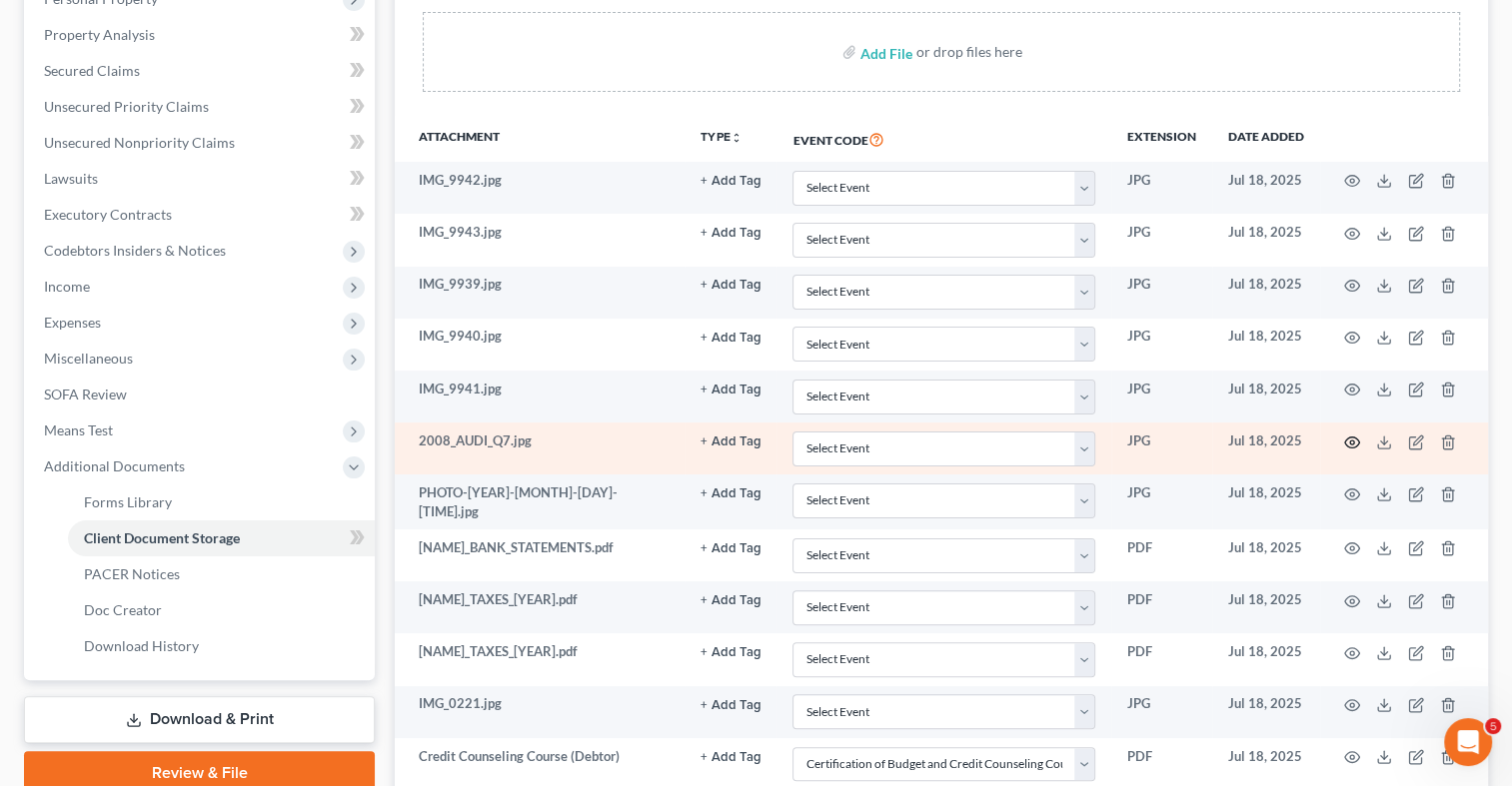 click 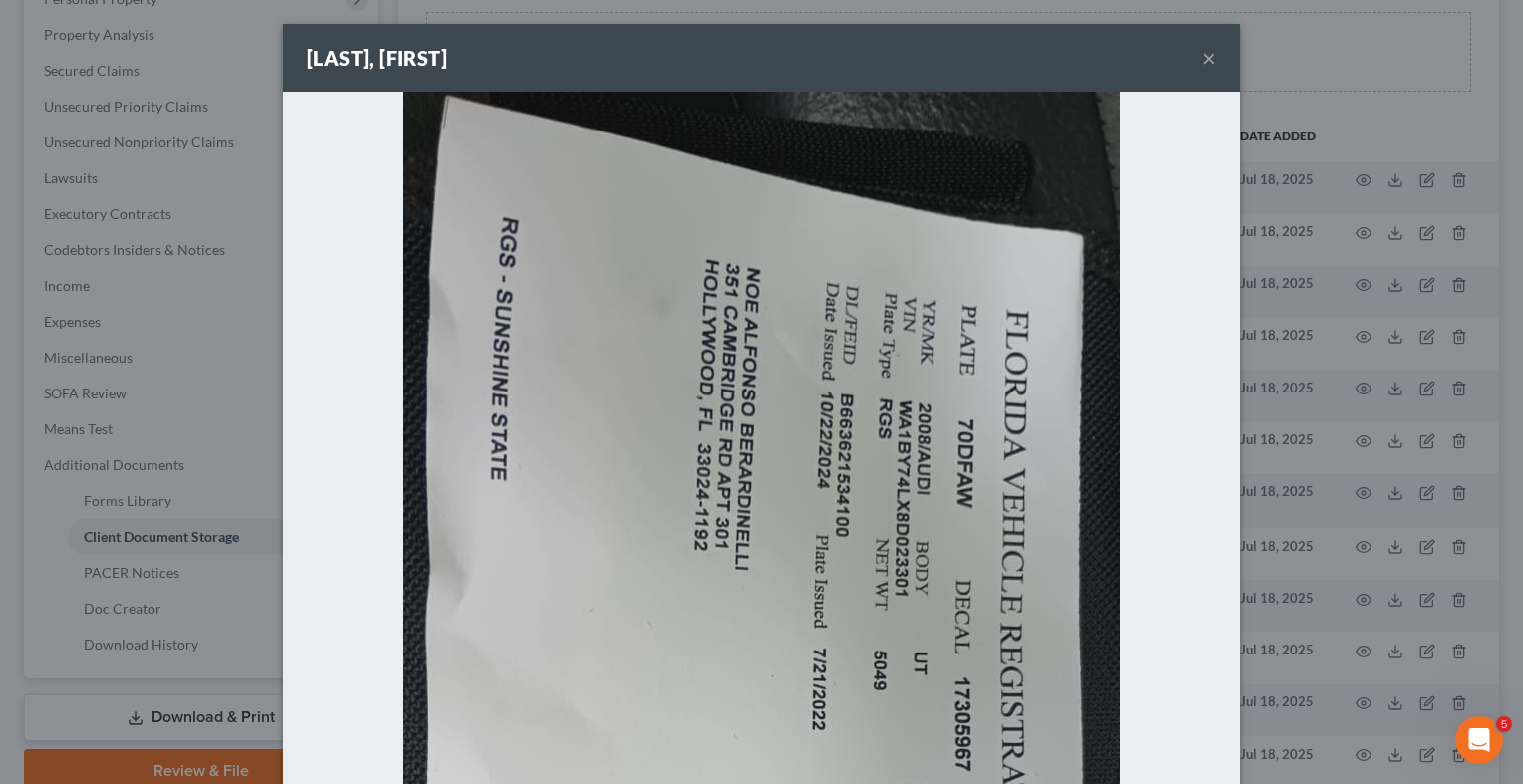 drag, startPoint x: 798, startPoint y: 52, endPoint x: 674, endPoint y: 137, distance: 150.33629 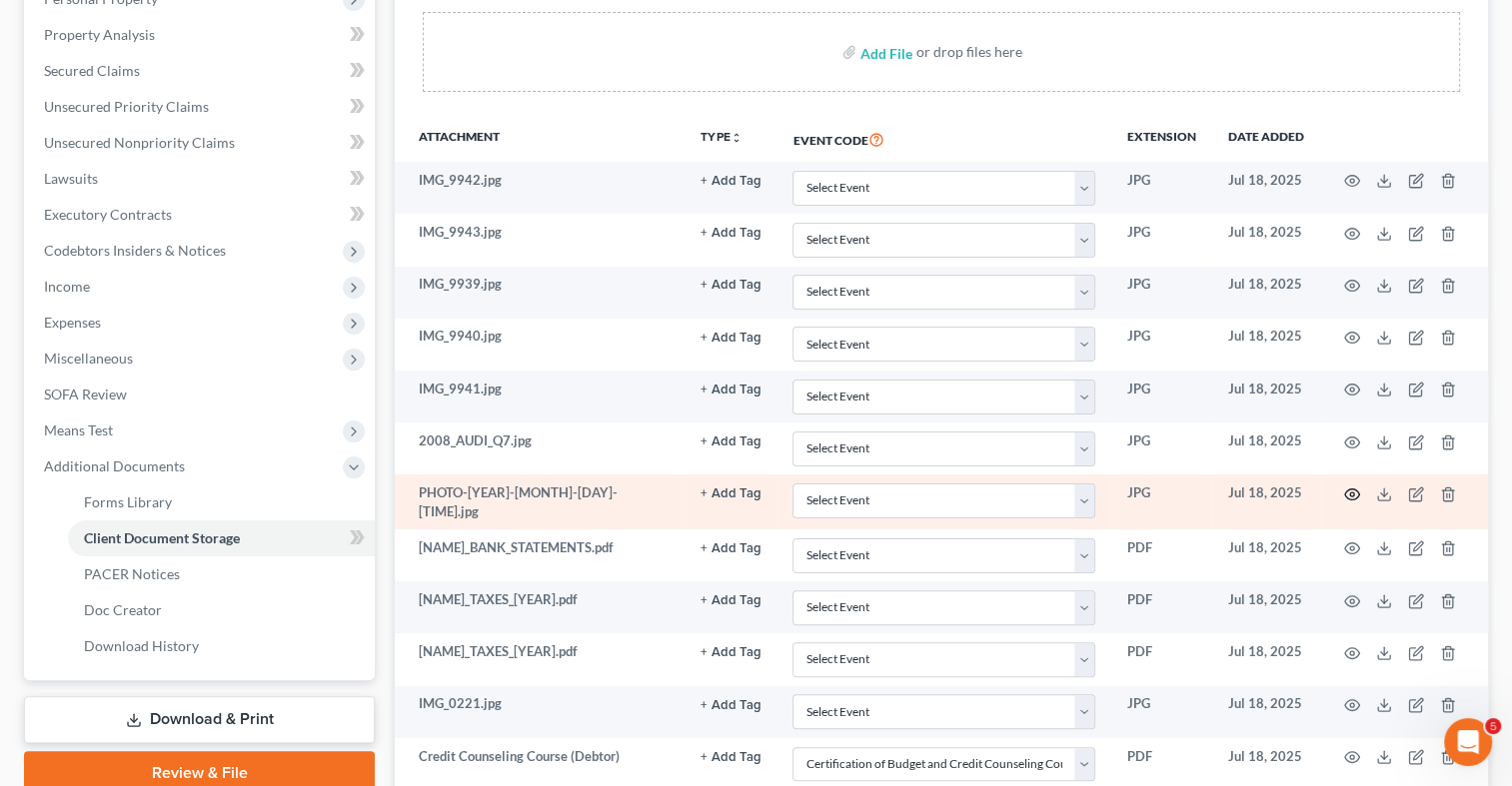 click 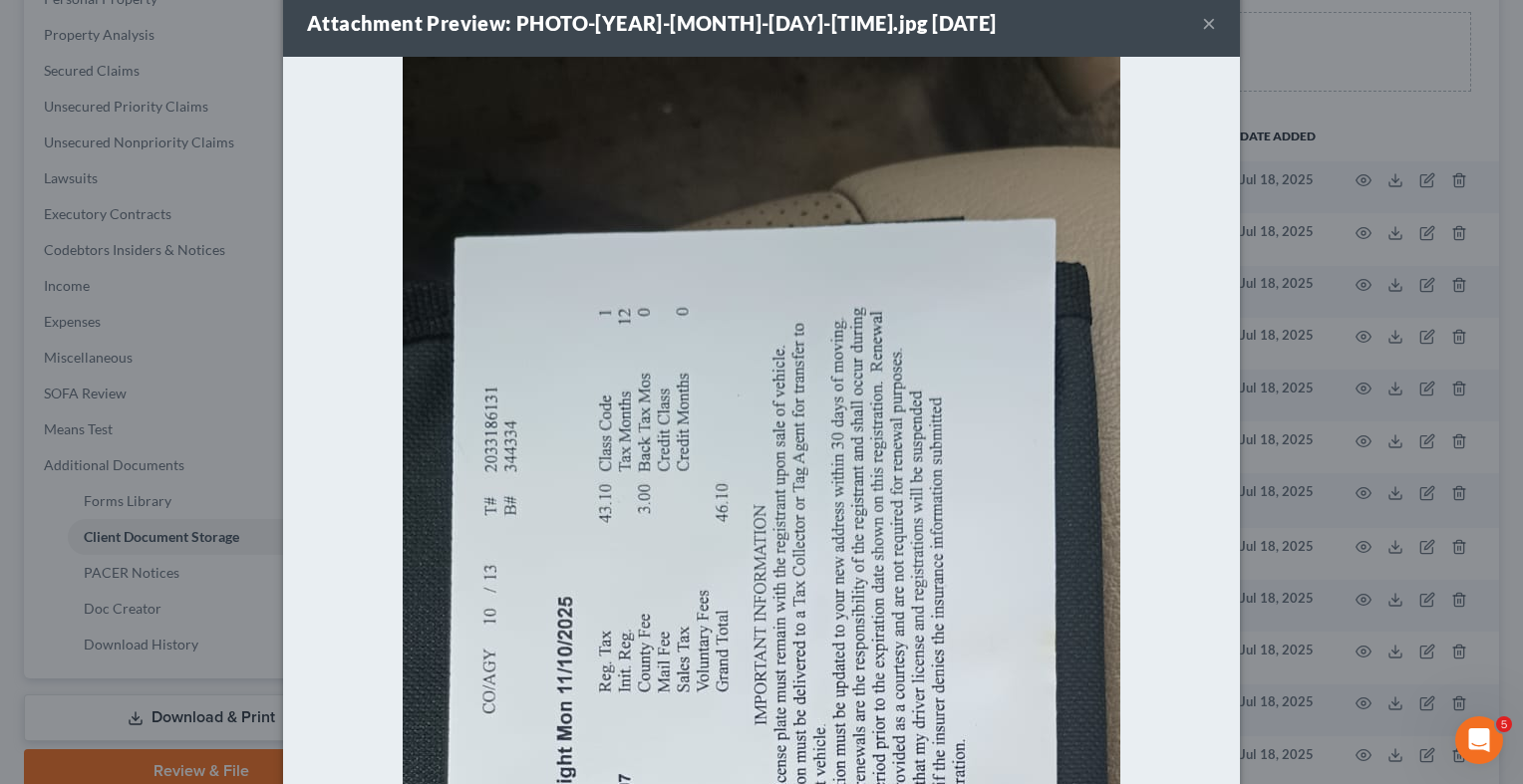 scroll, scrollTop: 0, scrollLeft: 0, axis: both 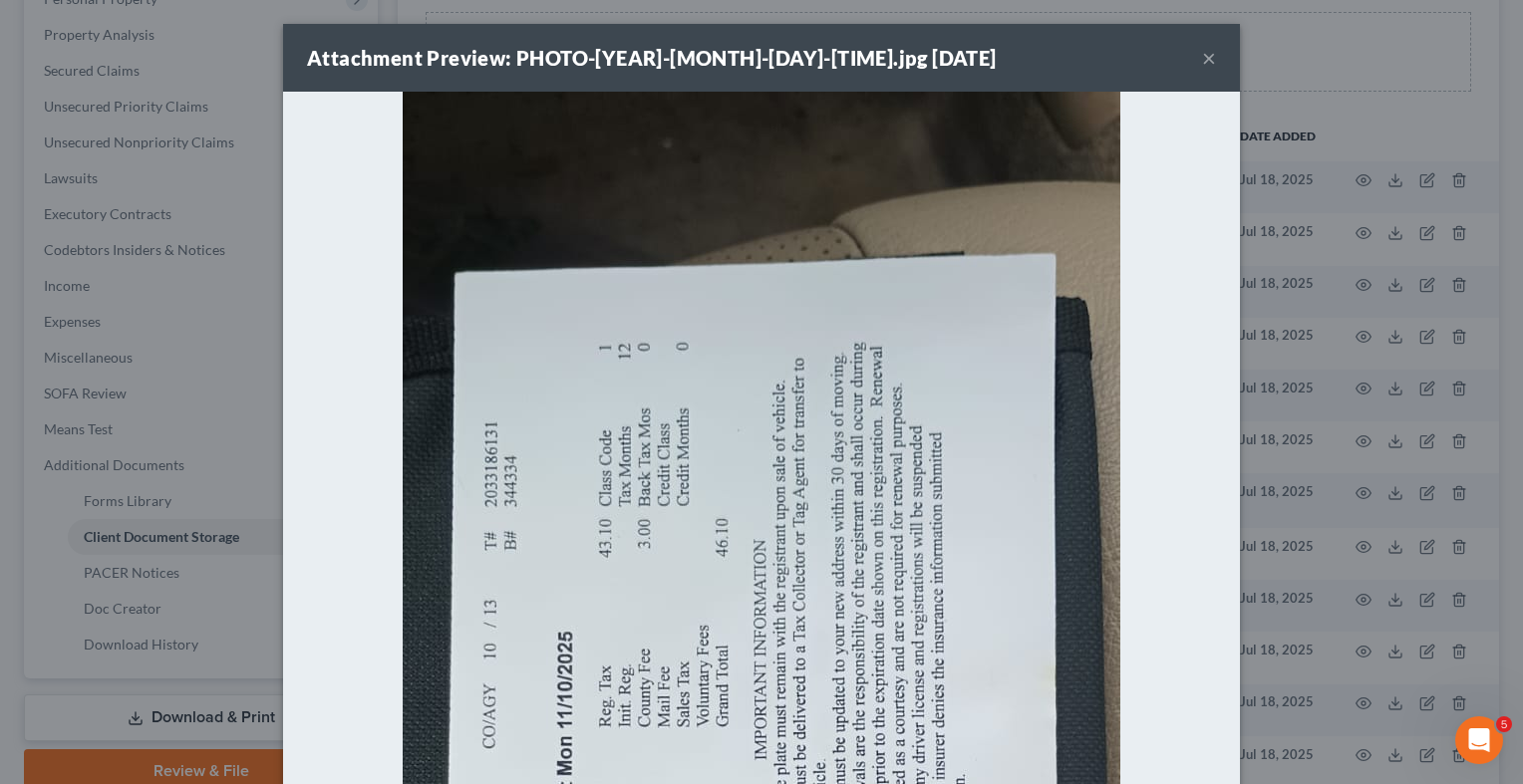 click on "Attachment Preview: PHOTO-2025-07-16-19-59-34.jpg 07/18/2025 ×" at bounding box center [762, 58] 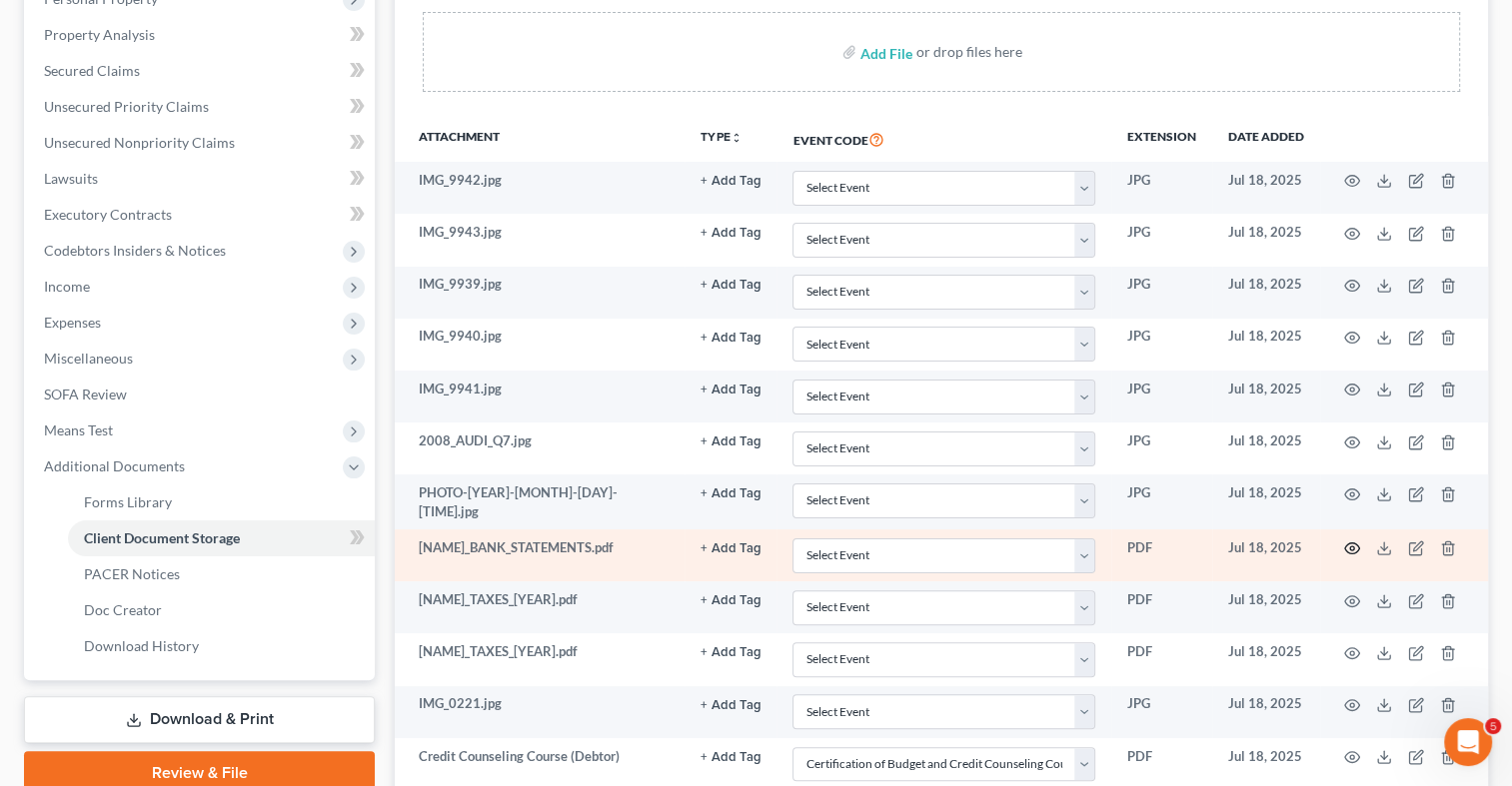 click 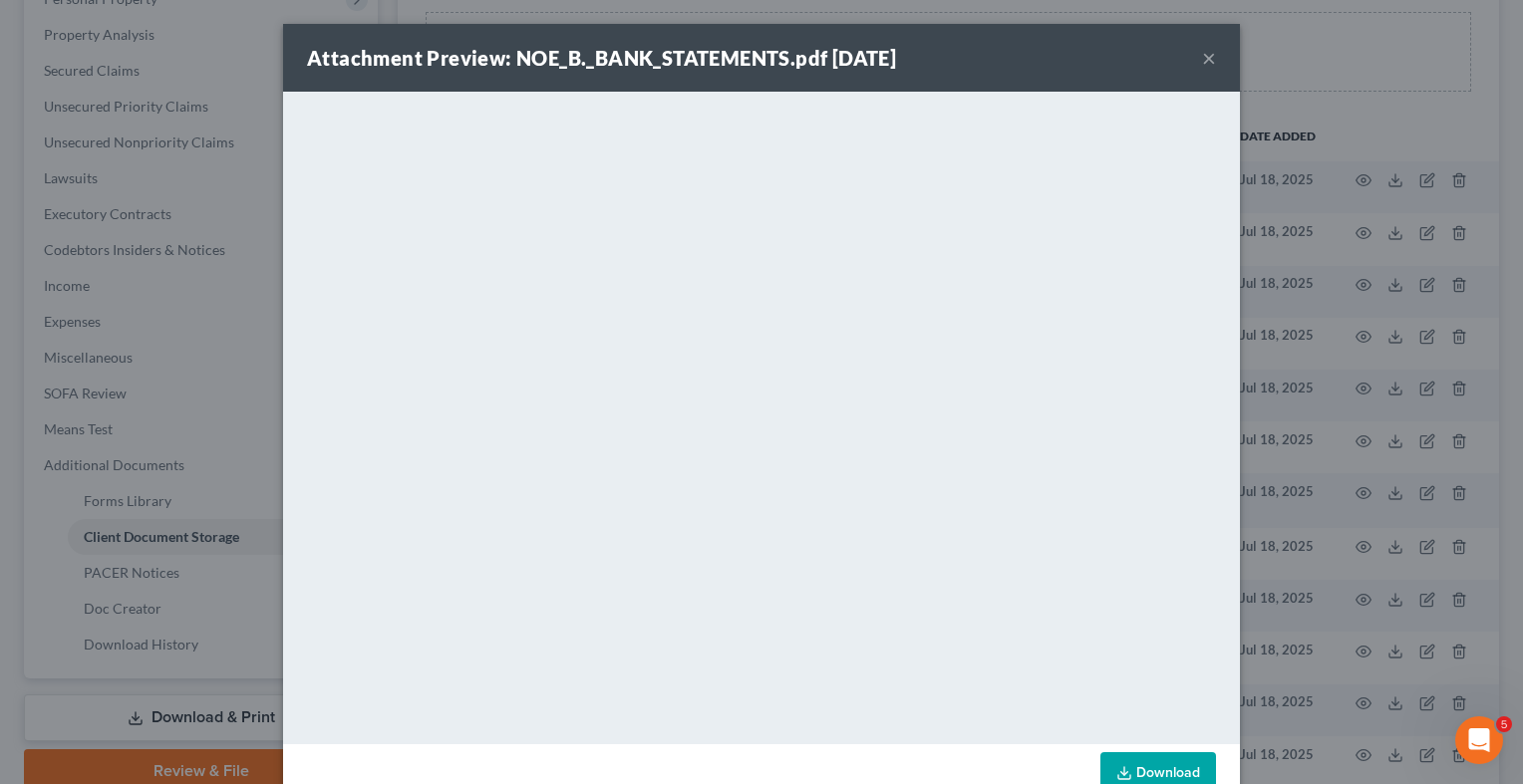 drag, startPoint x: 788, startPoint y: 53, endPoint x: 789, endPoint y: 35, distance: 18.027756 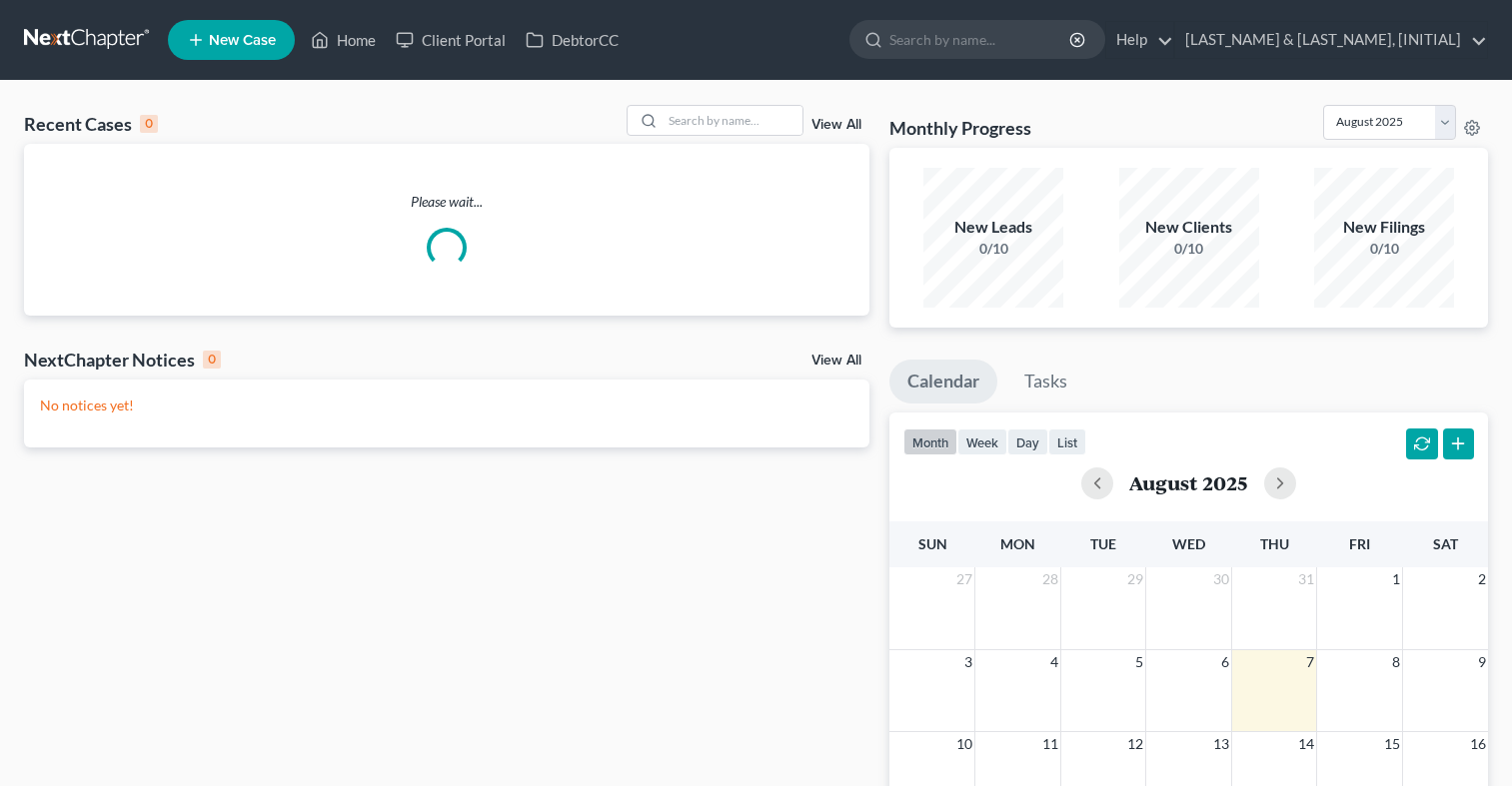 scroll, scrollTop: 0, scrollLeft: 0, axis: both 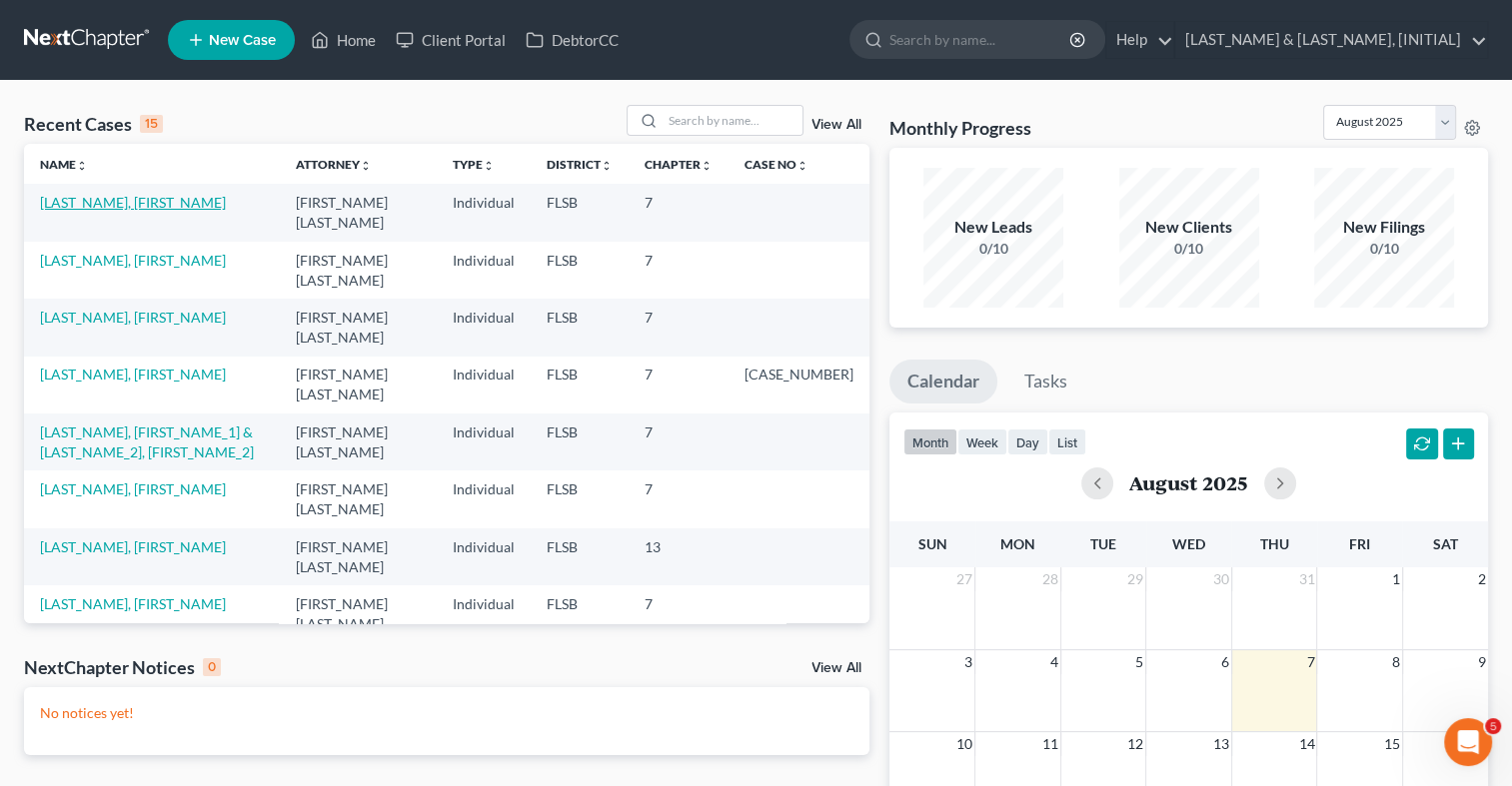 click on "[LAST_NAME], [FIRST_NAME]" at bounding box center [133, 202] 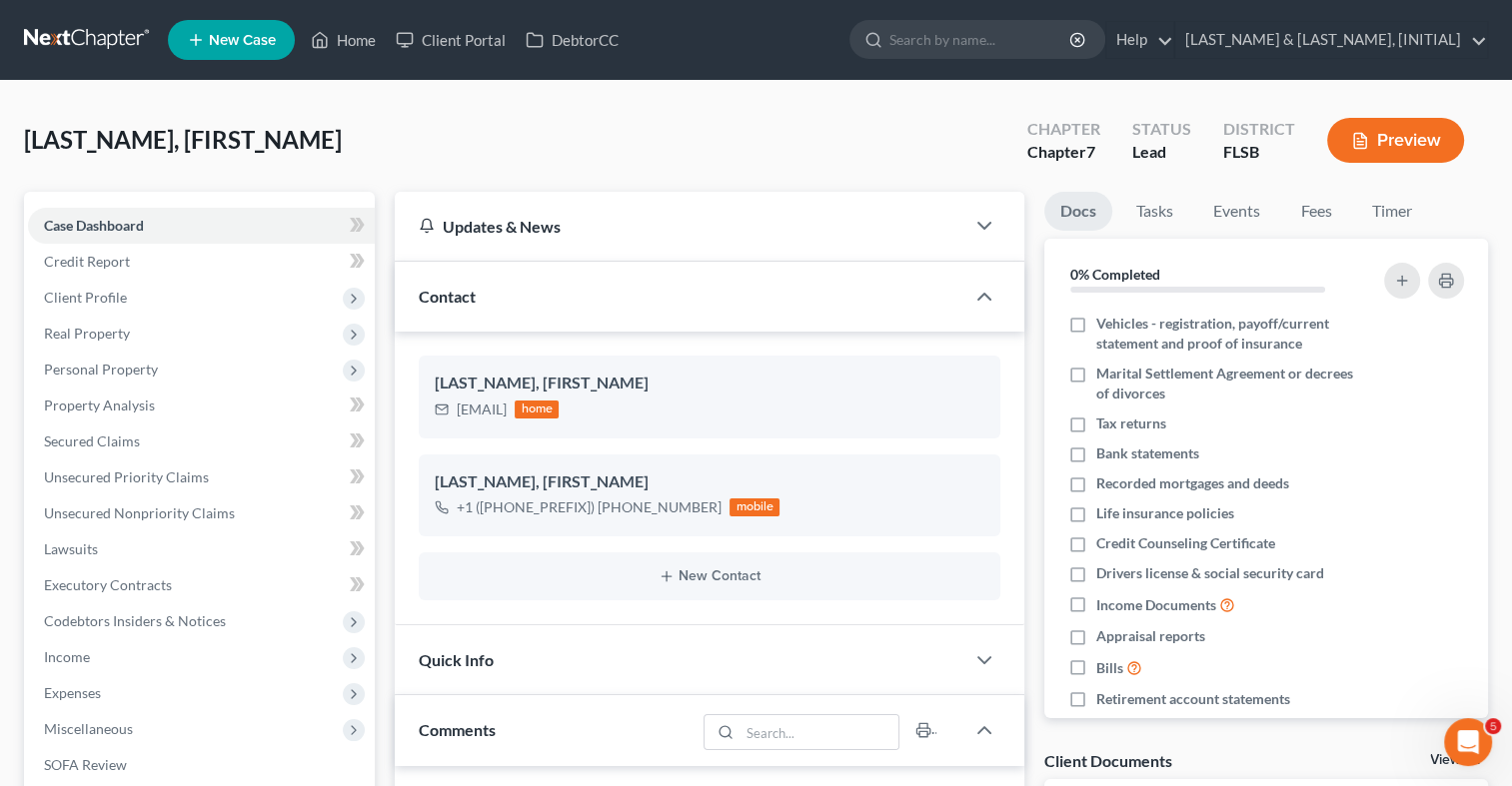 scroll, scrollTop: 344, scrollLeft: 0, axis: vertical 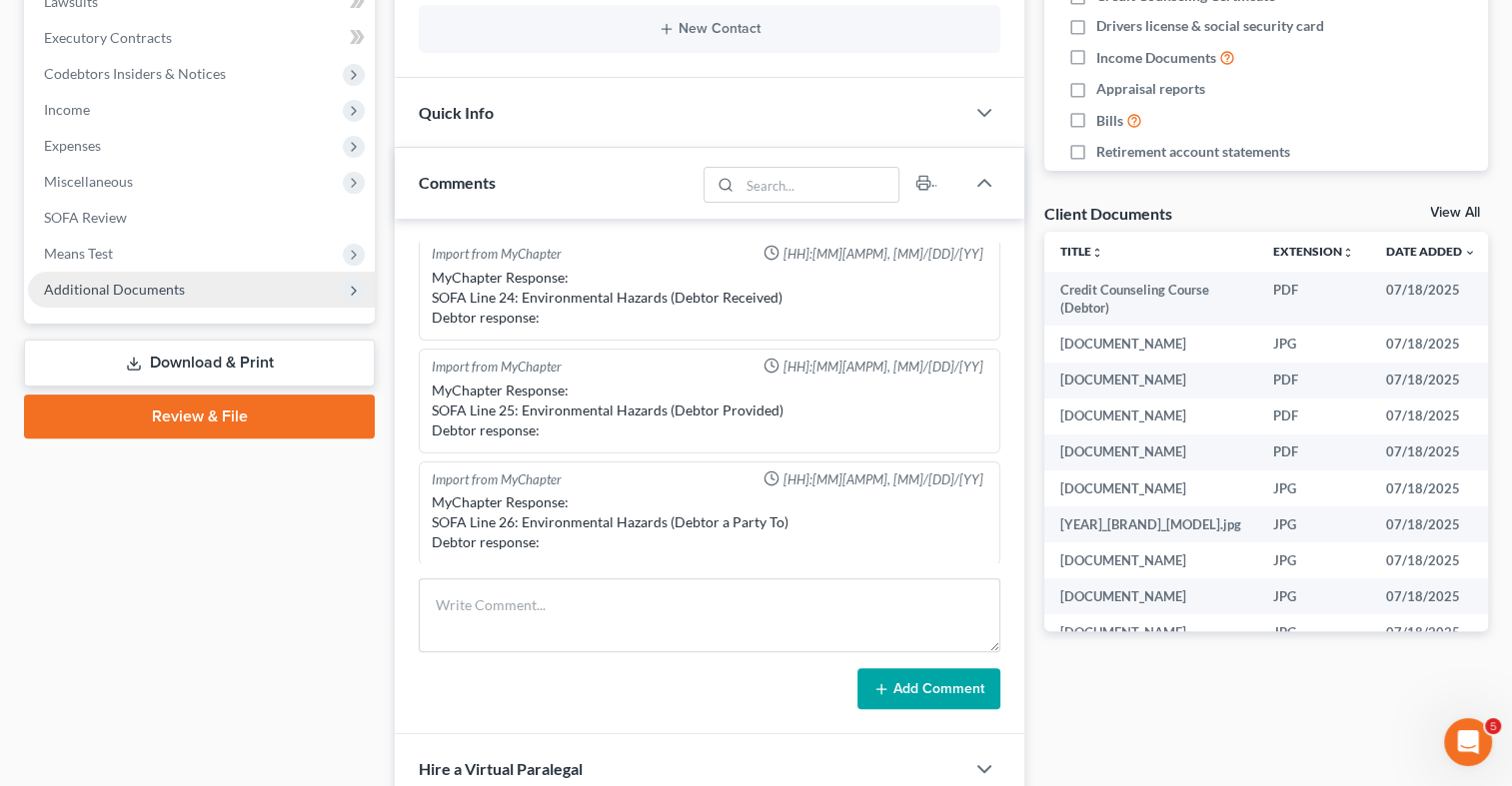 click on "Additional Documents" at bounding box center [114, 289] 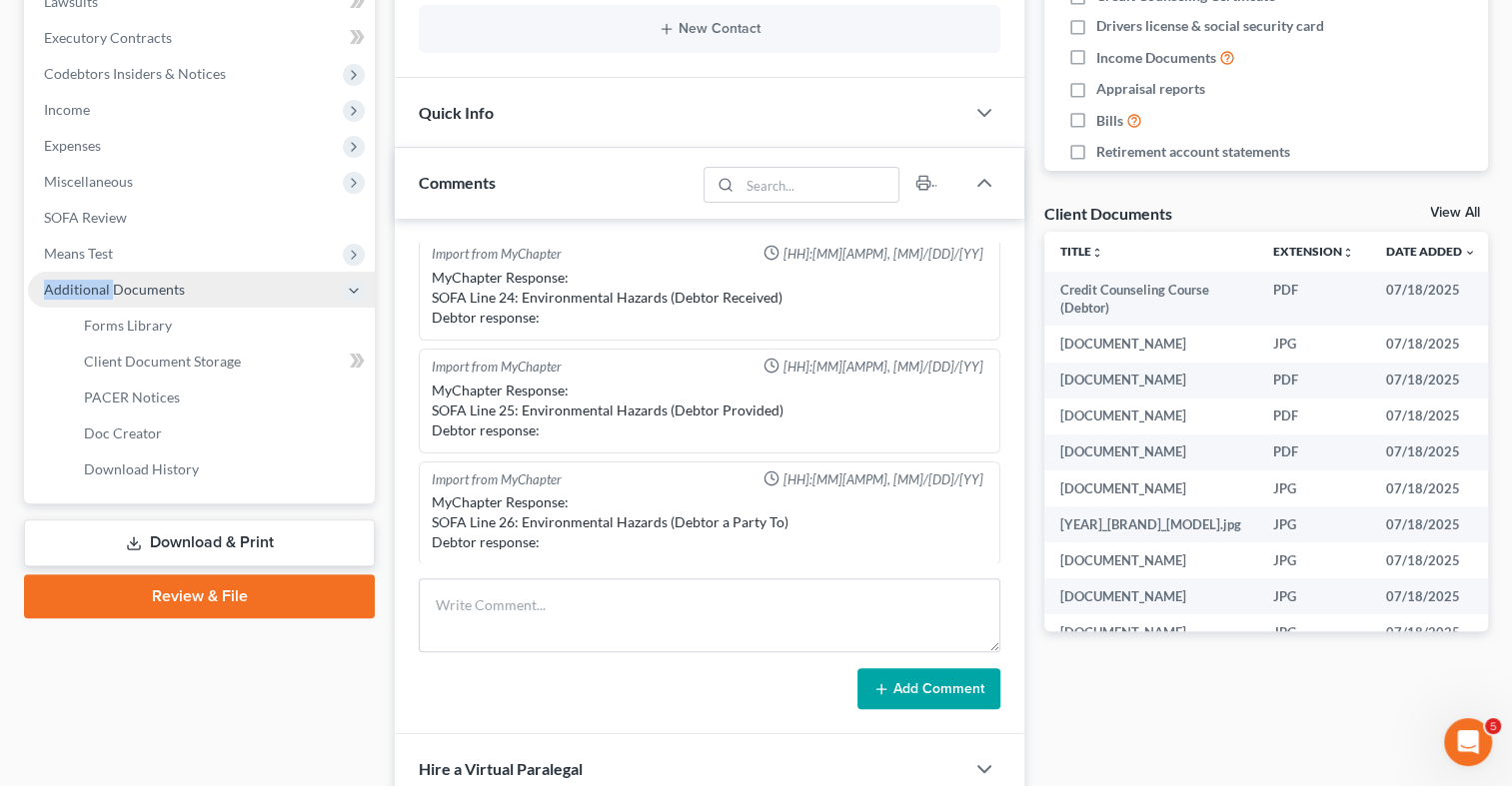click on "Additional Documents" at bounding box center (114, 289) 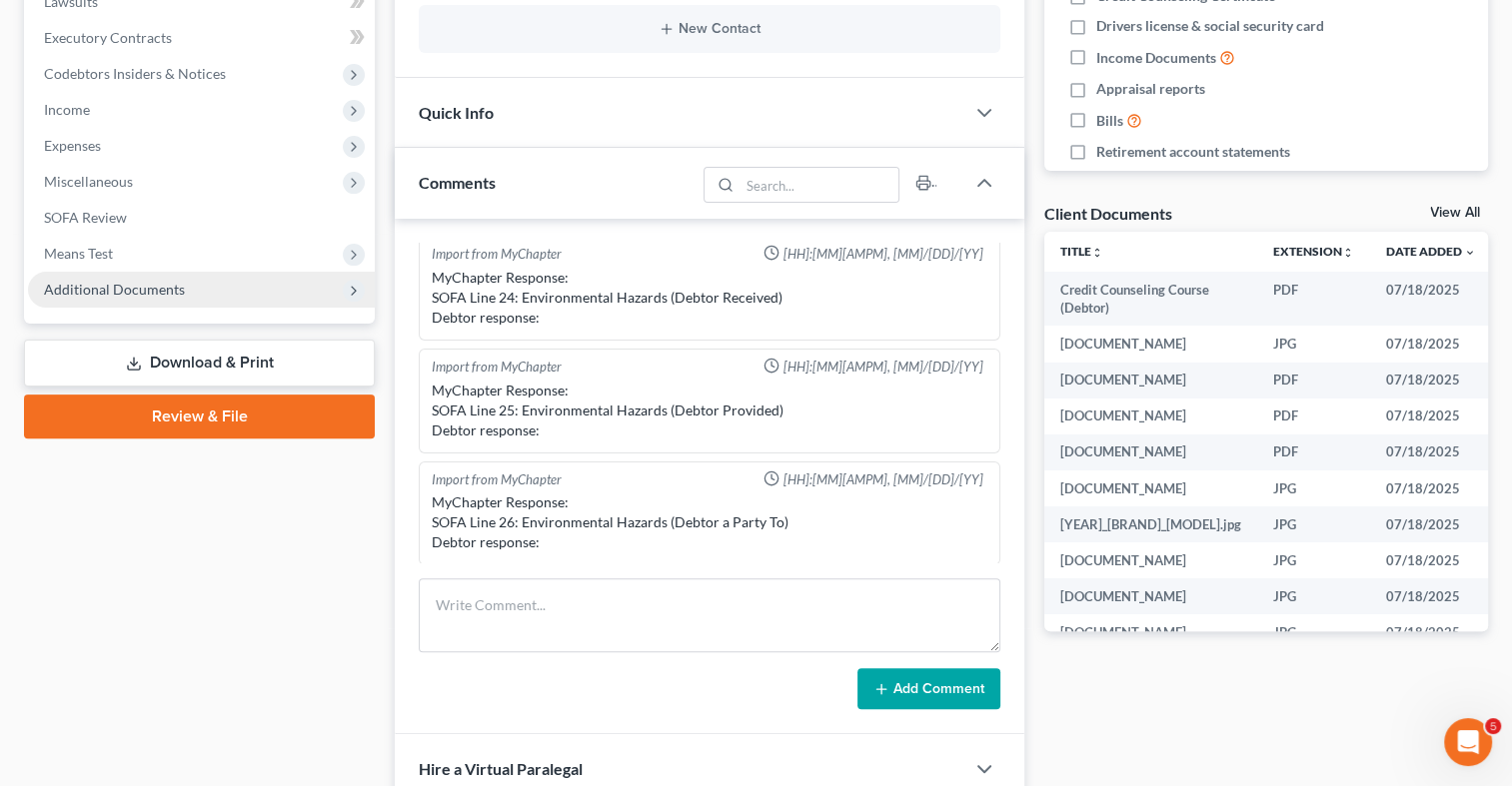 drag, startPoint x: 90, startPoint y: 288, endPoint x: 284, endPoint y: 278, distance: 194.25756 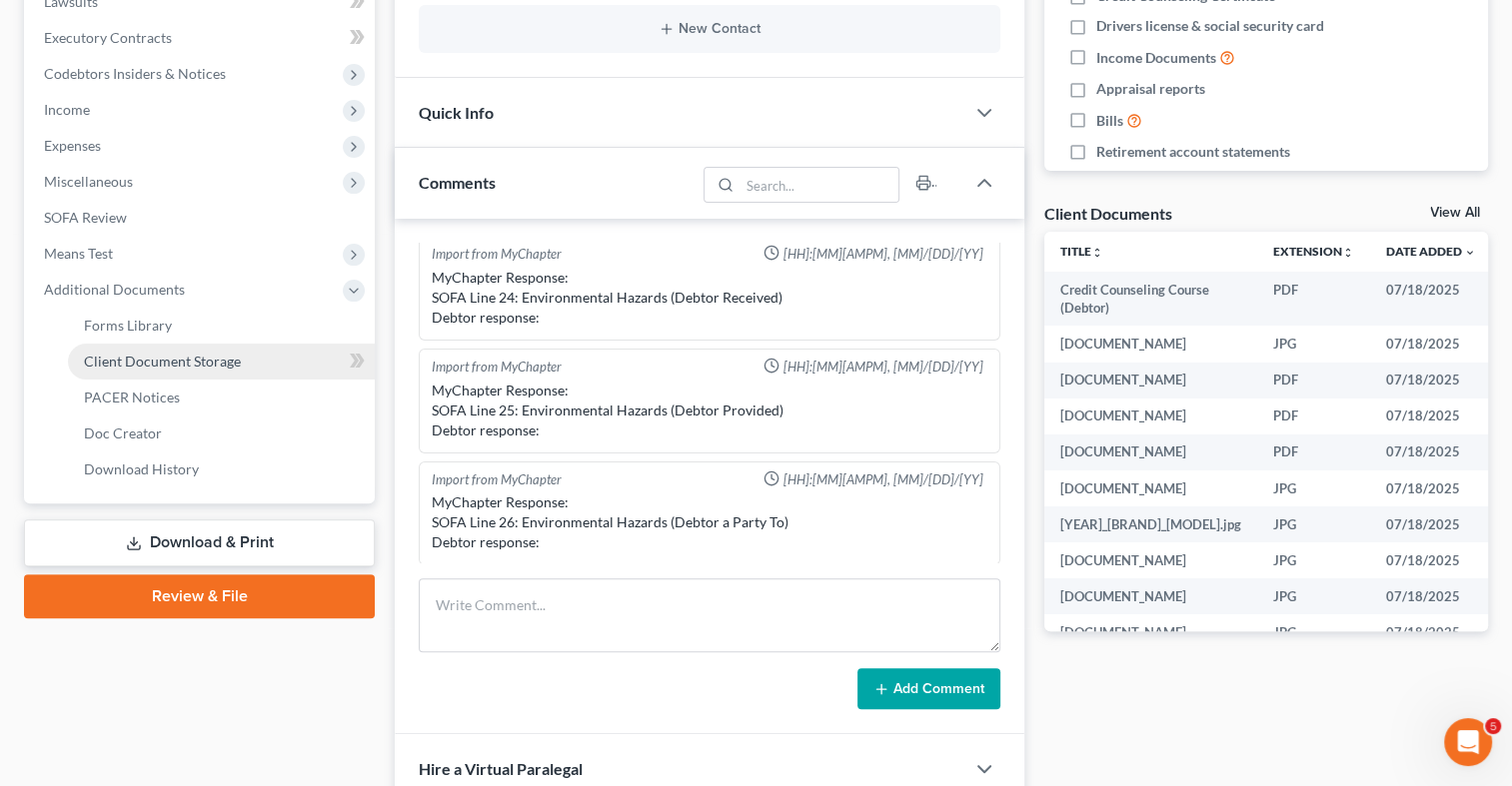 click on "Client Document Storage" at bounding box center [221, 362] 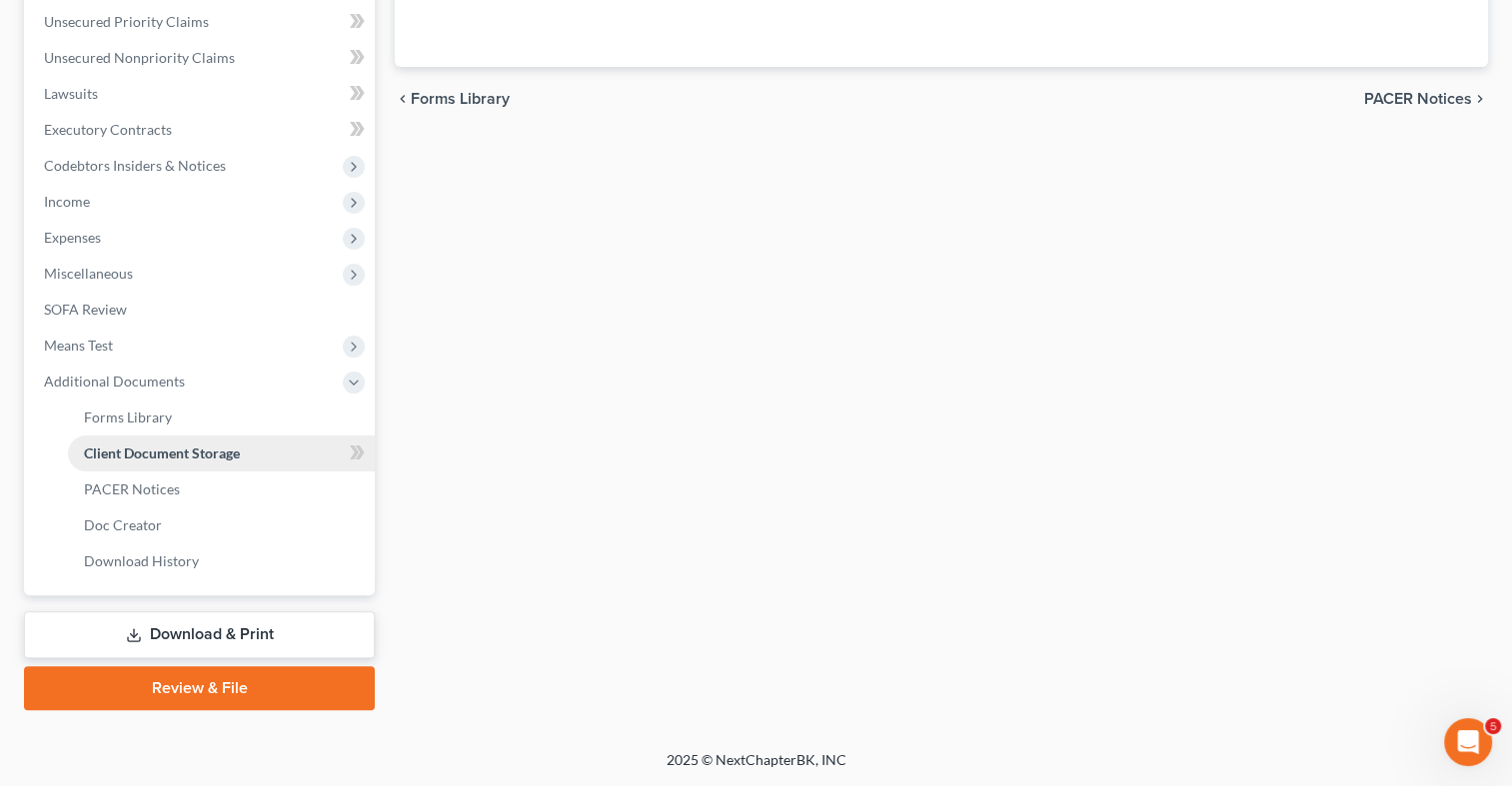 scroll, scrollTop: 129, scrollLeft: 0, axis: vertical 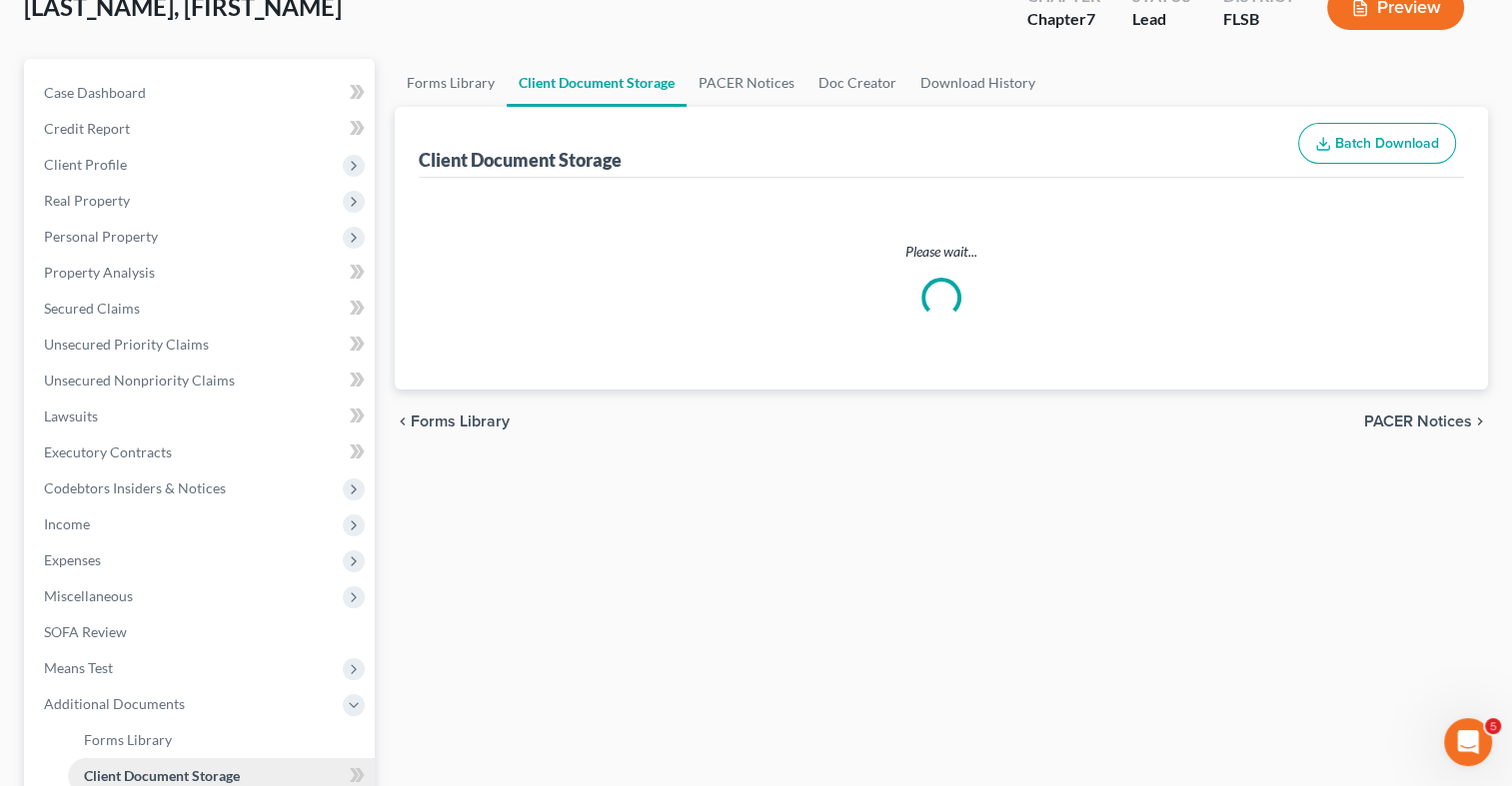select on "9" 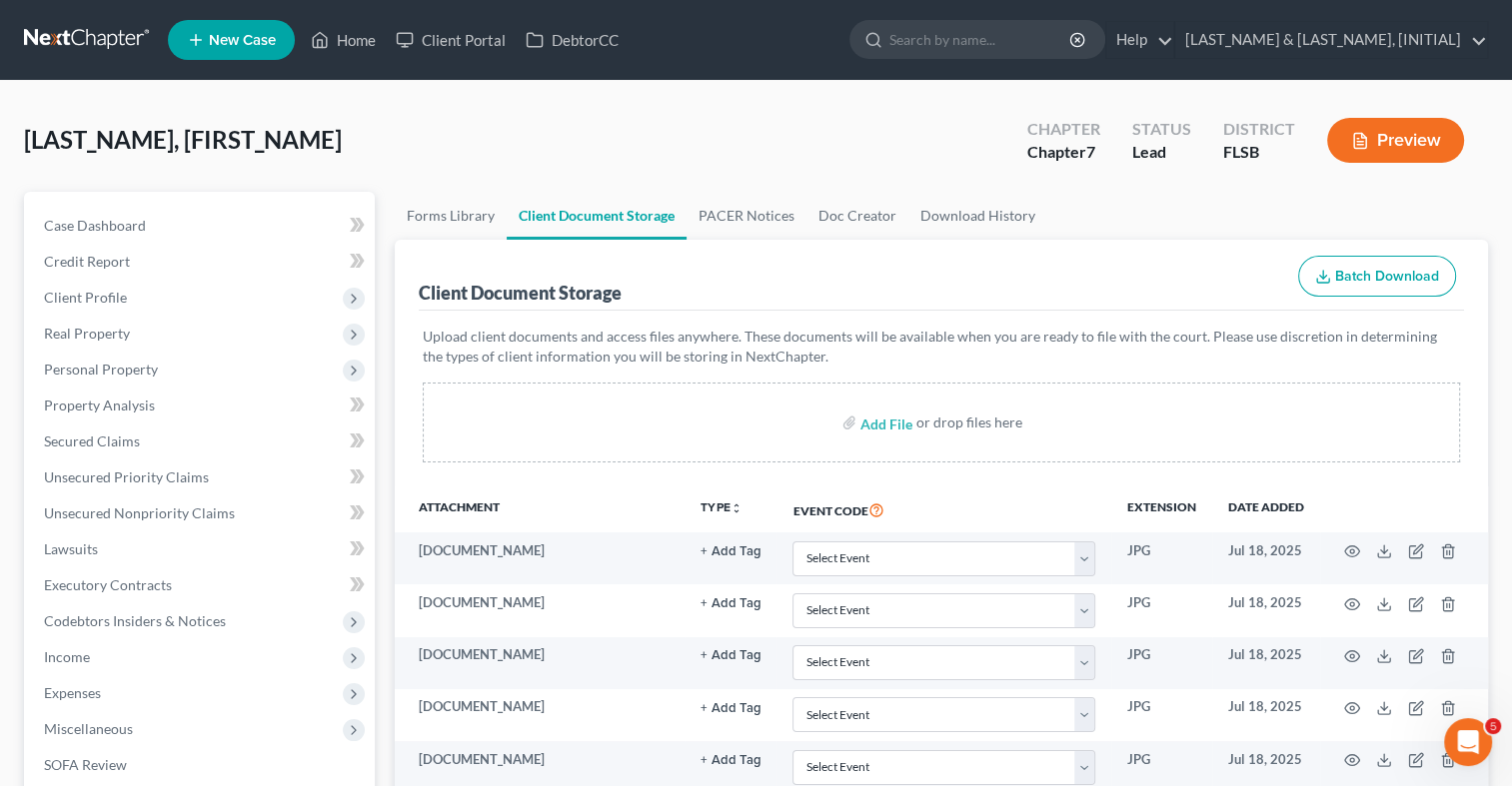 scroll, scrollTop: 0, scrollLeft: 0, axis: both 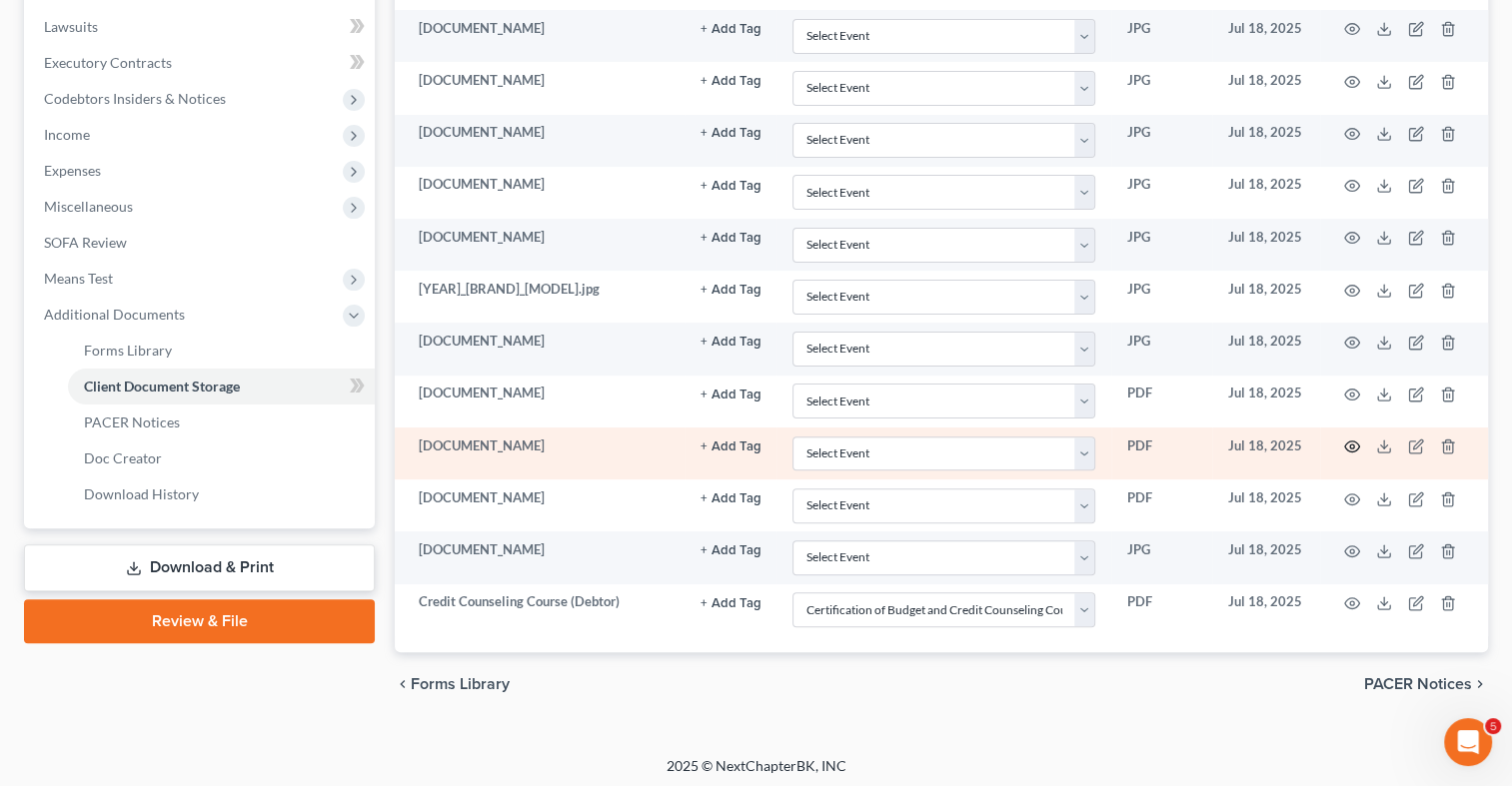 click 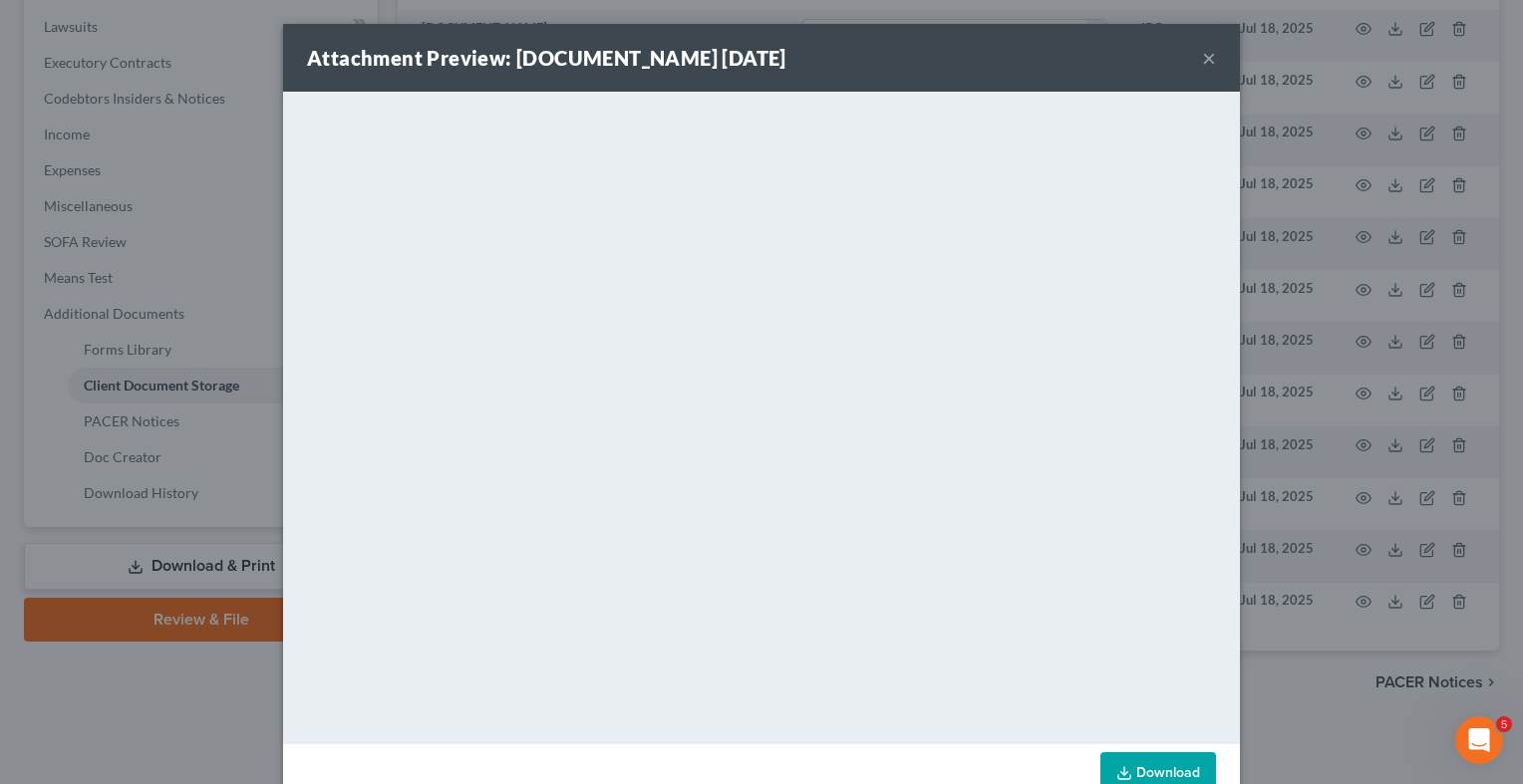 click on "Attachment Preview: [DOCUMENT_NAME] [DATE] ×" at bounding box center [762, 58] 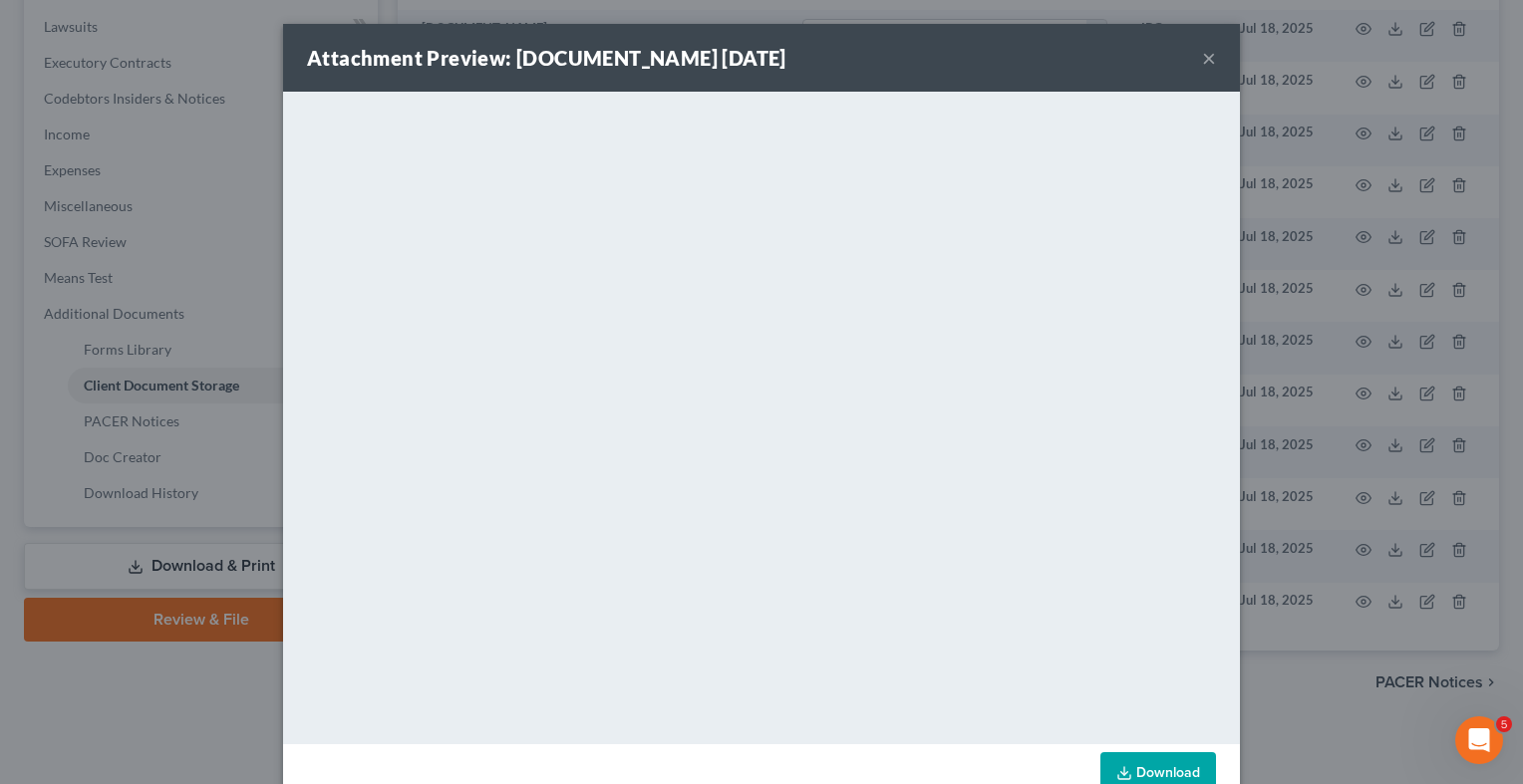 click on "×" at bounding box center (1209, 58) 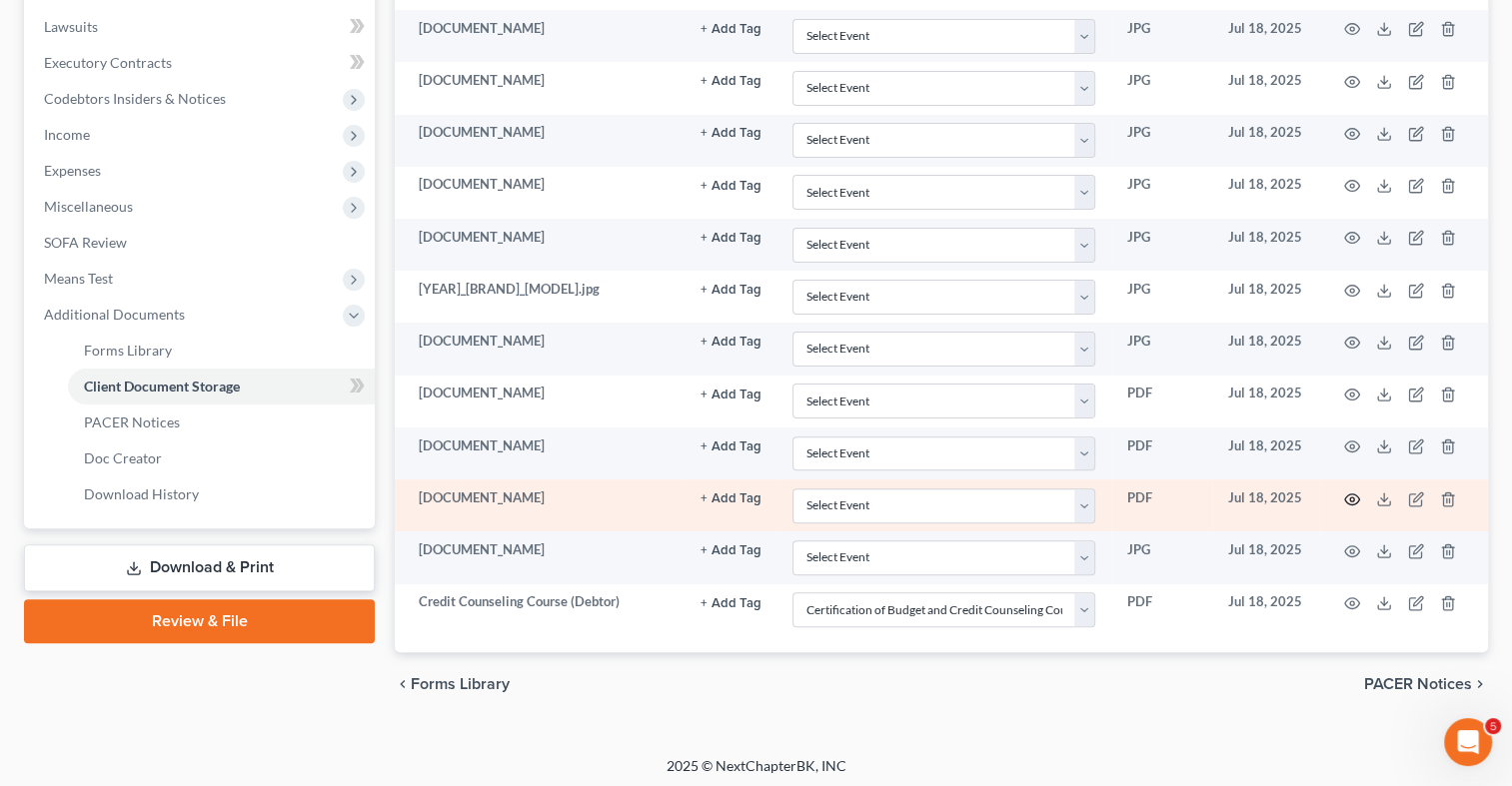 click 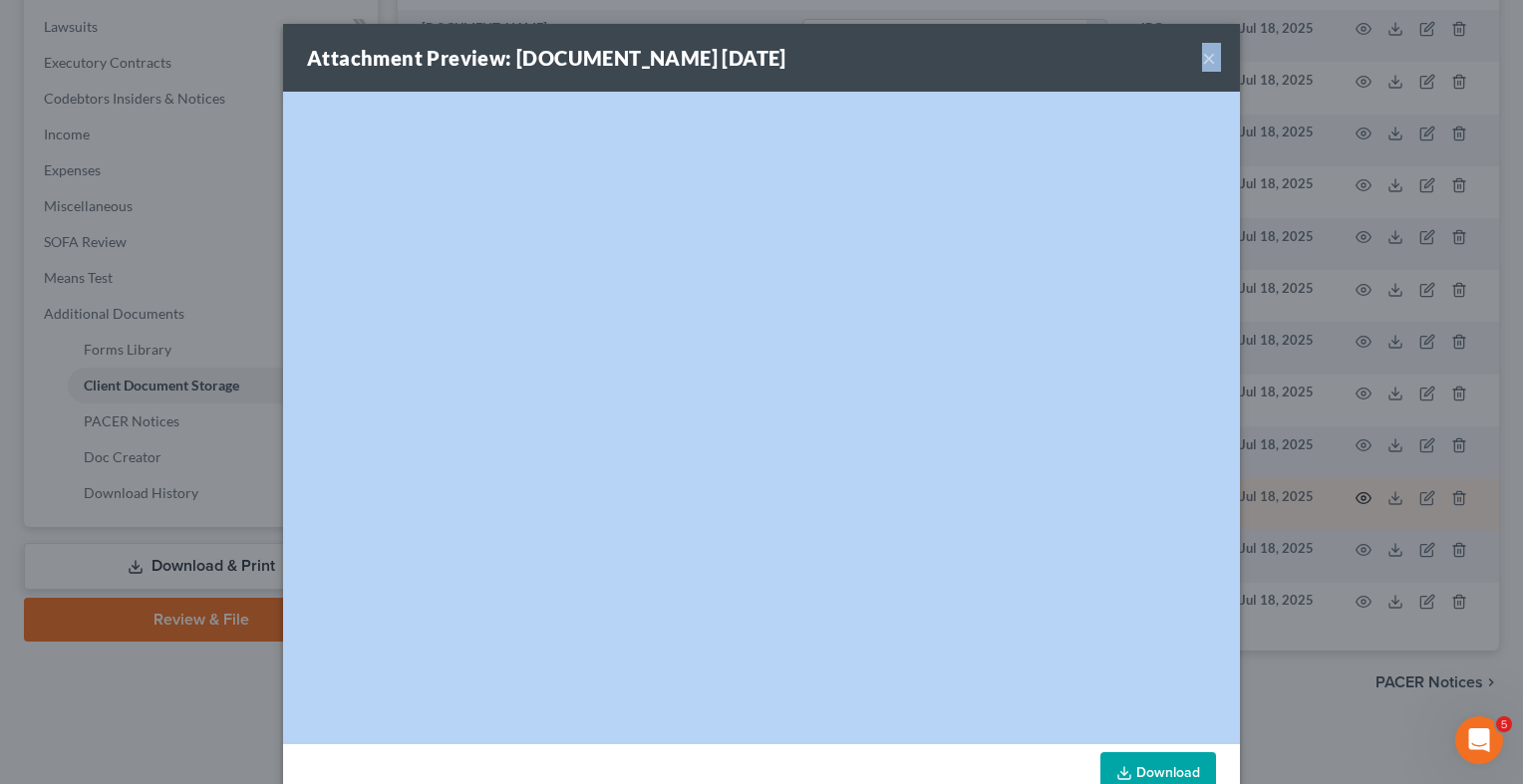 click on "Attachment Preview: [DOCUMENT_NAME] [DATE] ×
<object ng-attr-data='[URL]' type='application/pdf' width='100%' height='650px'></object>
<p><a href='[URL]' target='_blank'>Click here</a> to open in a new window.</p>
Download" at bounding box center (762, 392) 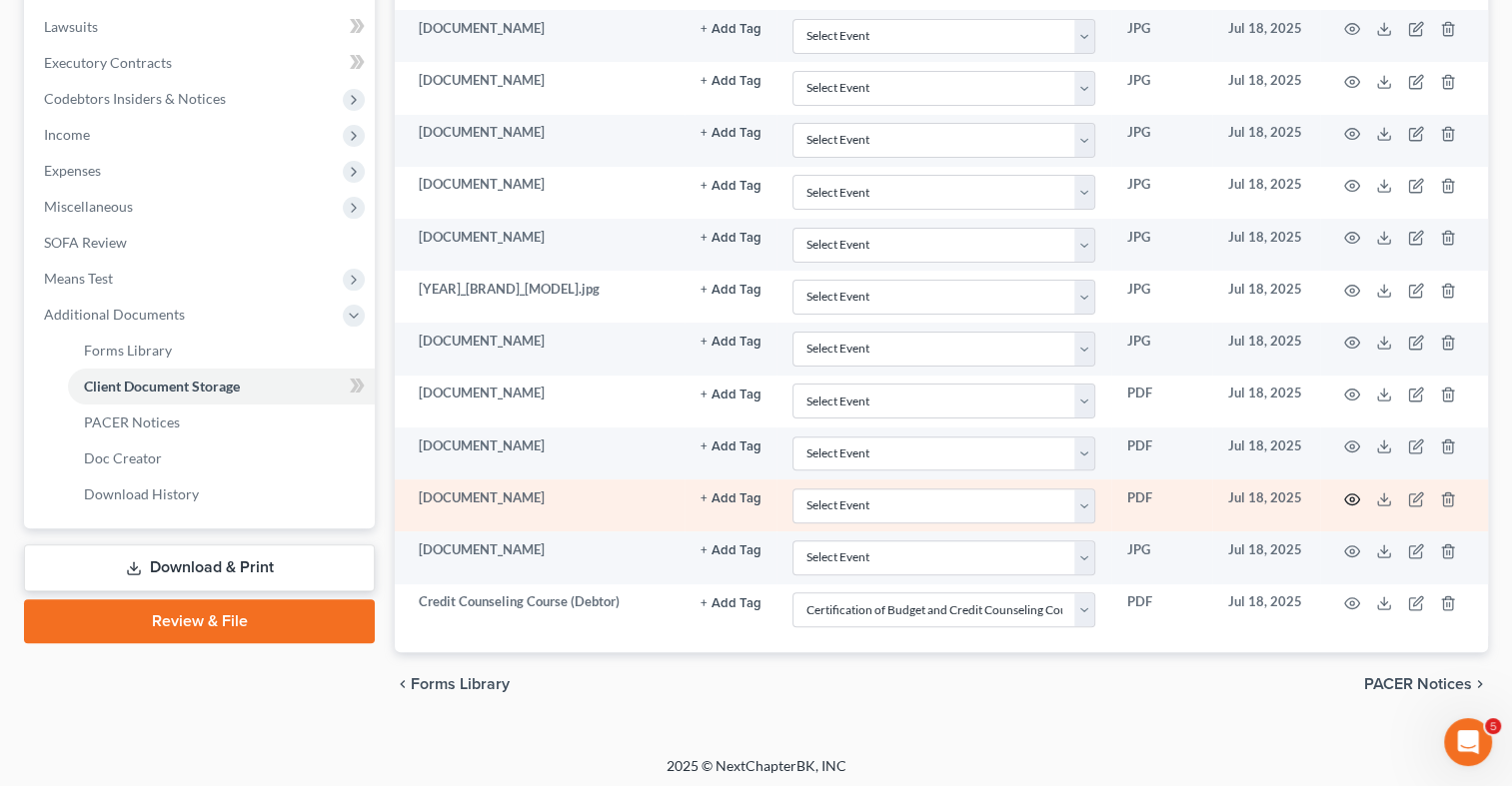click 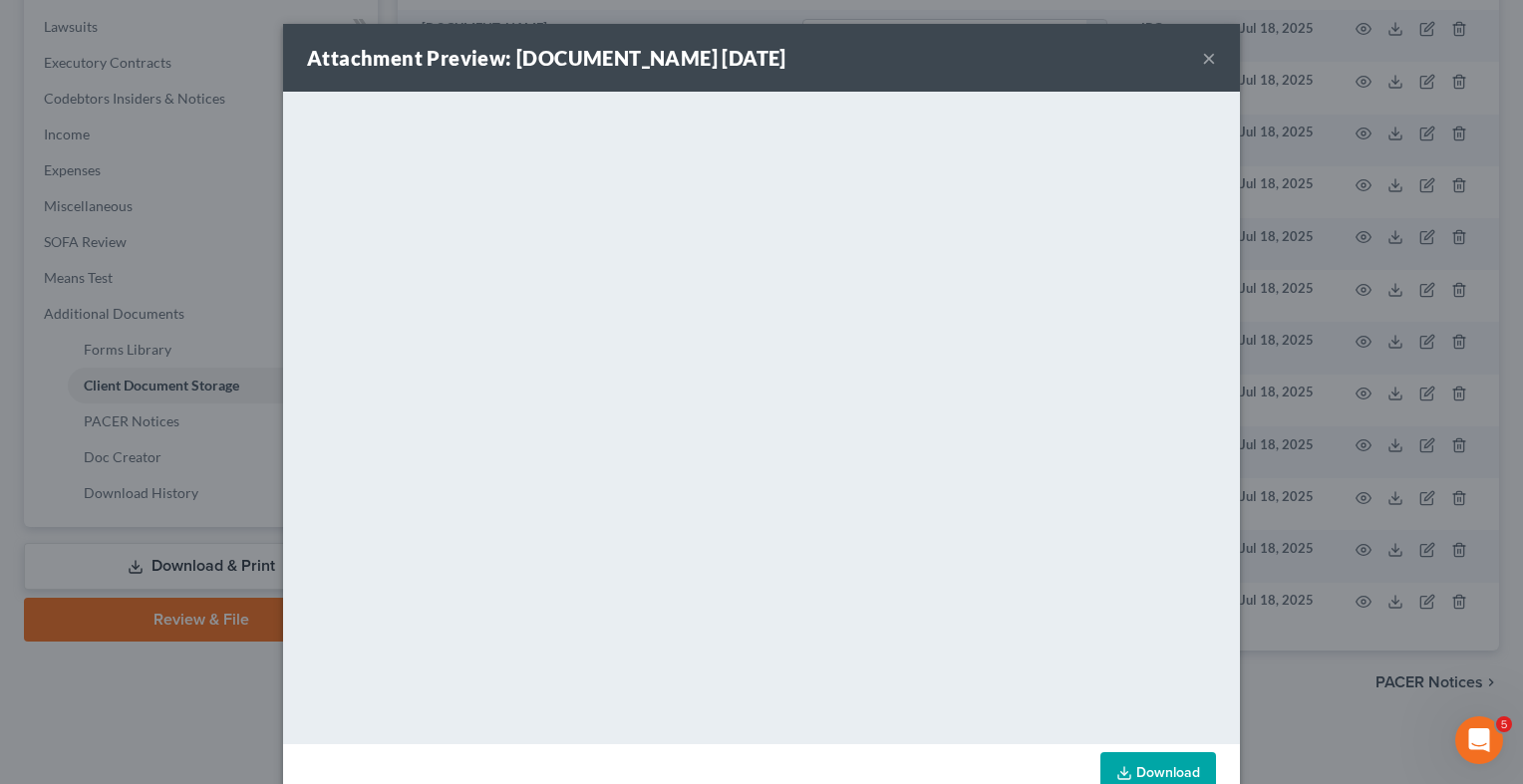 click on "×" at bounding box center (1209, 58) 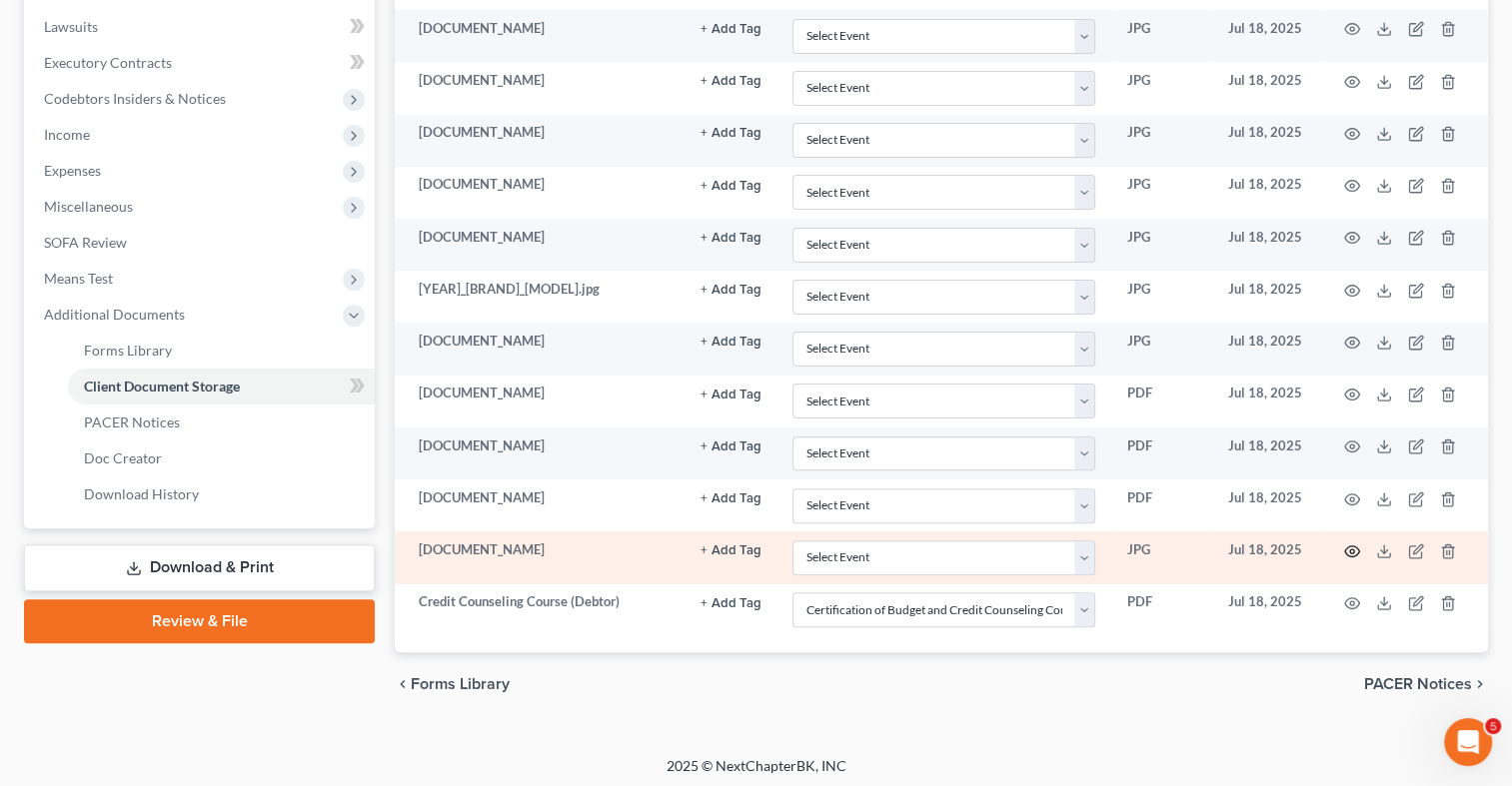 click 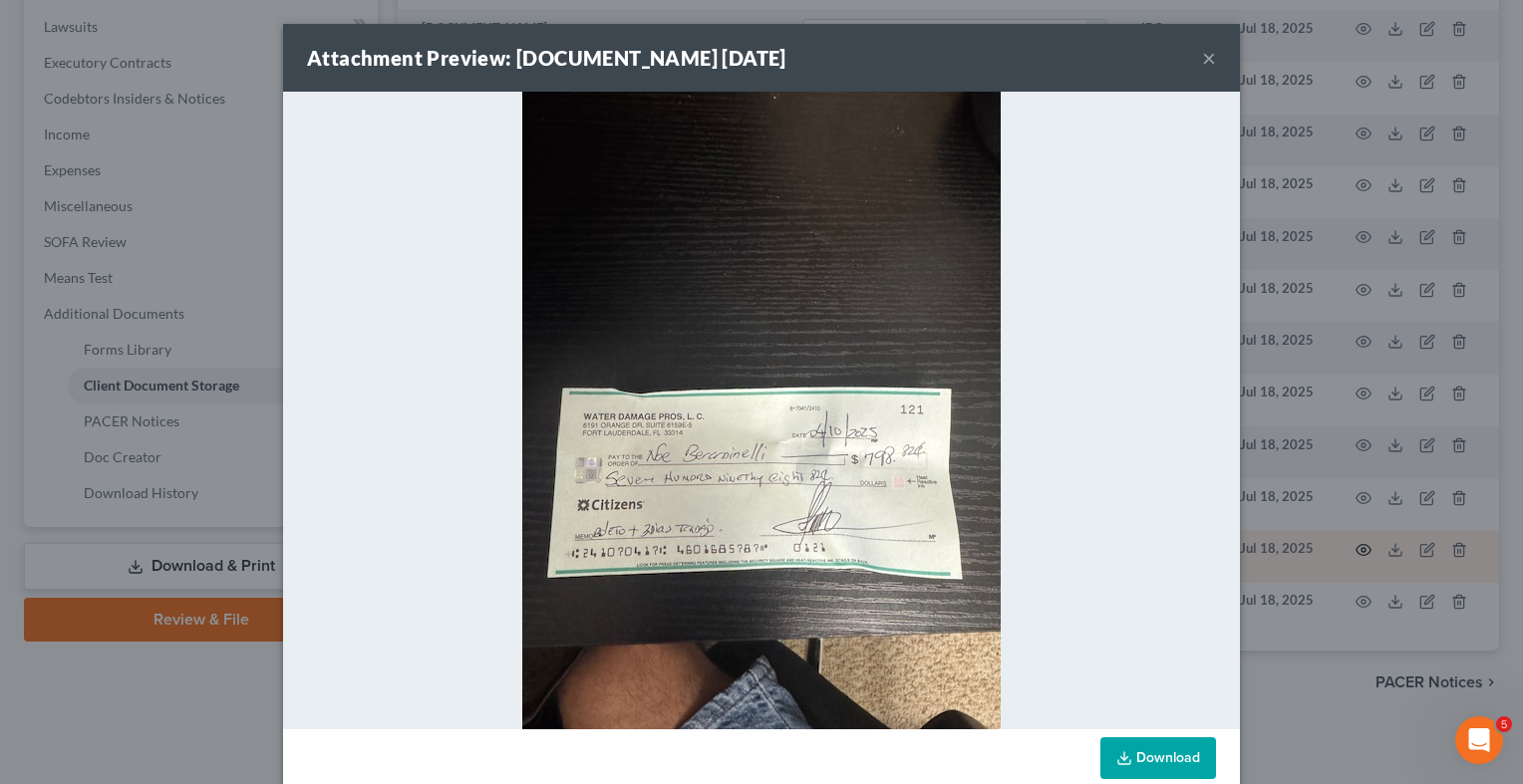 click on "Attachment Preview: [DOCUMENT_NAME] [DATE] × Download" at bounding box center [762, 392] 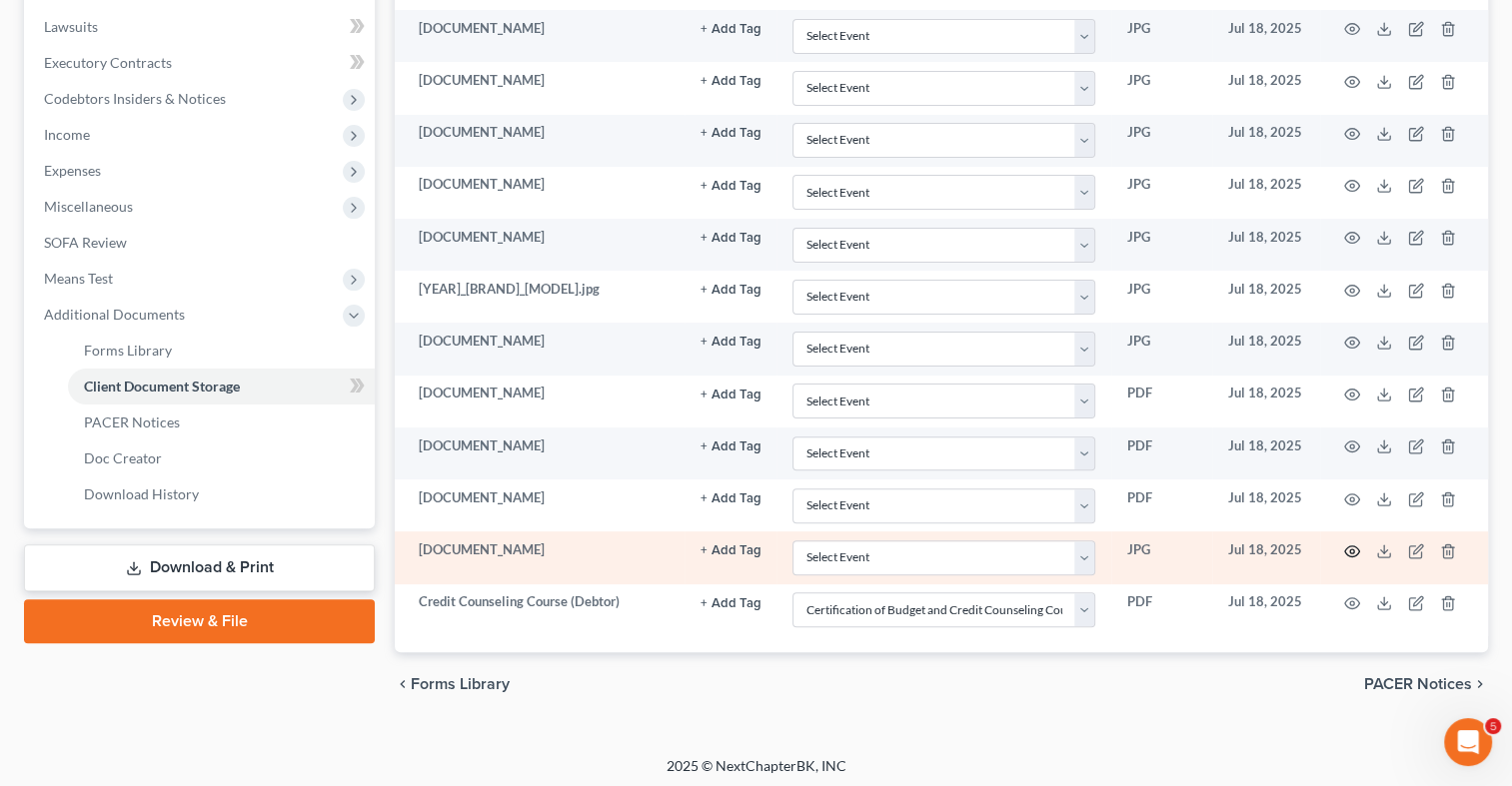 click 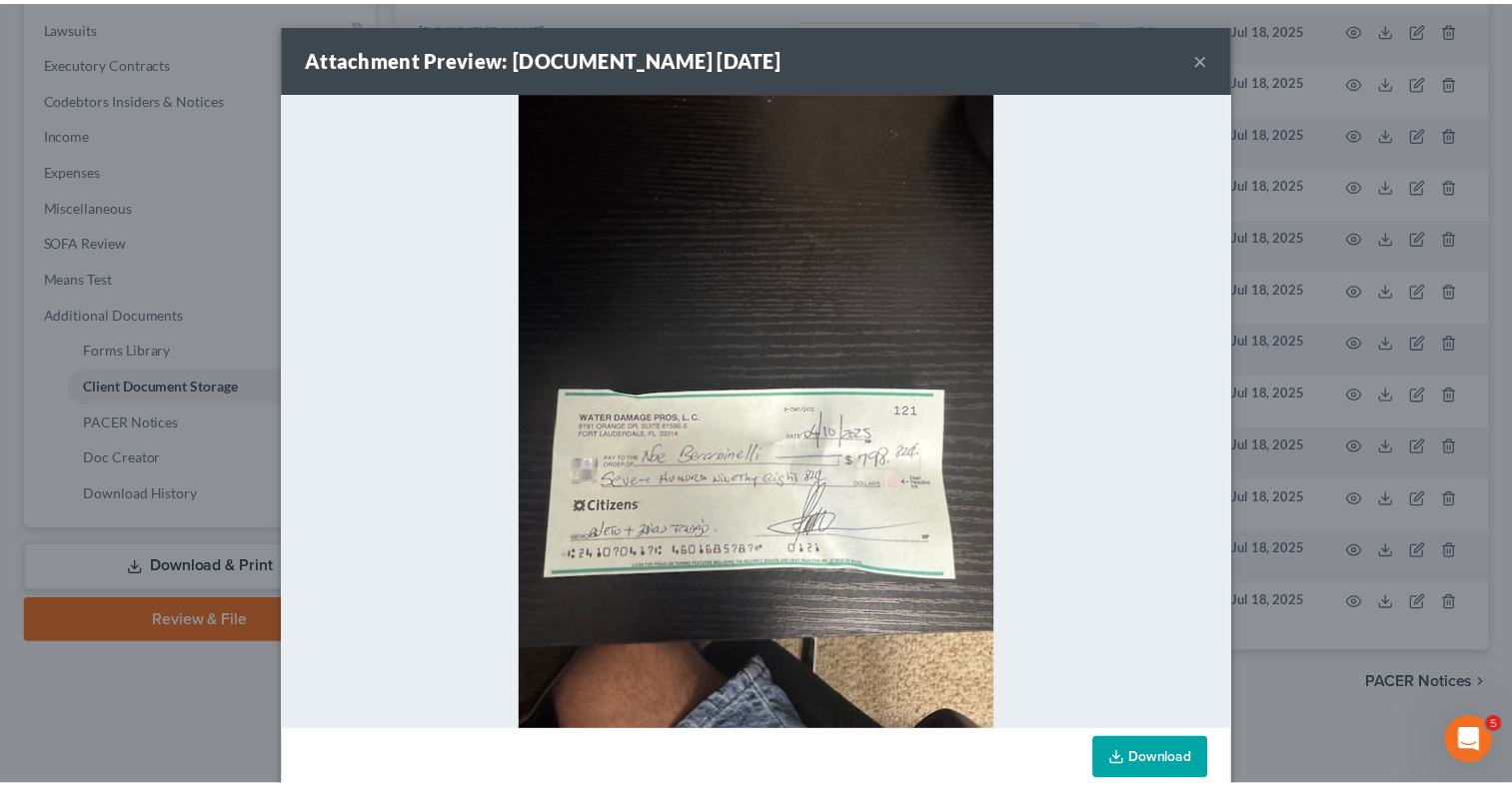 scroll, scrollTop: 445, scrollLeft: 0, axis: vertical 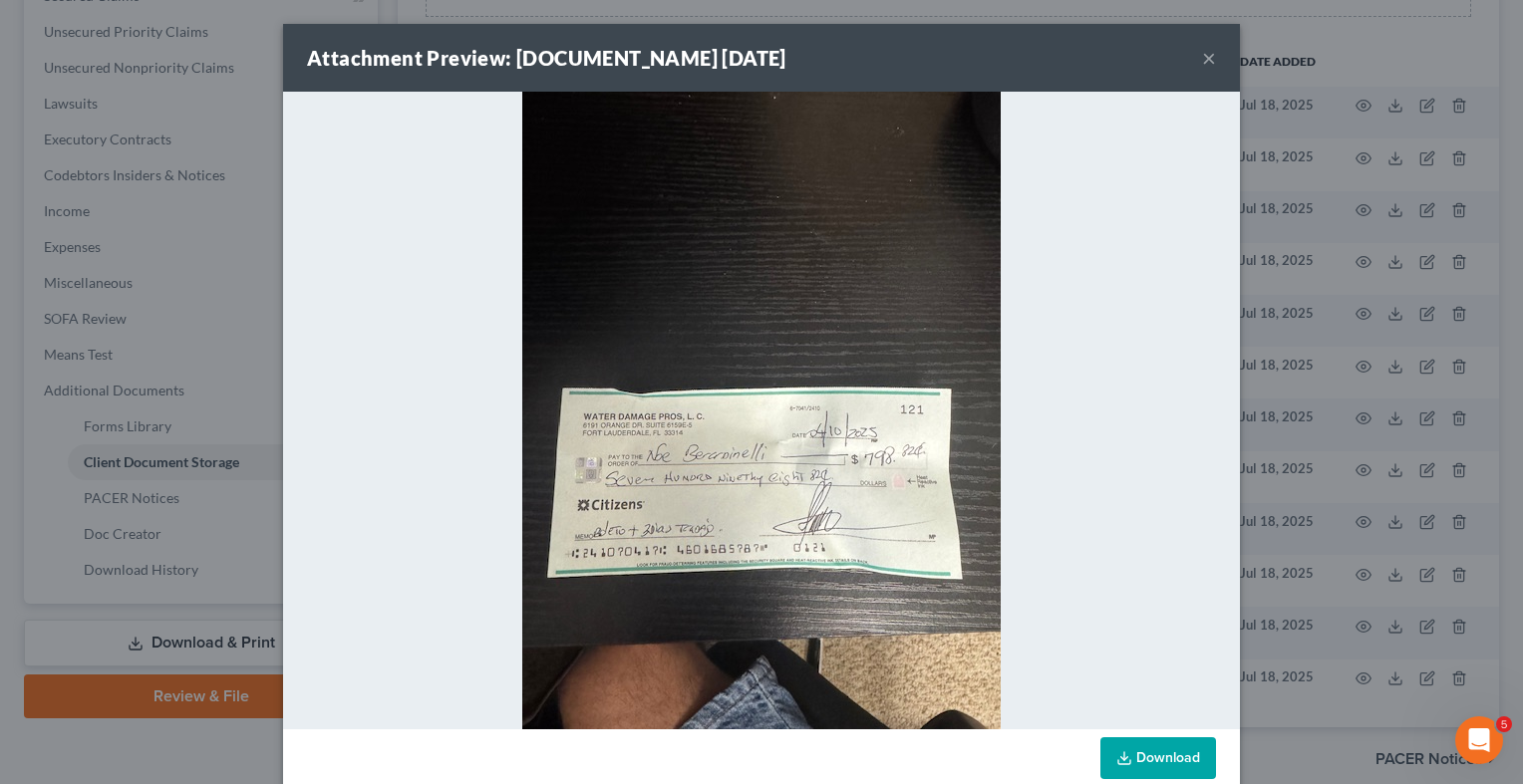 click on "Attachment Preview: [DOCUMENT_NAME] [DATE] ×" at bounding box center (762, 58) 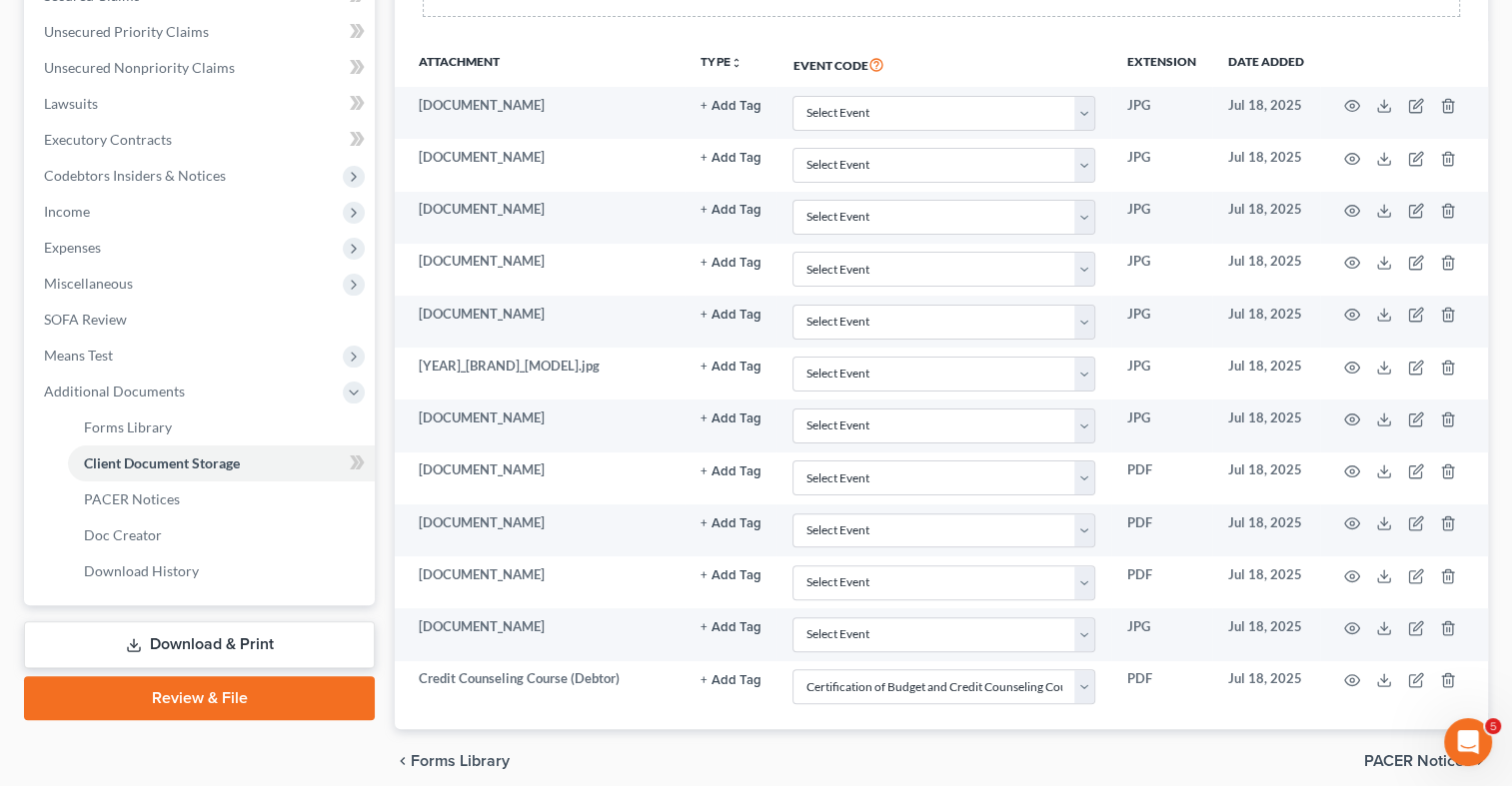 scroll, scrollTop: 452, scrollLeft: 0, axis: vertical 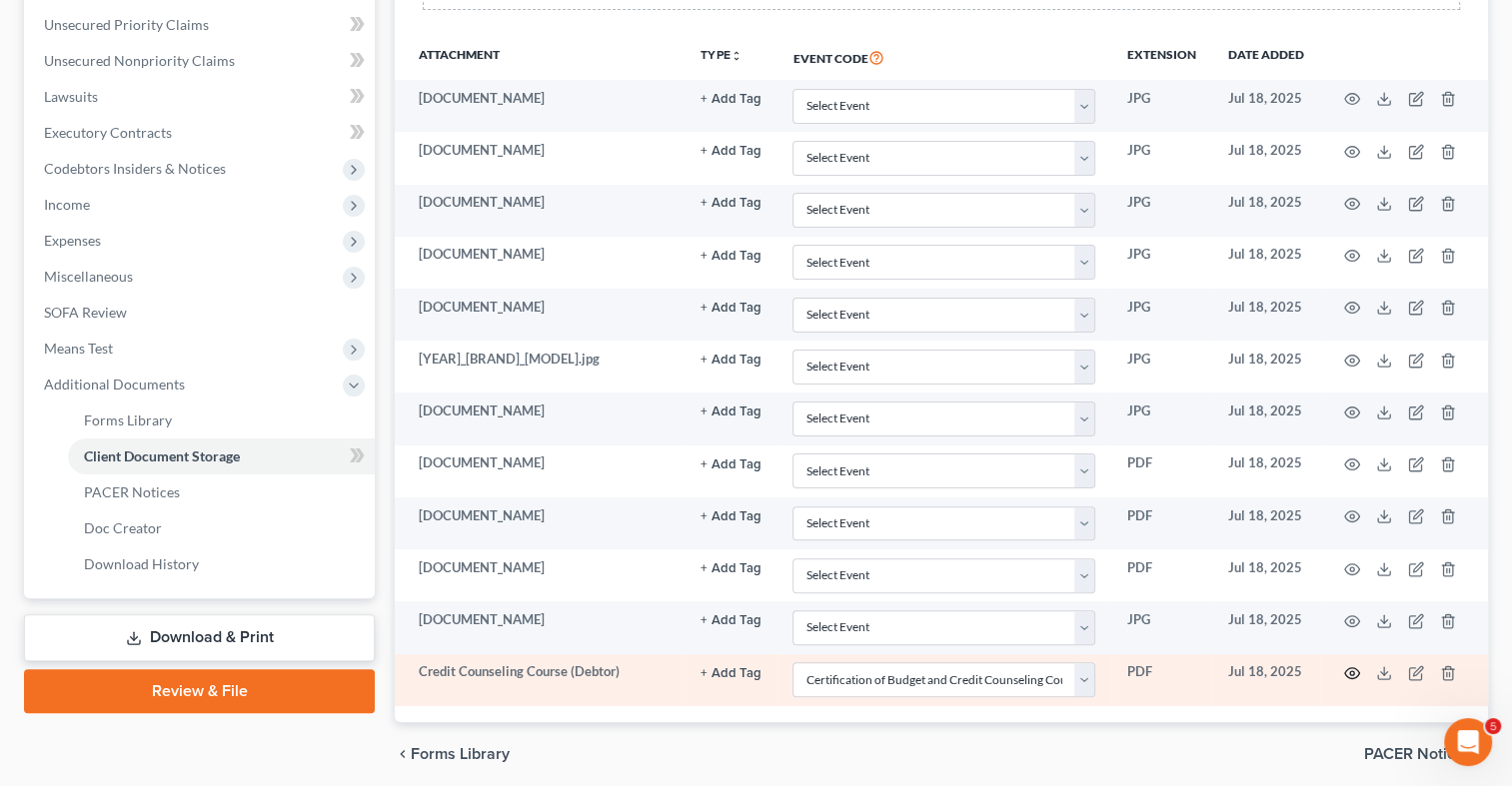 click 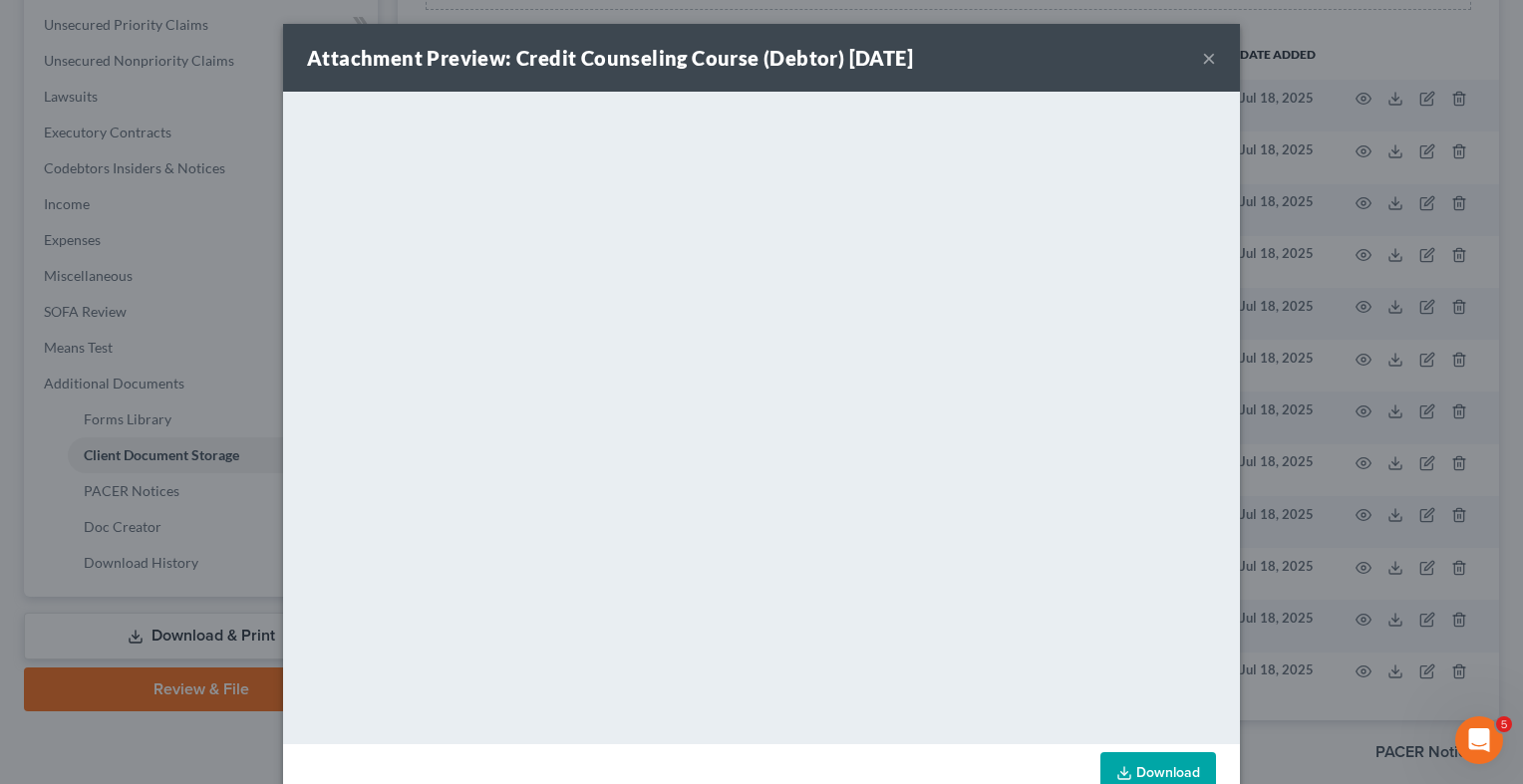 click on "Attachment Preview: Credit Counseling Course (Debtor) [DATE] ×
<object ng-attr-data='[URL]' type='application/pdf' width='100%' height='650px'></object>
<p><a href='[URL]' target='_blank'>Click here</a> to open in a new window.</p>" at bounding box center [762, 392] 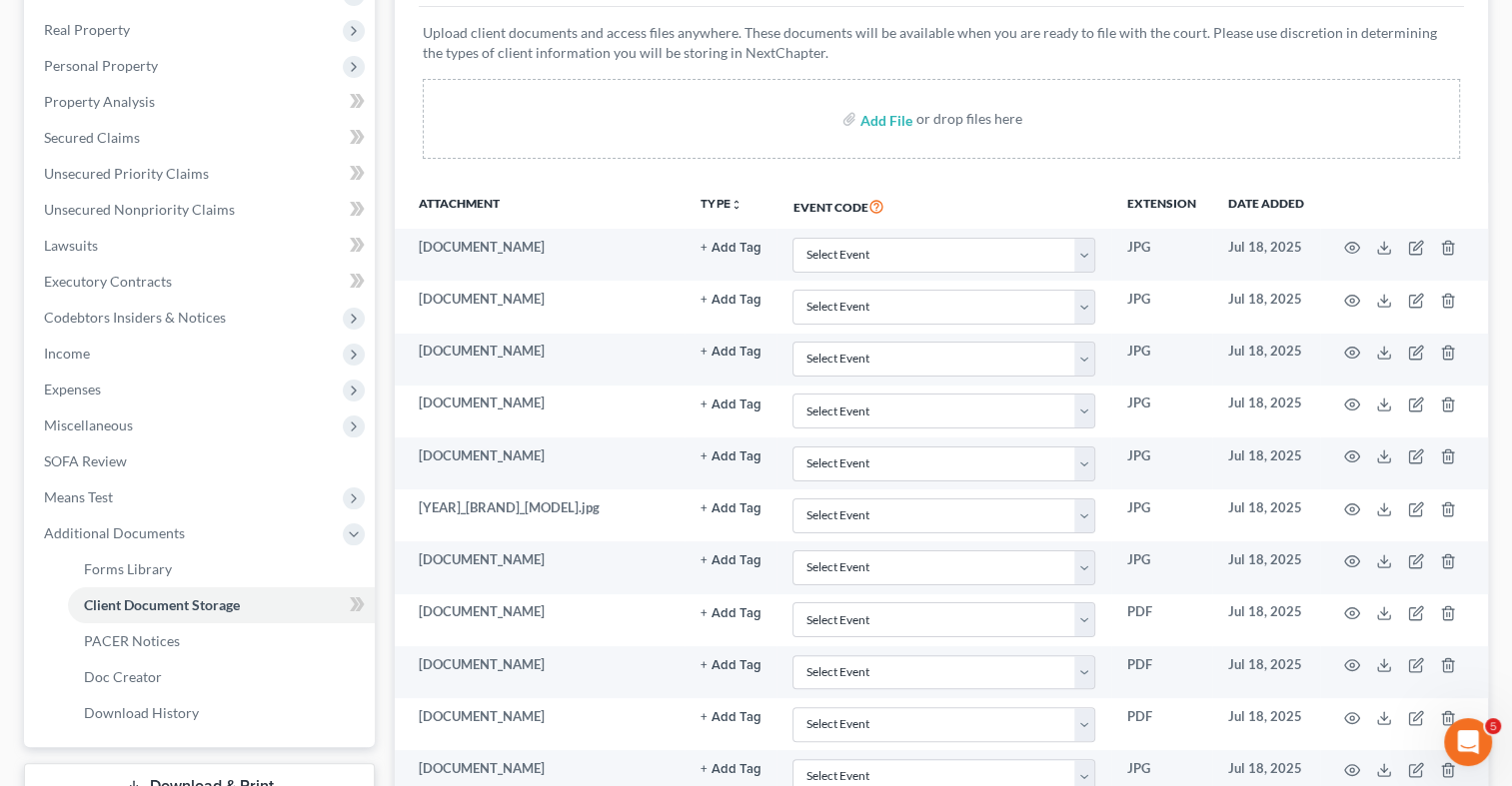 scroll, scrollTop: 359, scrollLeft: 0, axis: vertical 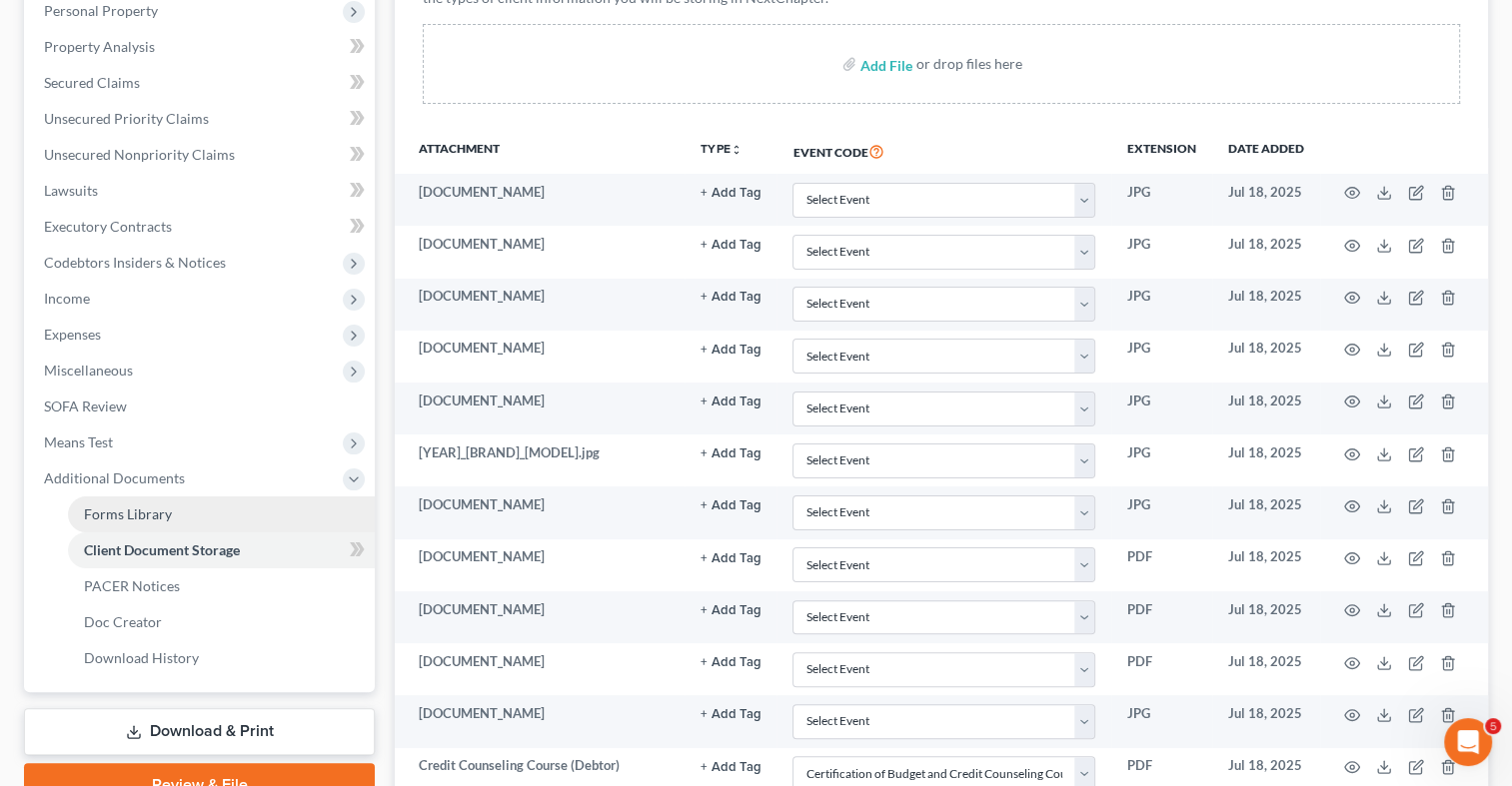 click on "Forms Library" at bounding box center [221, 514] 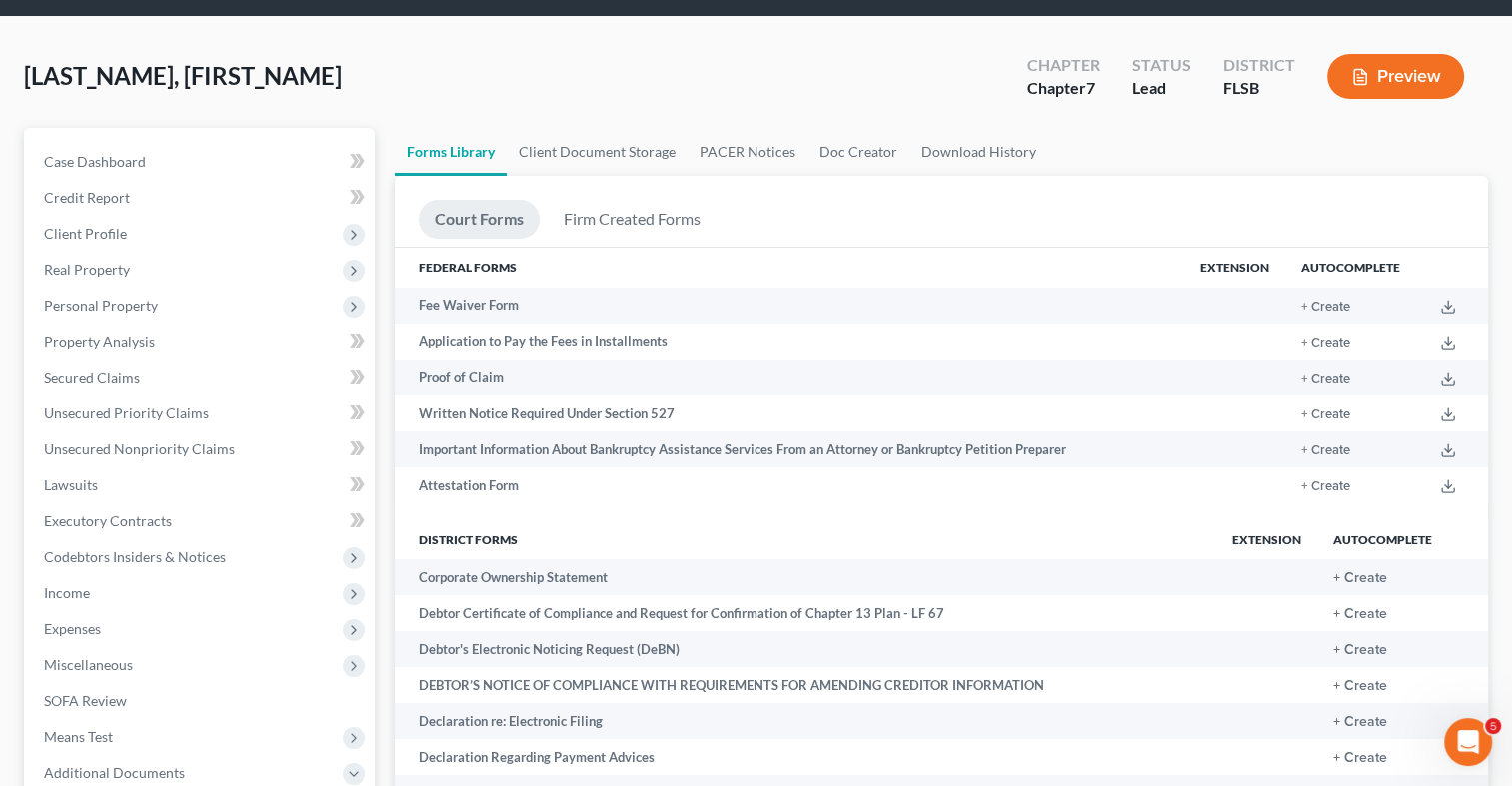 scroll, scrollTop: 0, scrollLeft: 0, axis: both 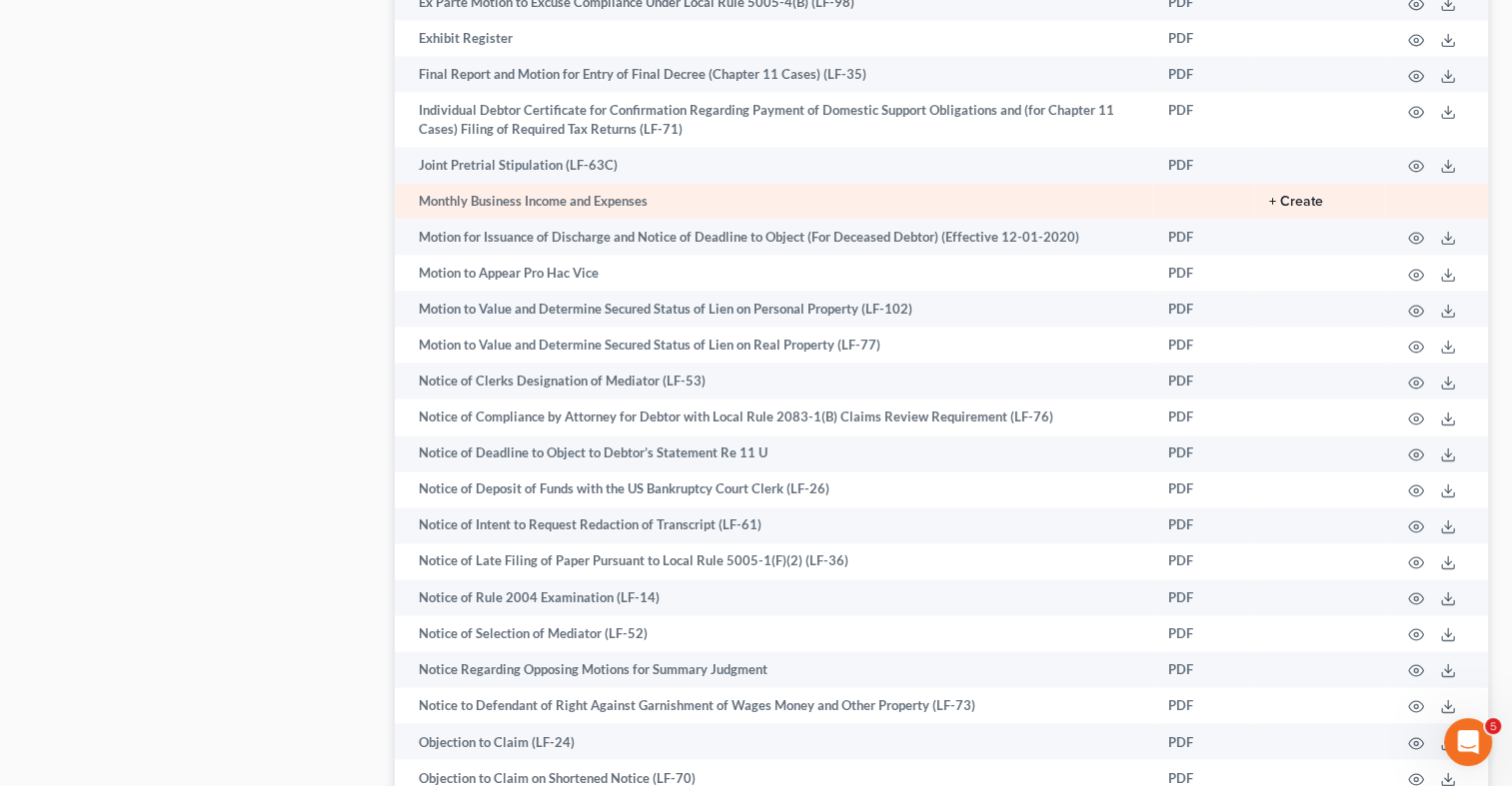 click on "+ Create" at bounding box center (1296, 202) 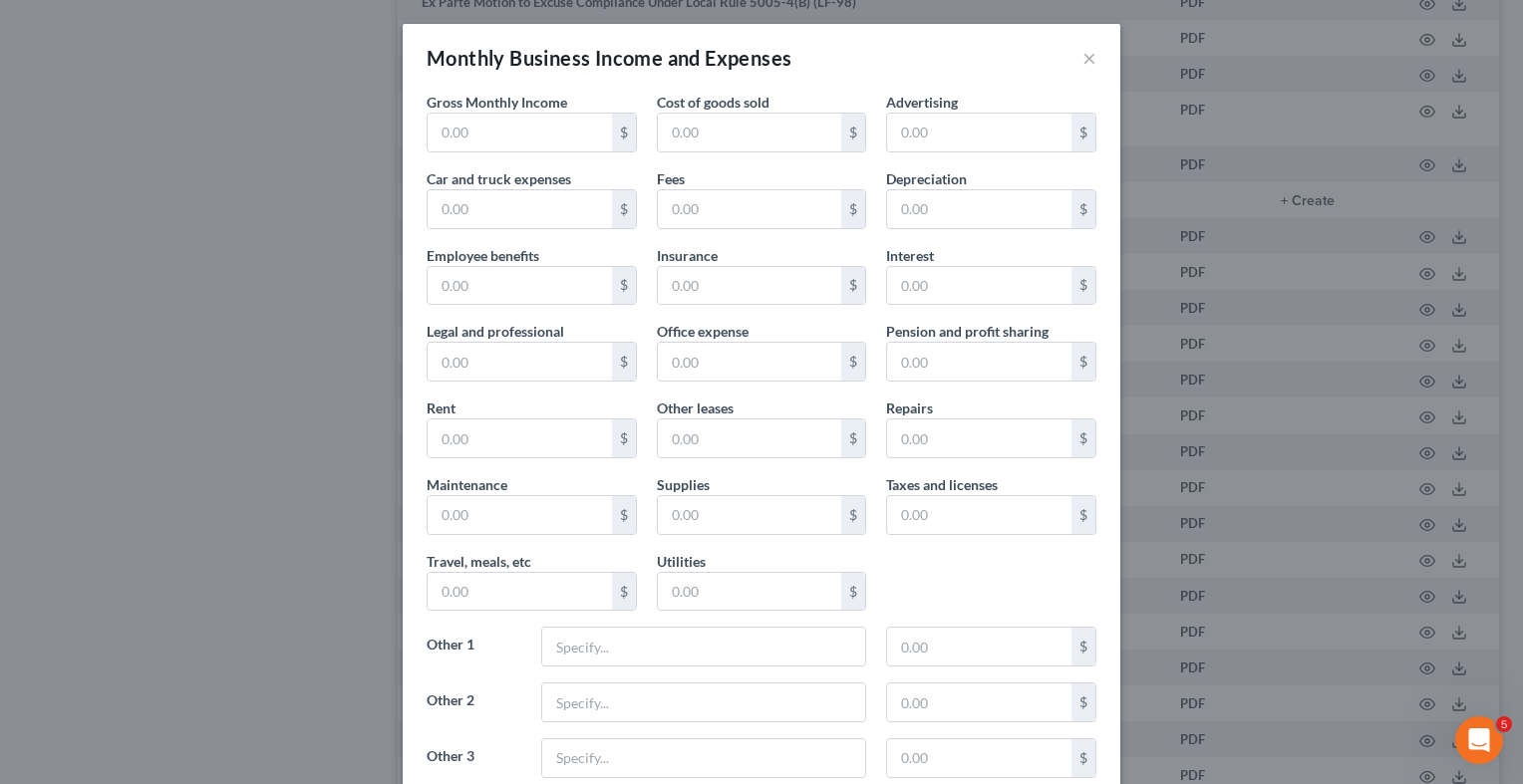 scroll, scrollTop: 191, scrollLeft: 0, axis: vertical 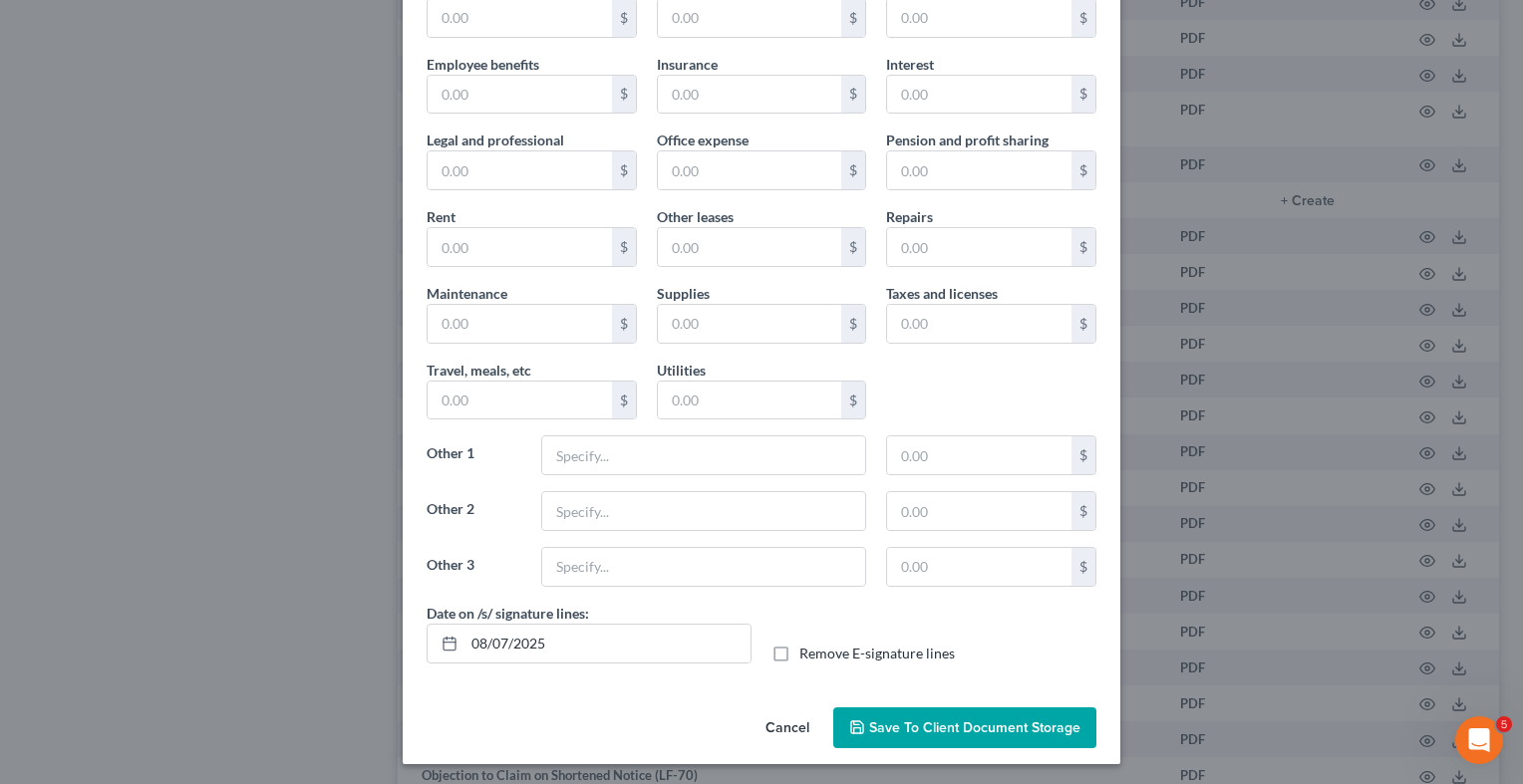 click on "Save to Client Document Storage" at bounding box center [975, 727] 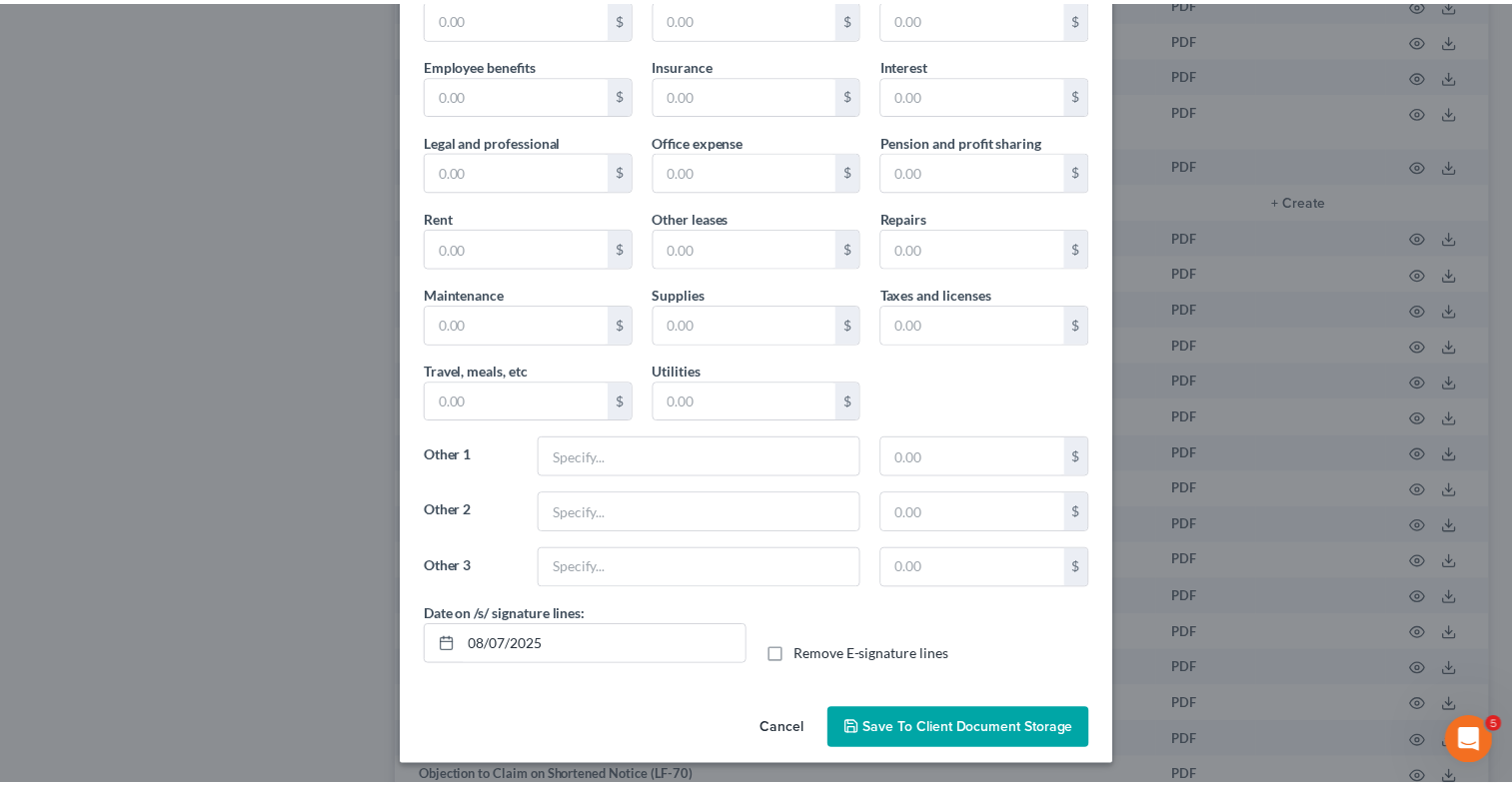 scroll, scrollTop: 191, scrollLeft: 0, axis: vertical 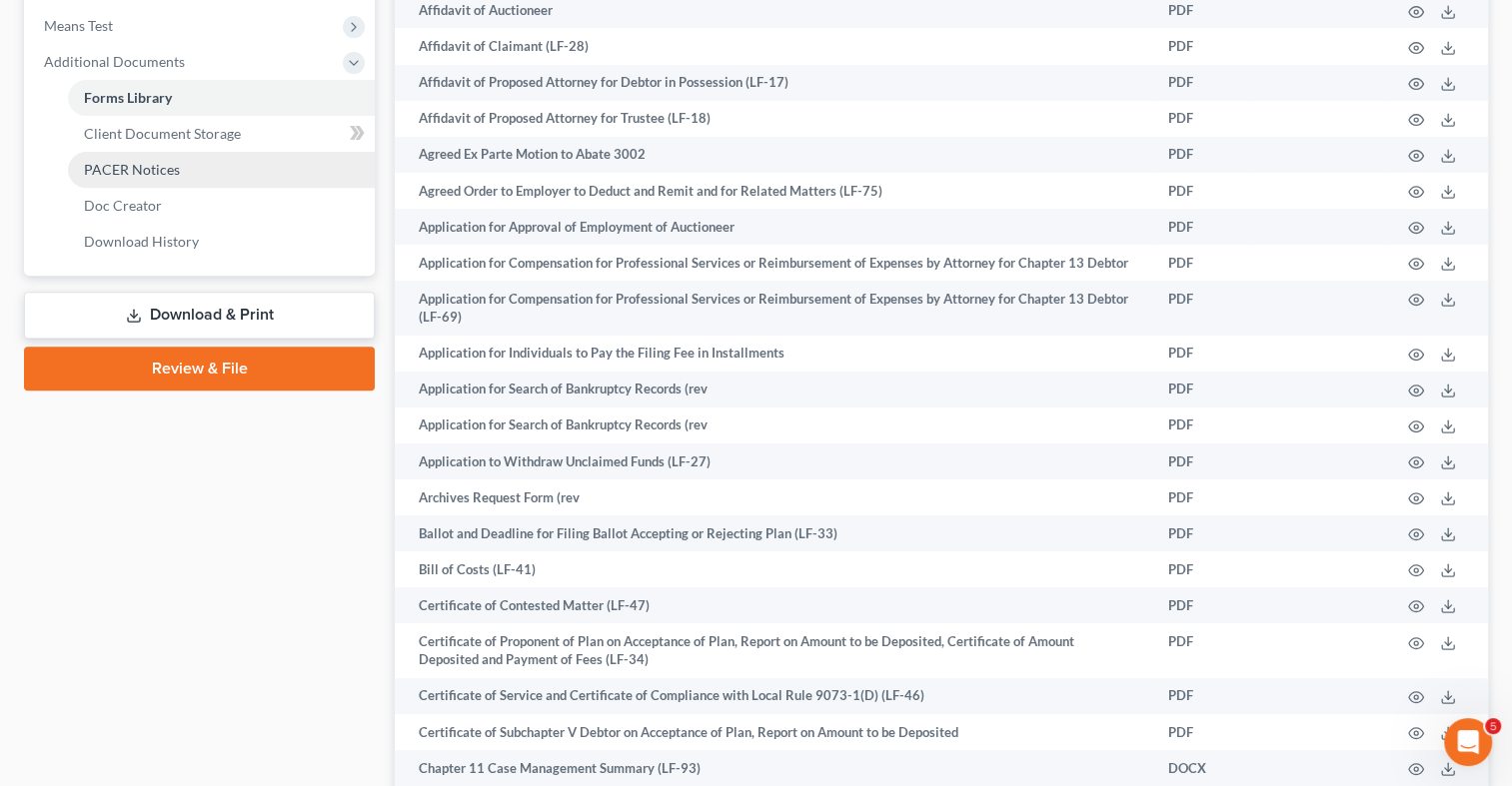 click on "PACER Notices" at bounding box center (221, 170) 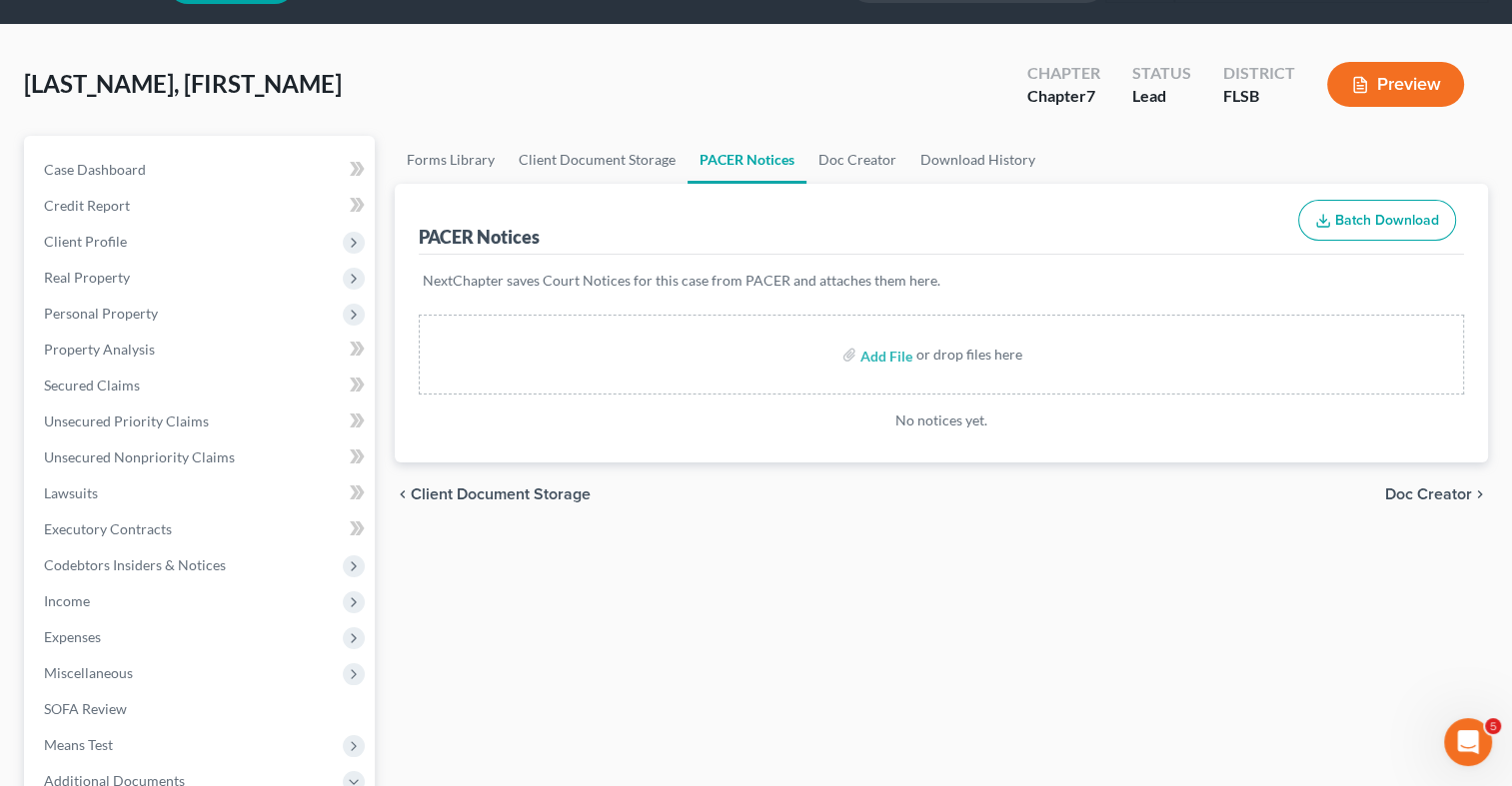 scroll, scrollTop: 0, scrollLeft: 0, axis: both 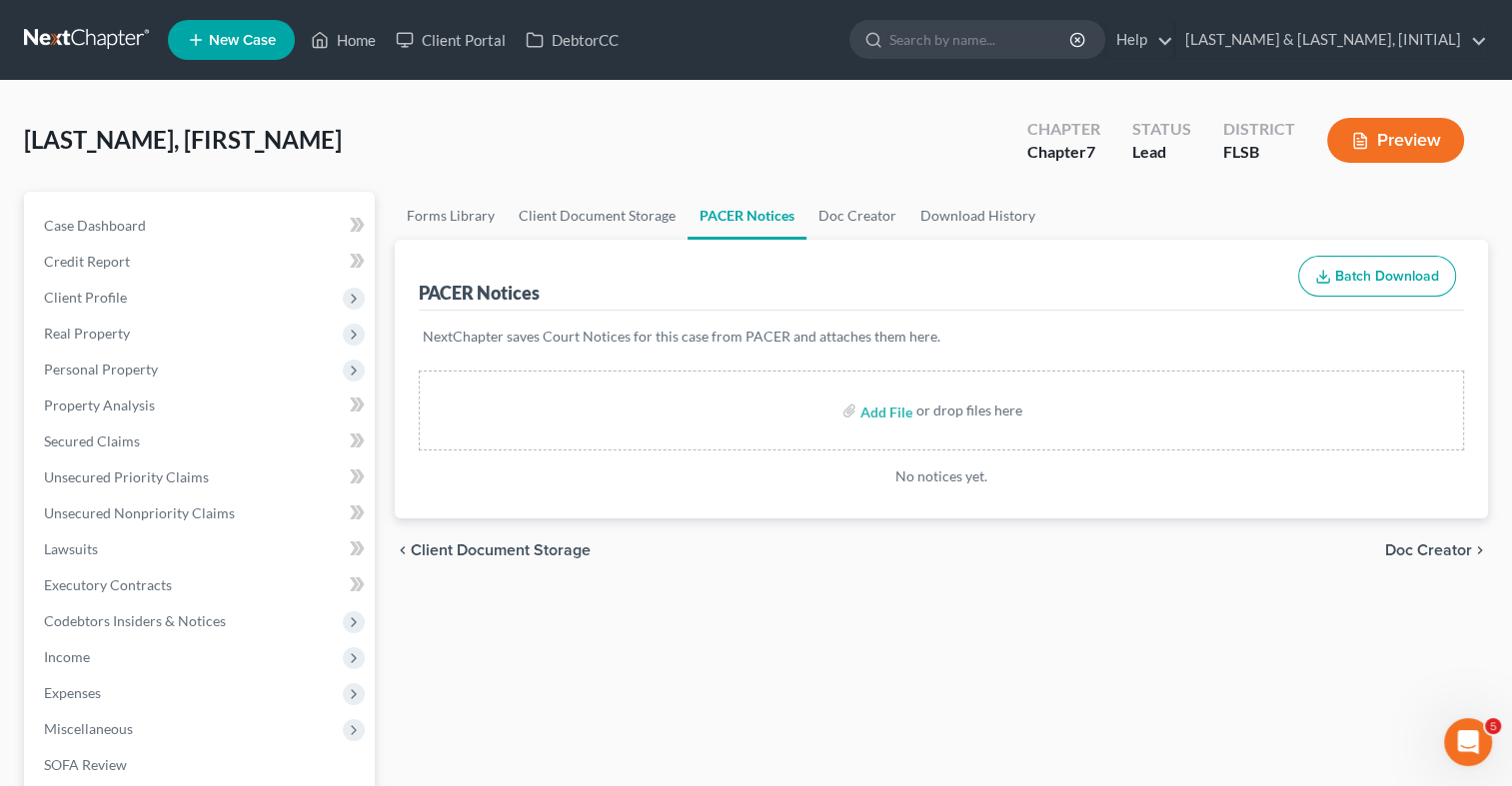 click on "chevron_left
Client Document Storage
Doc Creator
chevron_right" at bounding box center (941, 550) 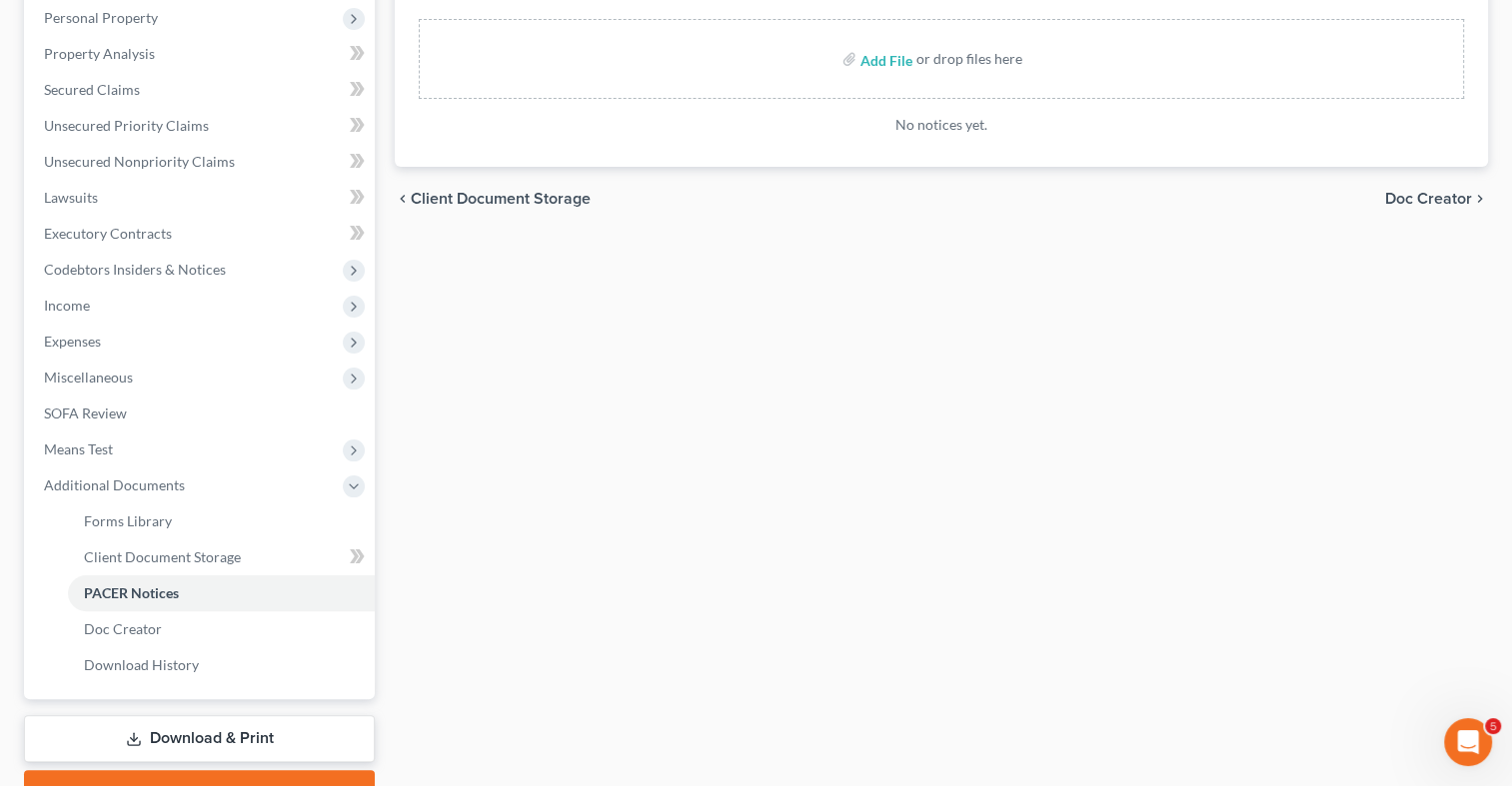 scroll, scrollTop: 453, scrollLeft: 0, axis: vertical 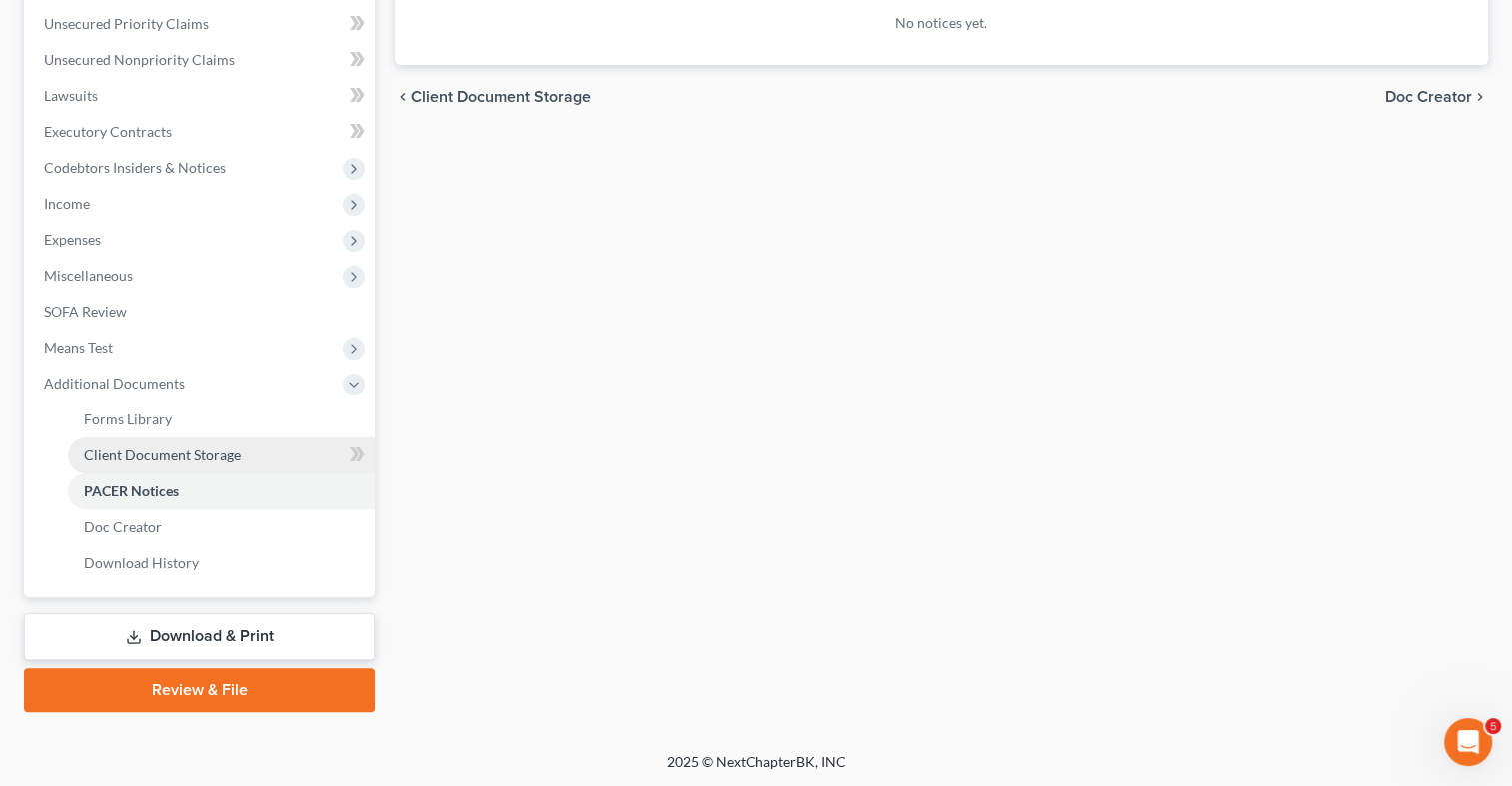 click on "Client Document Storage" at bounding box center [162, 454] 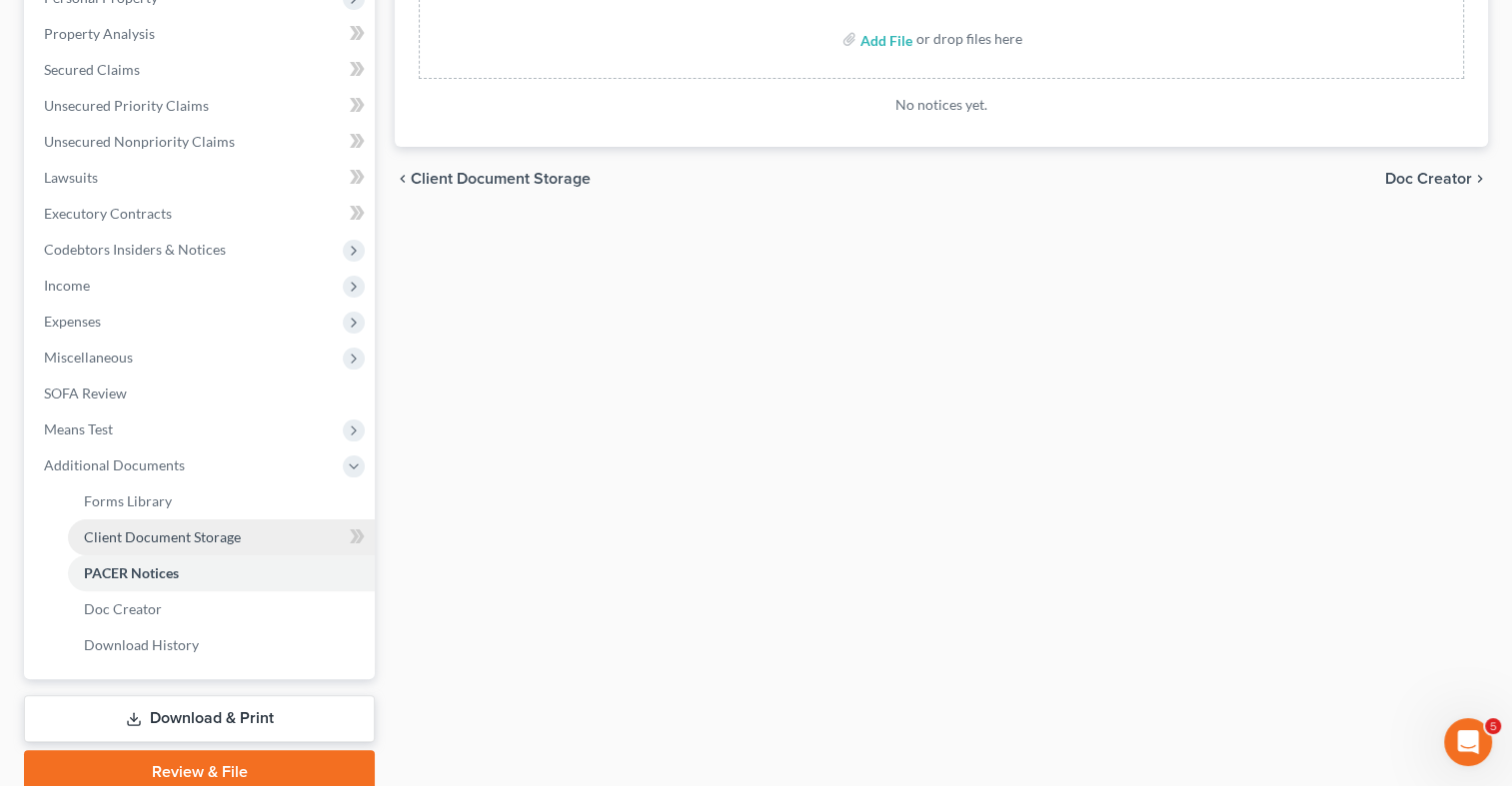 select on "9" 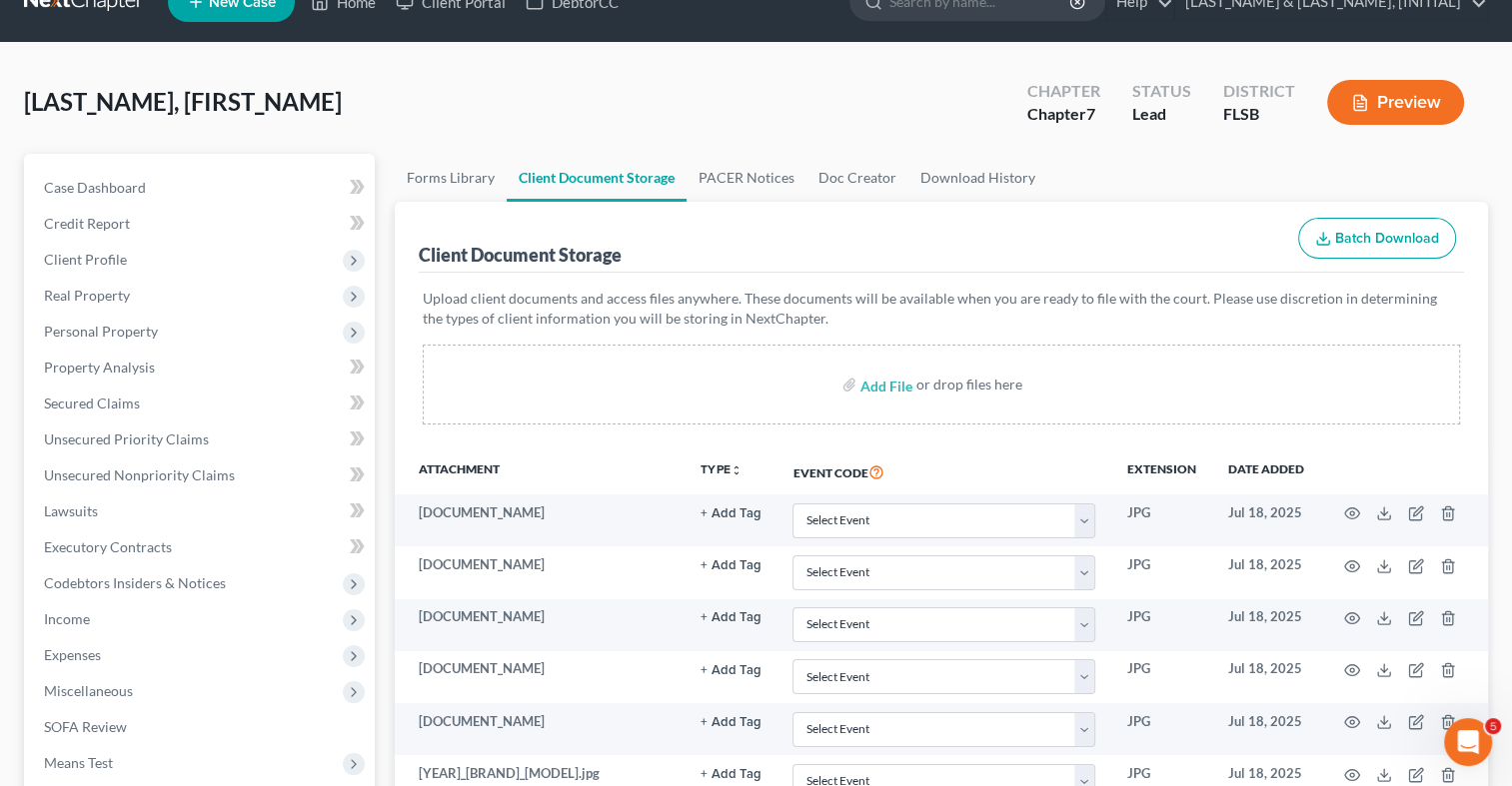 scroll, scrollTop: 0, scrollLeft: 0, axis: both 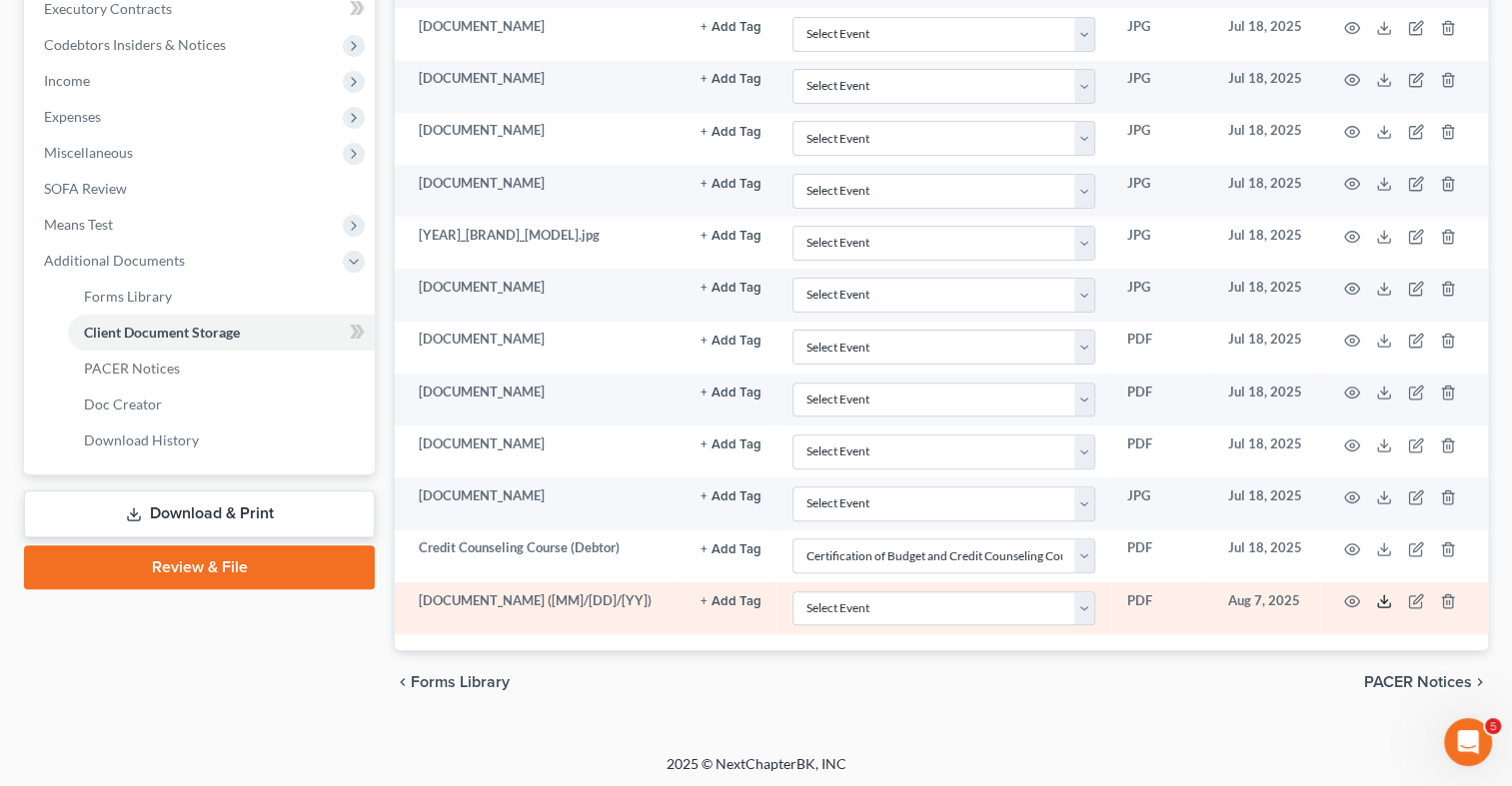 click 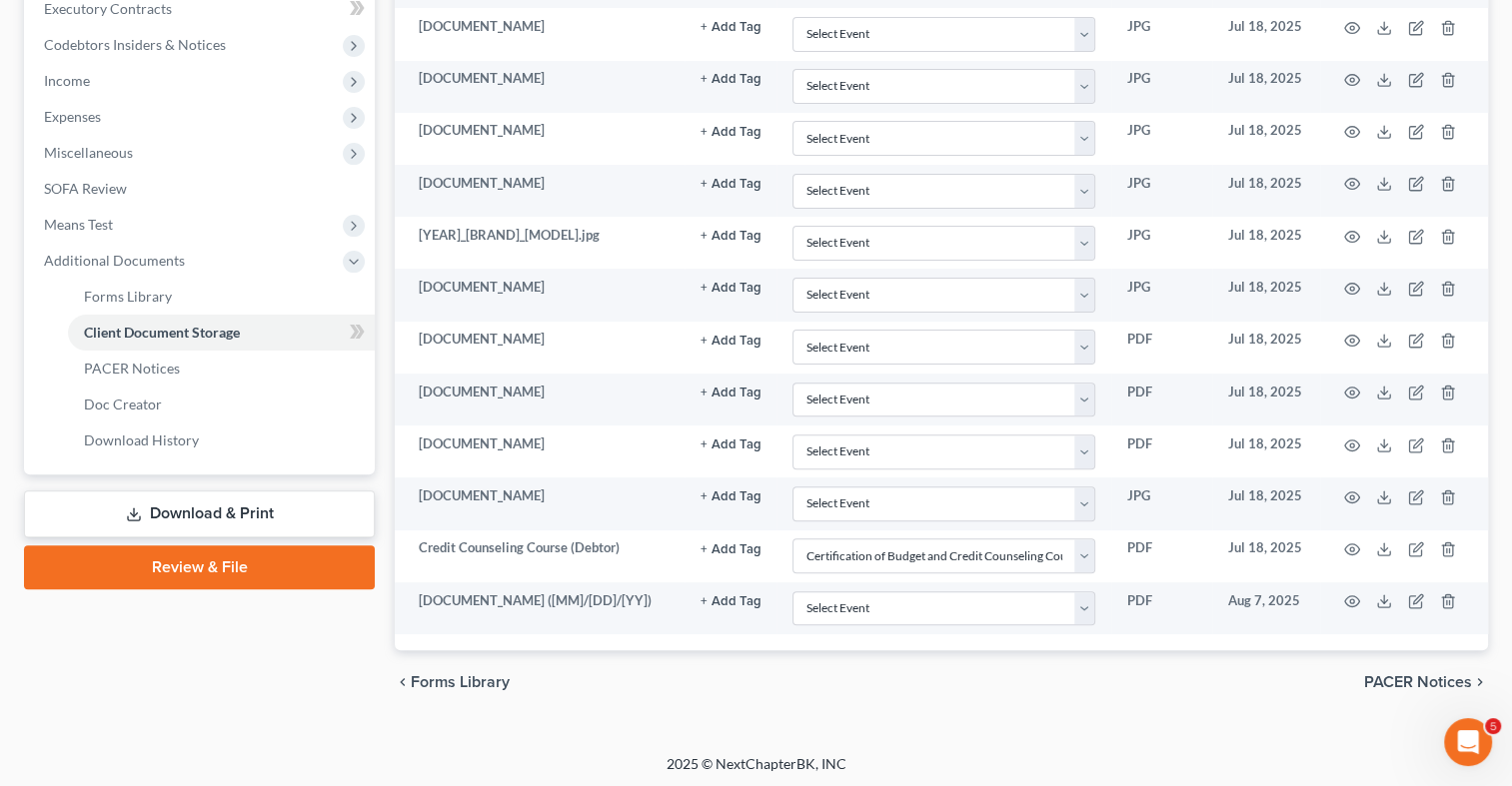 click on "Download & Print" at bounding box center [199, 513] 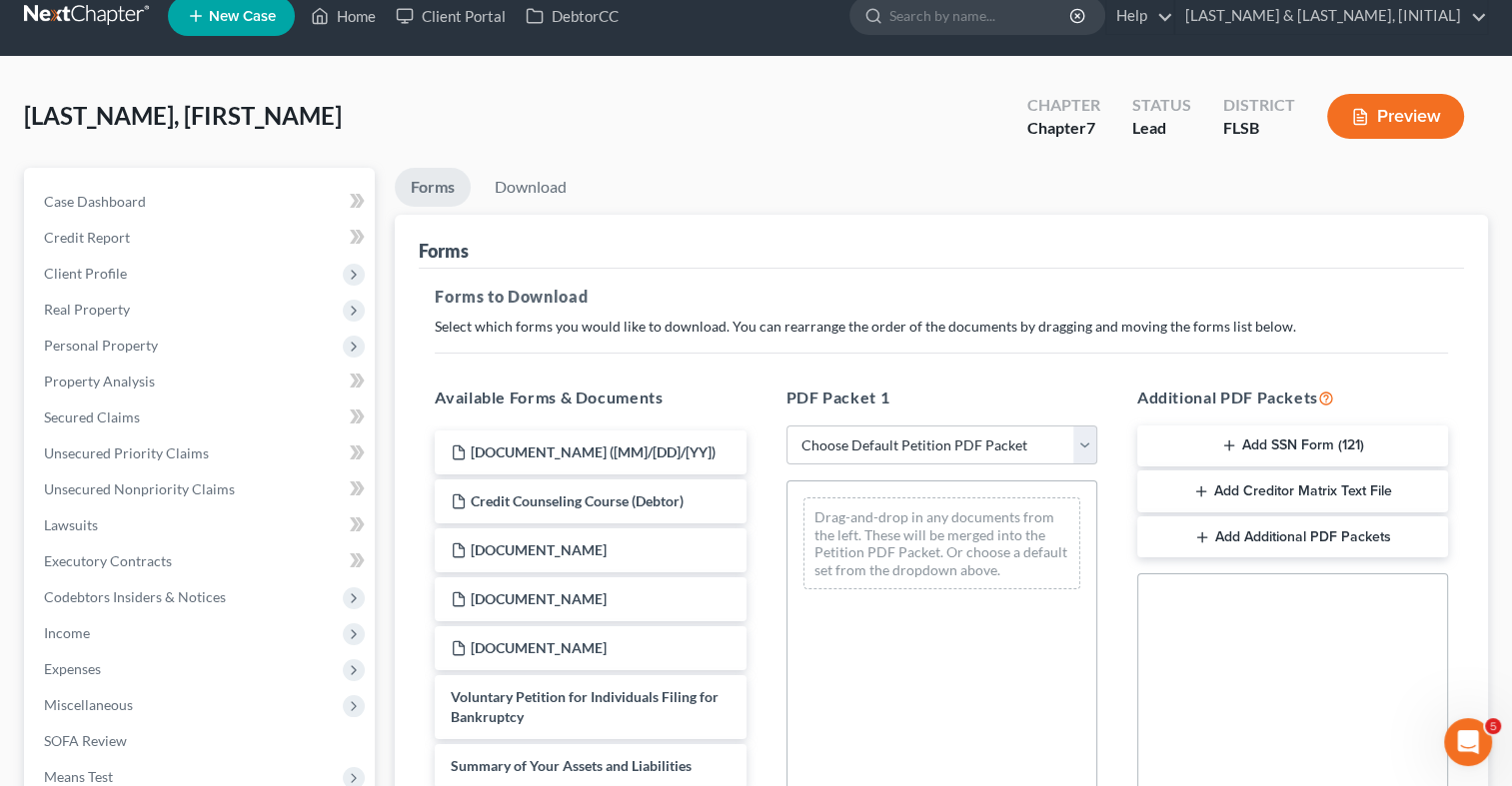 scroll, scrollTop: 0, scrollLeft: 0, axis: both 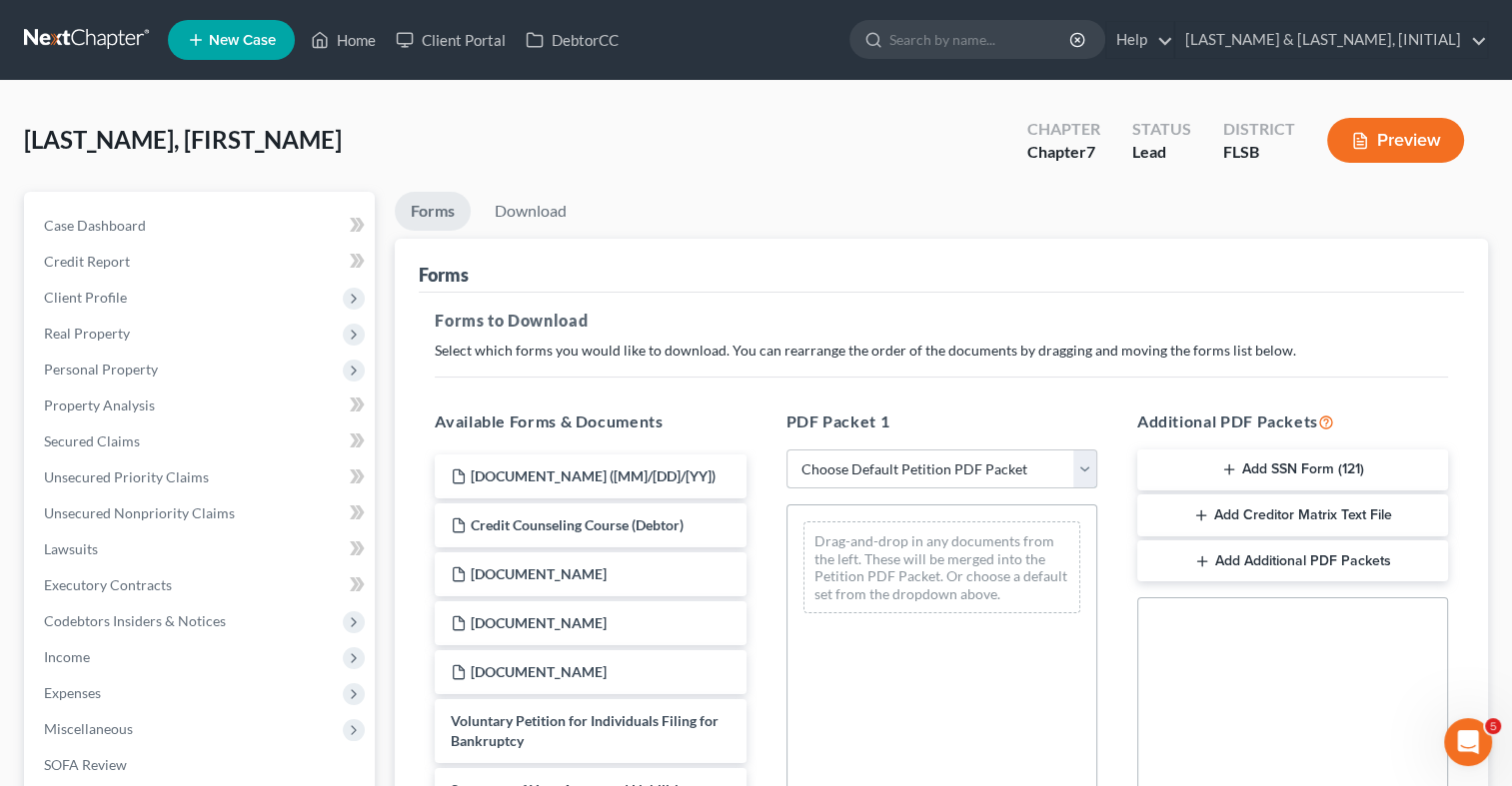 click on "Choose Default Petition PDF Packet Complete Bankruptcy Petition (all forms and schedules) Emergency Filing Forms (Petition and Creditor List Only) Amended Forms Signature Pages Only [FIRST_NAME] [LAST_NAME] [DOCUMENT_NAME] [LAST_NAME] [LAST_NAME] [DOCUMENT_NAME] [LAST_NAME] [LAST_NAME] [DOCUMENT_NAME] [LAST_NAME] [LAST_NAME] [DOCUMENT_NAME] [FIRST_NAME] [LAST_NAME]" at bounding box center (941, 469) 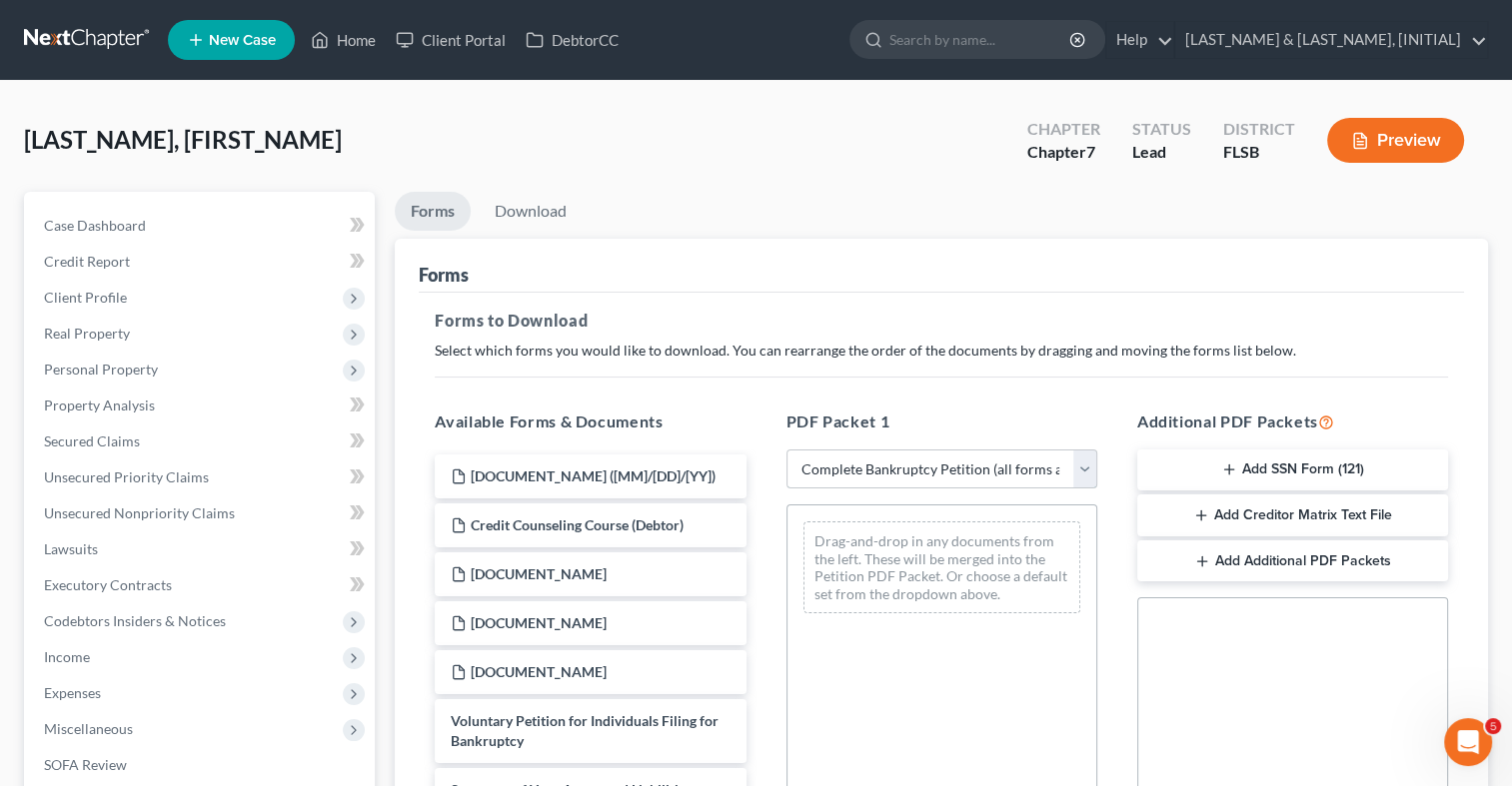 click on "Choose Default Petition PDF Packet Complete Bankruptcy Petition (all forms and schedules) Emergency Filing Forms (Petition and Creditor List Only) Amended Forms Signature Pages Only [FIRST_NAME] [LAST_NAME] [DOCUMENT_NAME] [LAST_NAME] [LAST_NAME] [DOCUMENT_NAME] [LAST_NAME] [LAST_NAME] [DOCUMENT_NAME] [LAST_NAME] [LAST_NAME] [DOCUMENT_NAME] [FIRST_NAME] [LAST_NAME]" at bounding box center (941, 469) 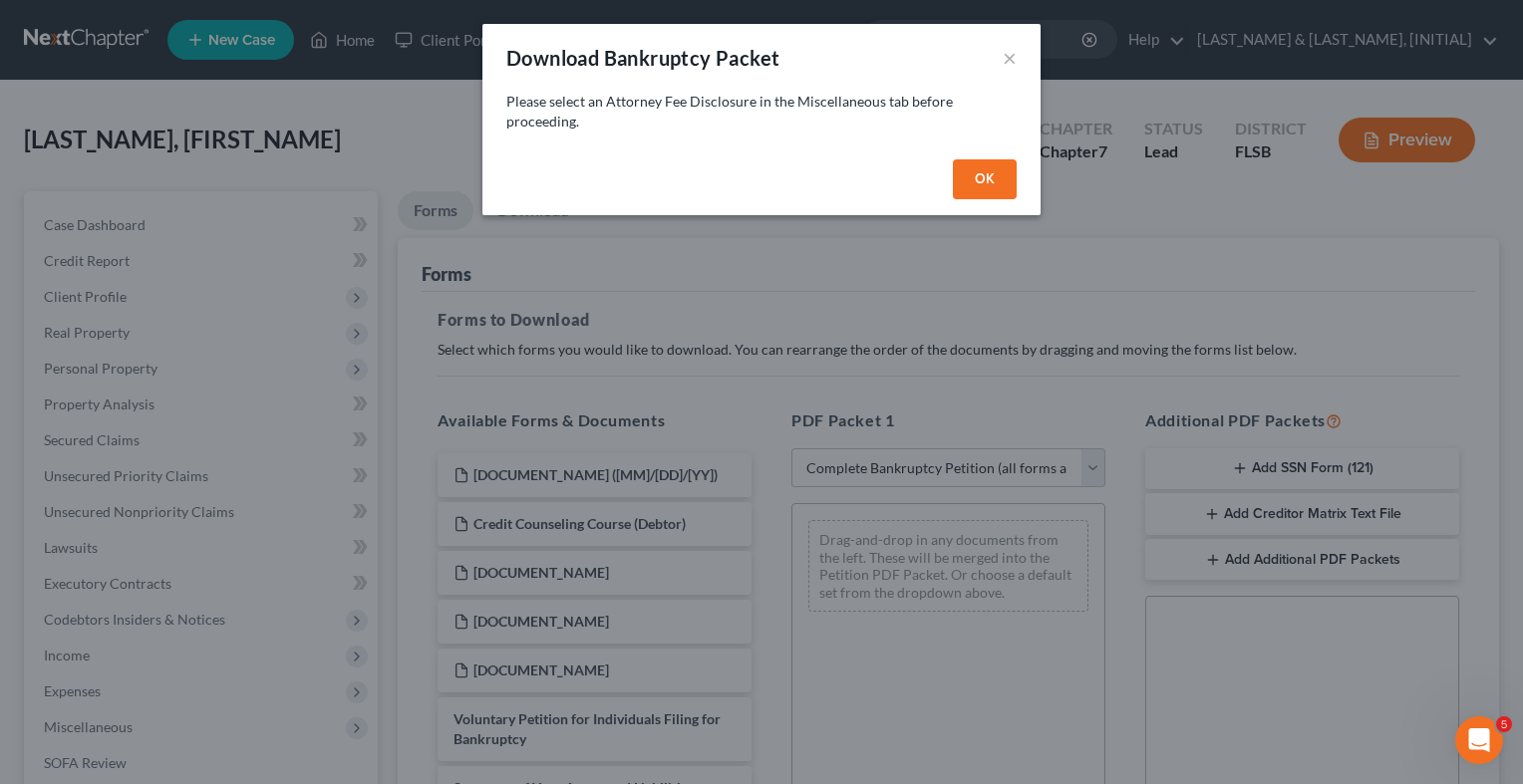 click on "OK" at bounding box center [985, 179] 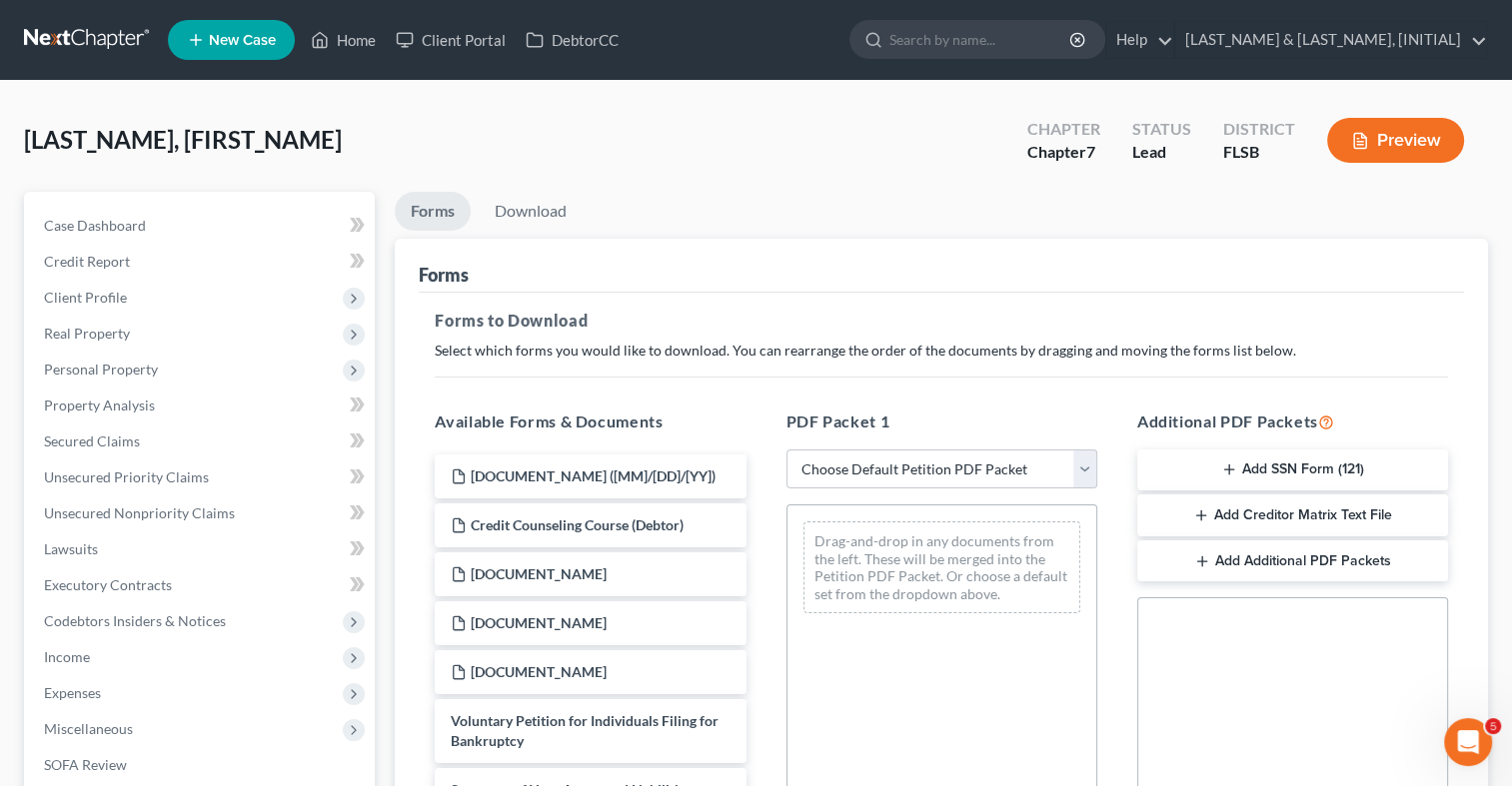 scroll, scrollTop: 445, scrollLeft: 0, axis: vertical 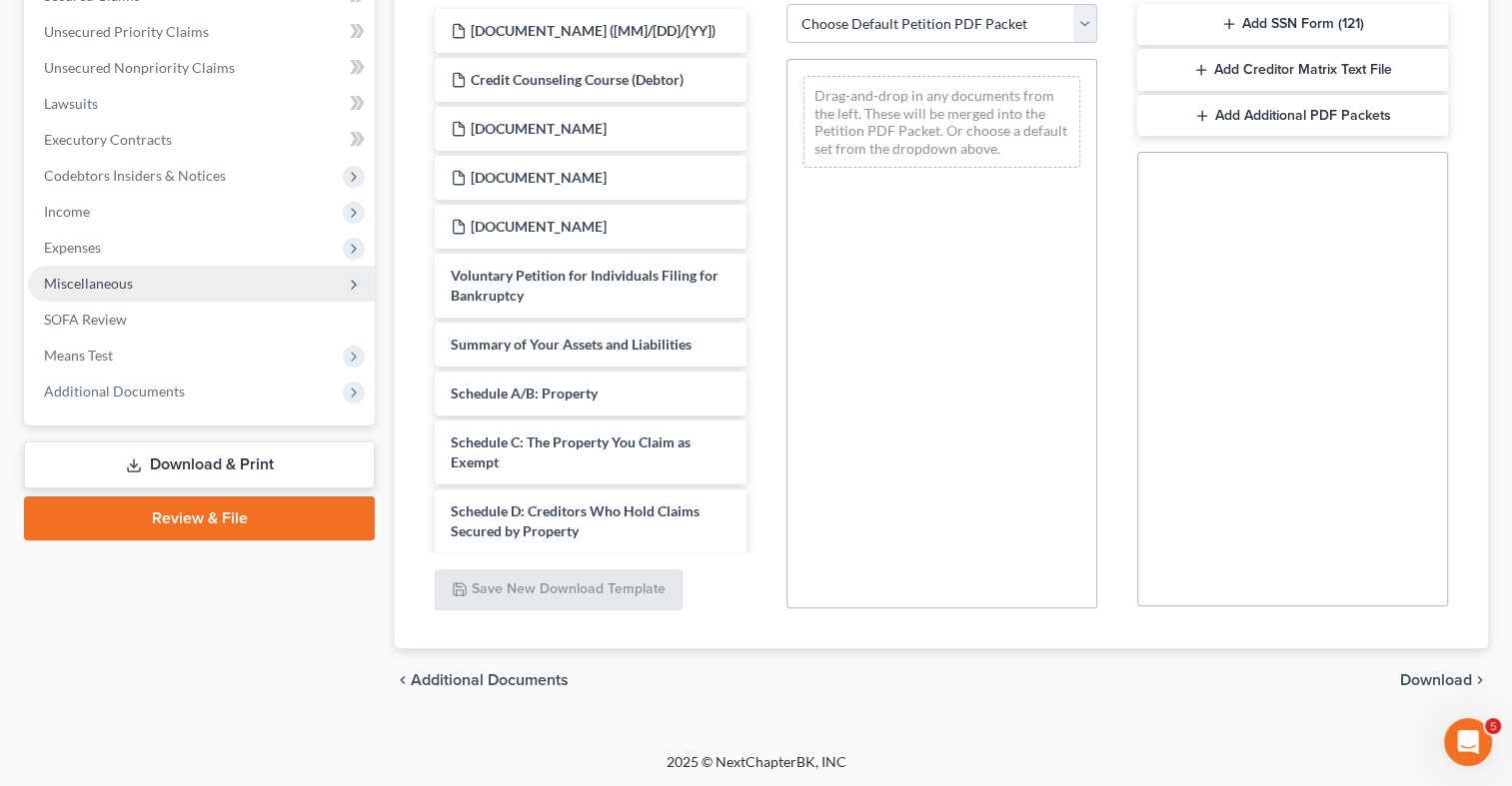 click on "Miscellaneous" at bounding box center (201, 284) 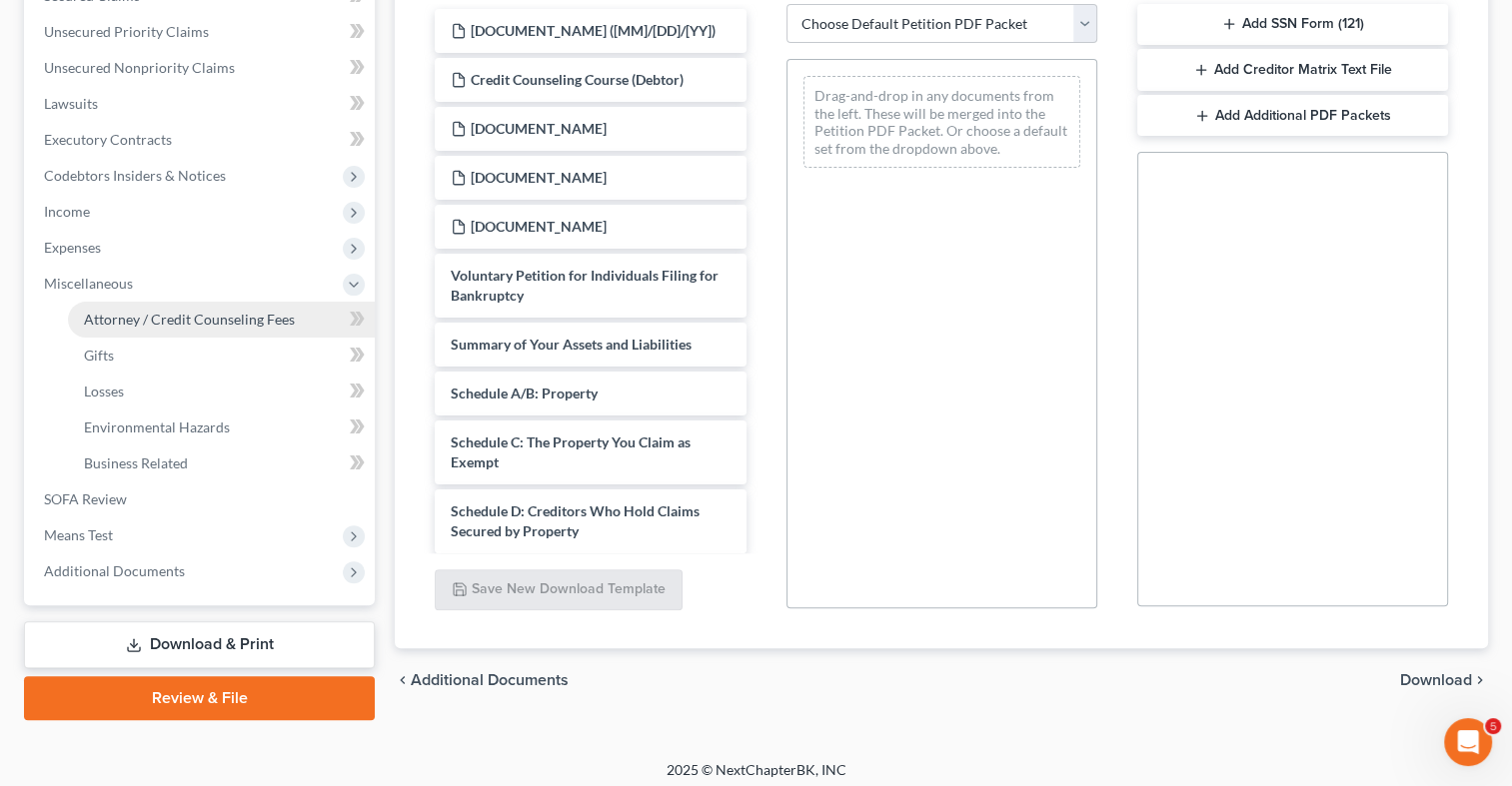 click on "Attorney / Credit Counseling Fees" at bounding box center (189, 319) 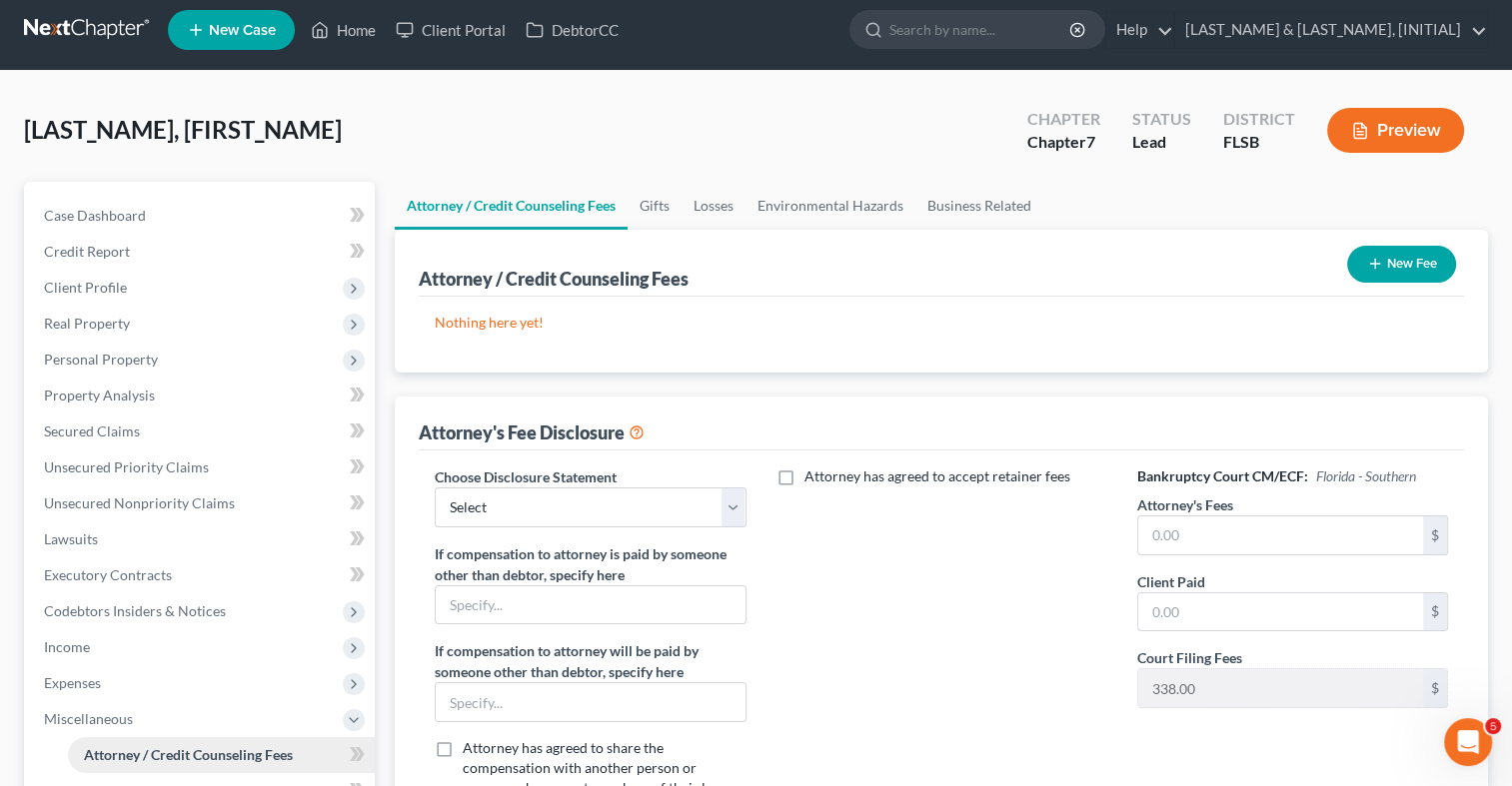 scroll, scrollTop: 0, scrollLeft: 0, axis: both 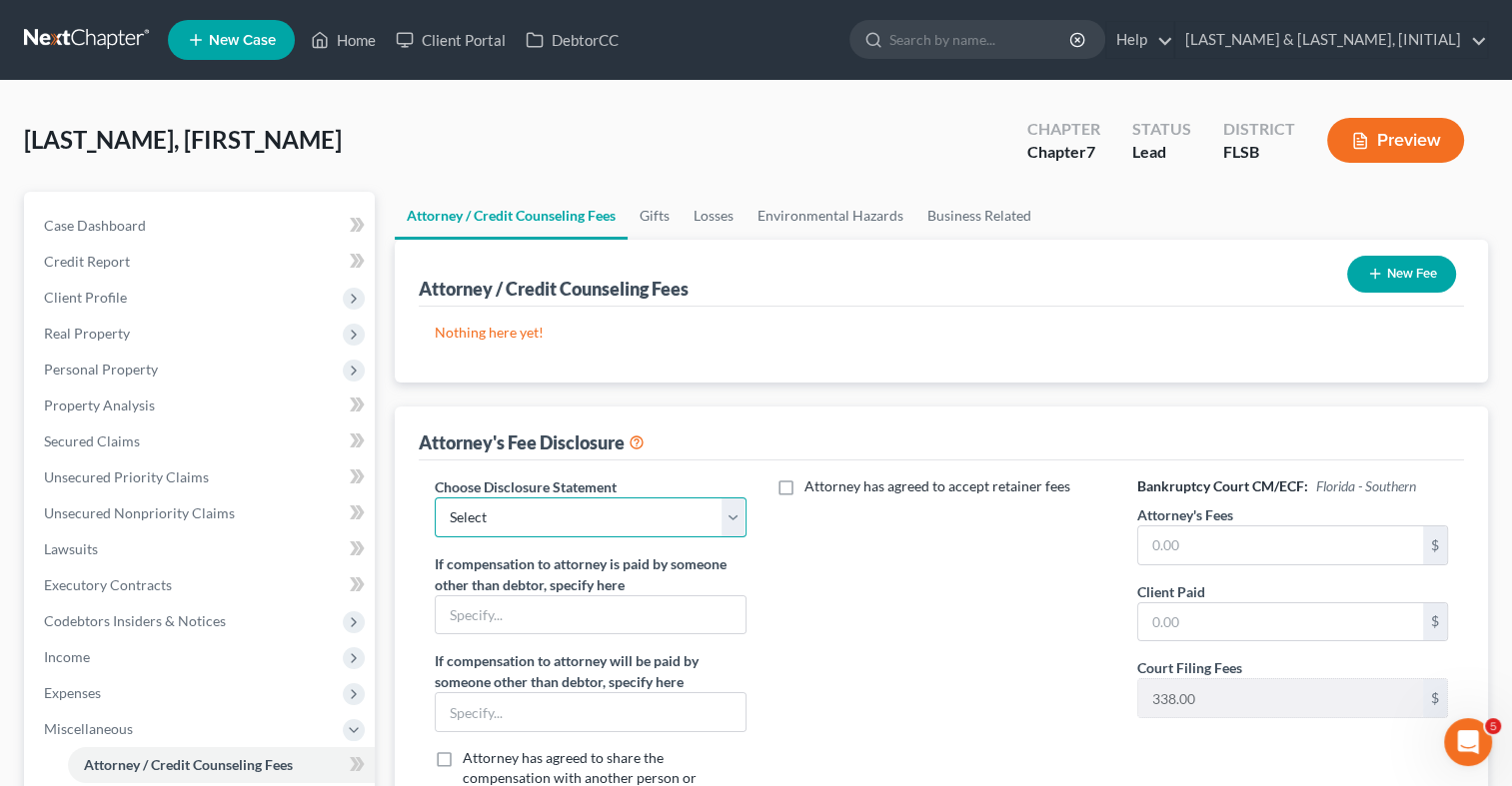 click on "Select Chapter 13 Chapter 7" at bounding box center [590, 517] 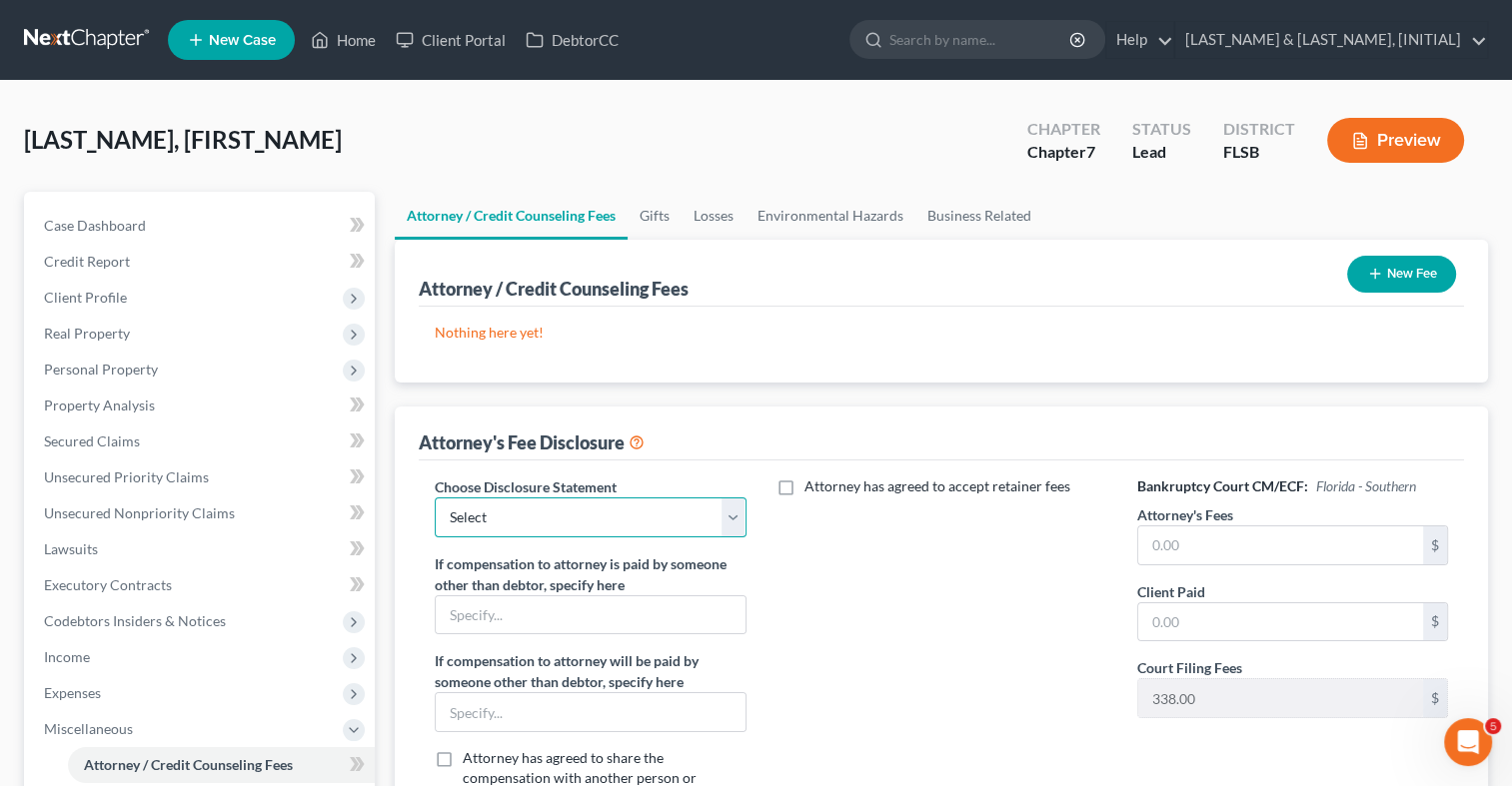 select on "1" 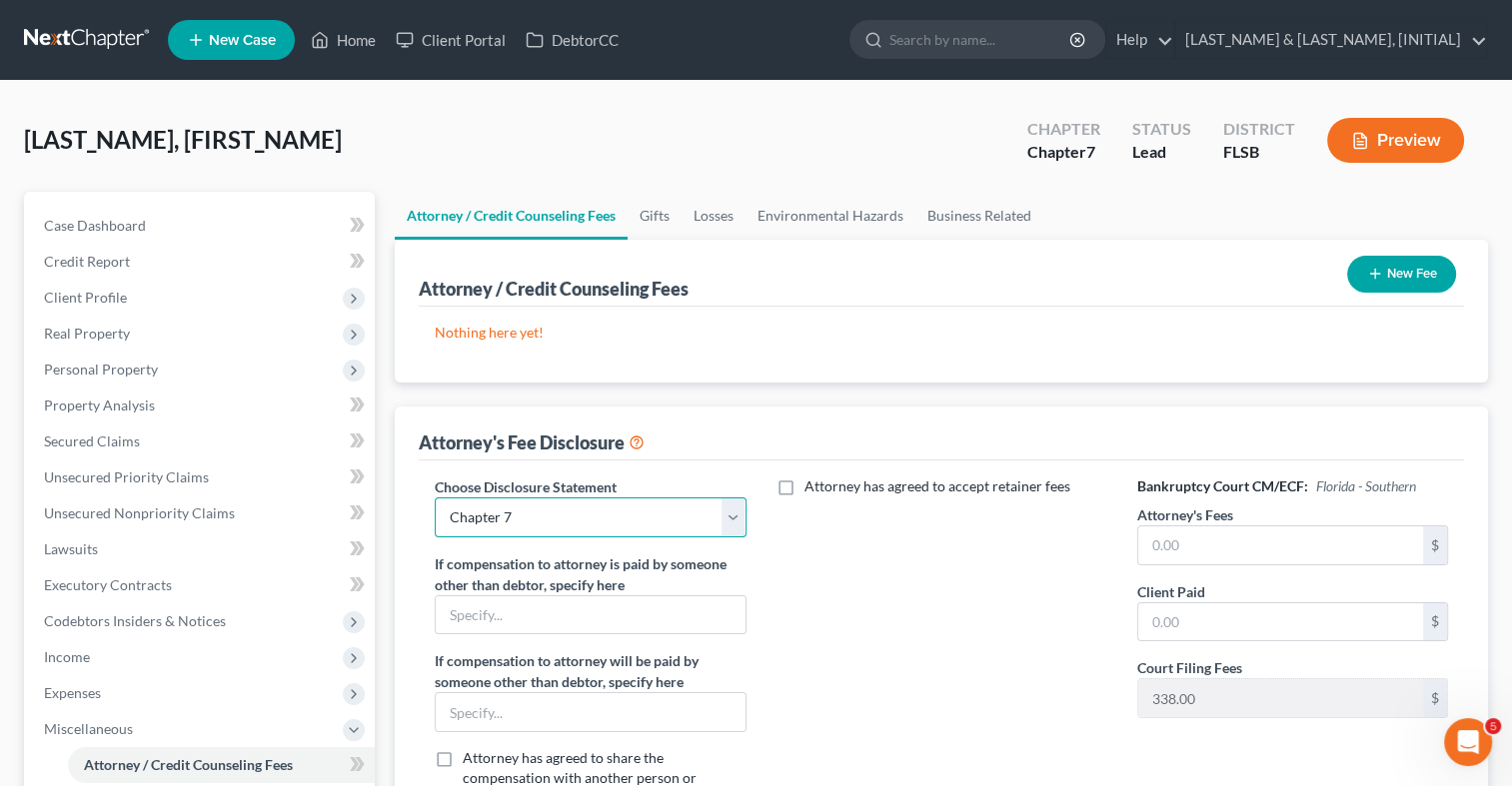 click on "Select Chapter 13 Chapter 7" at bounding box center (590, 517) 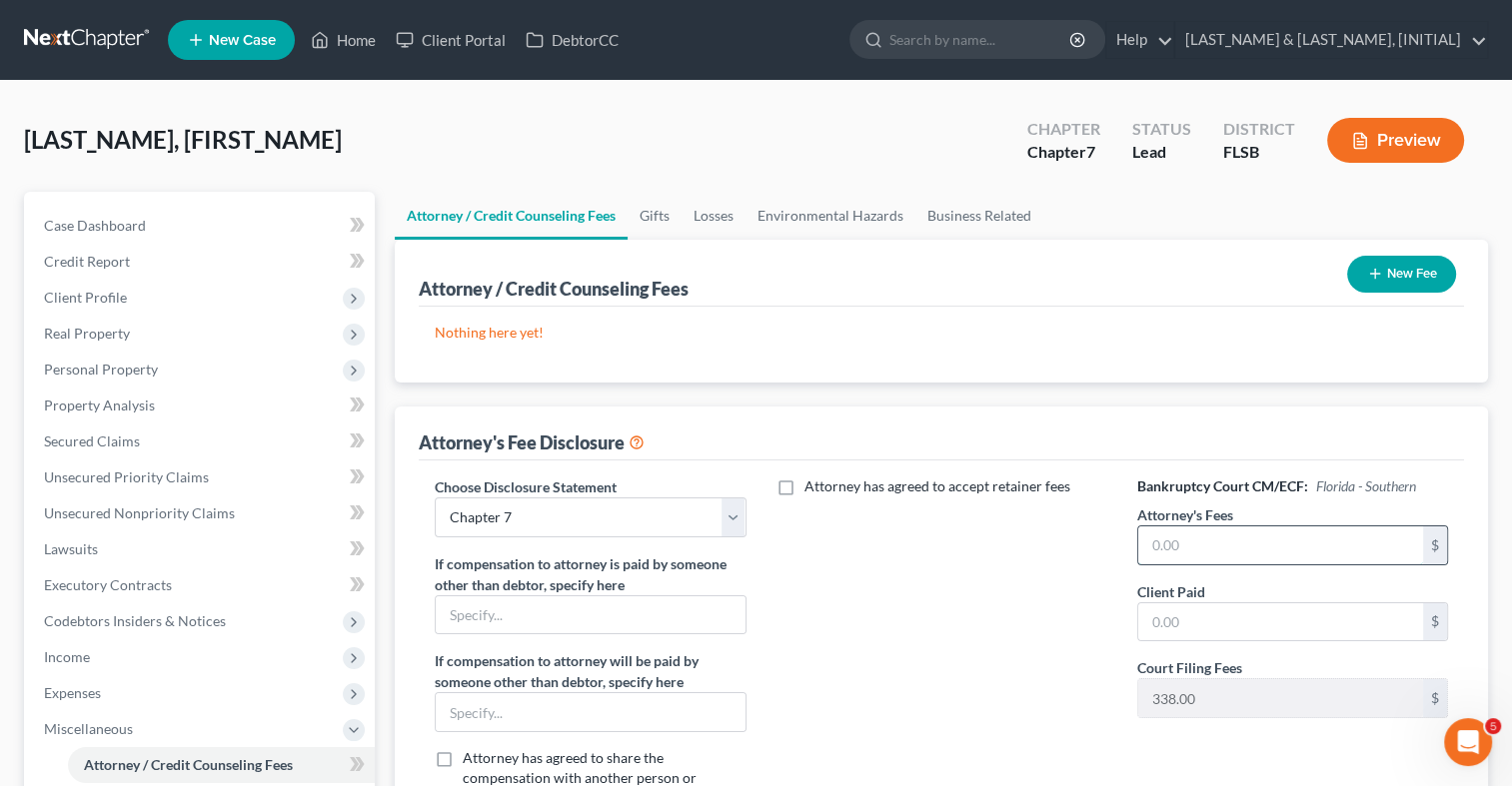 click at bounding box center [1280, 545] 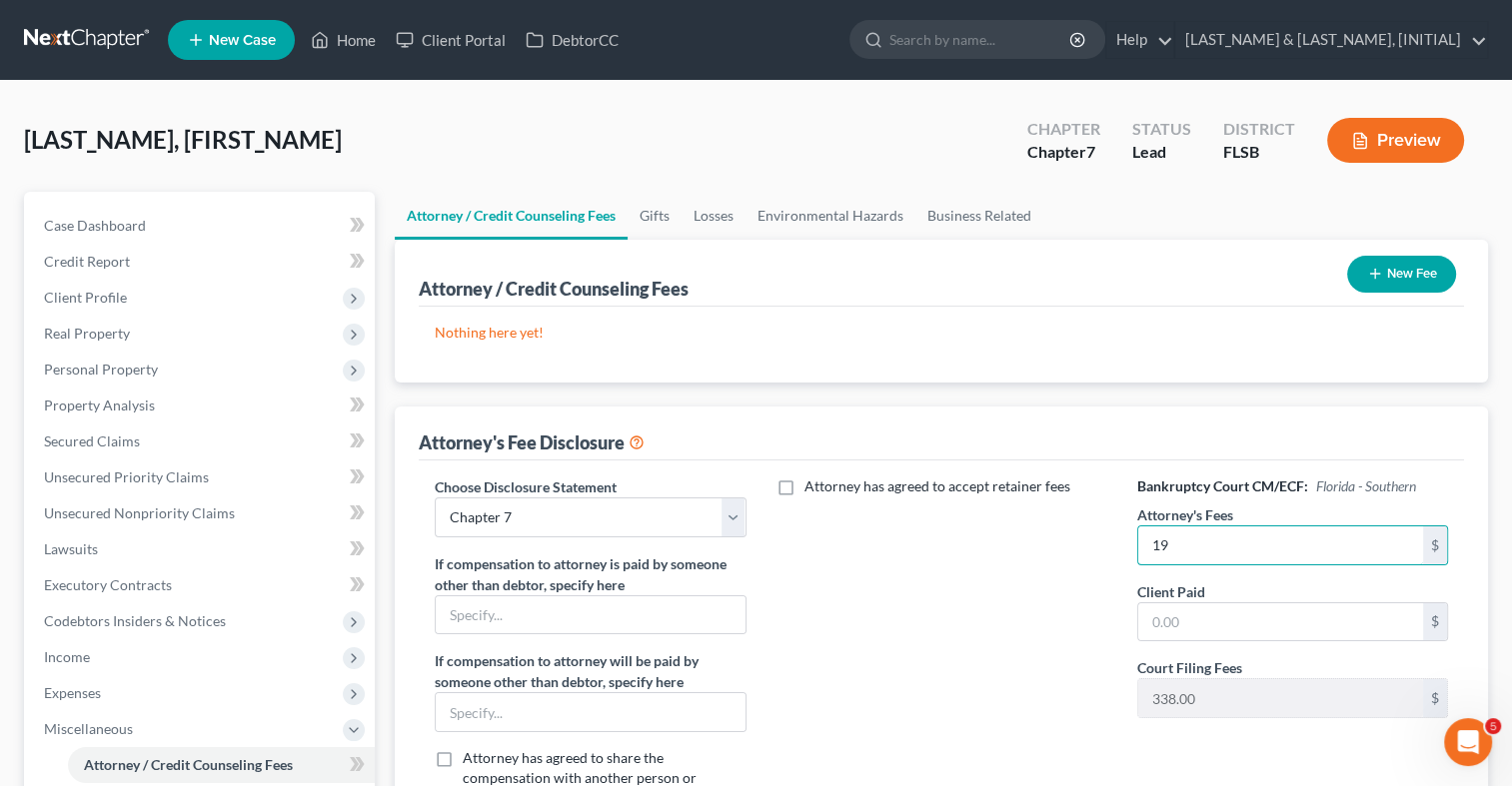 type on "1" 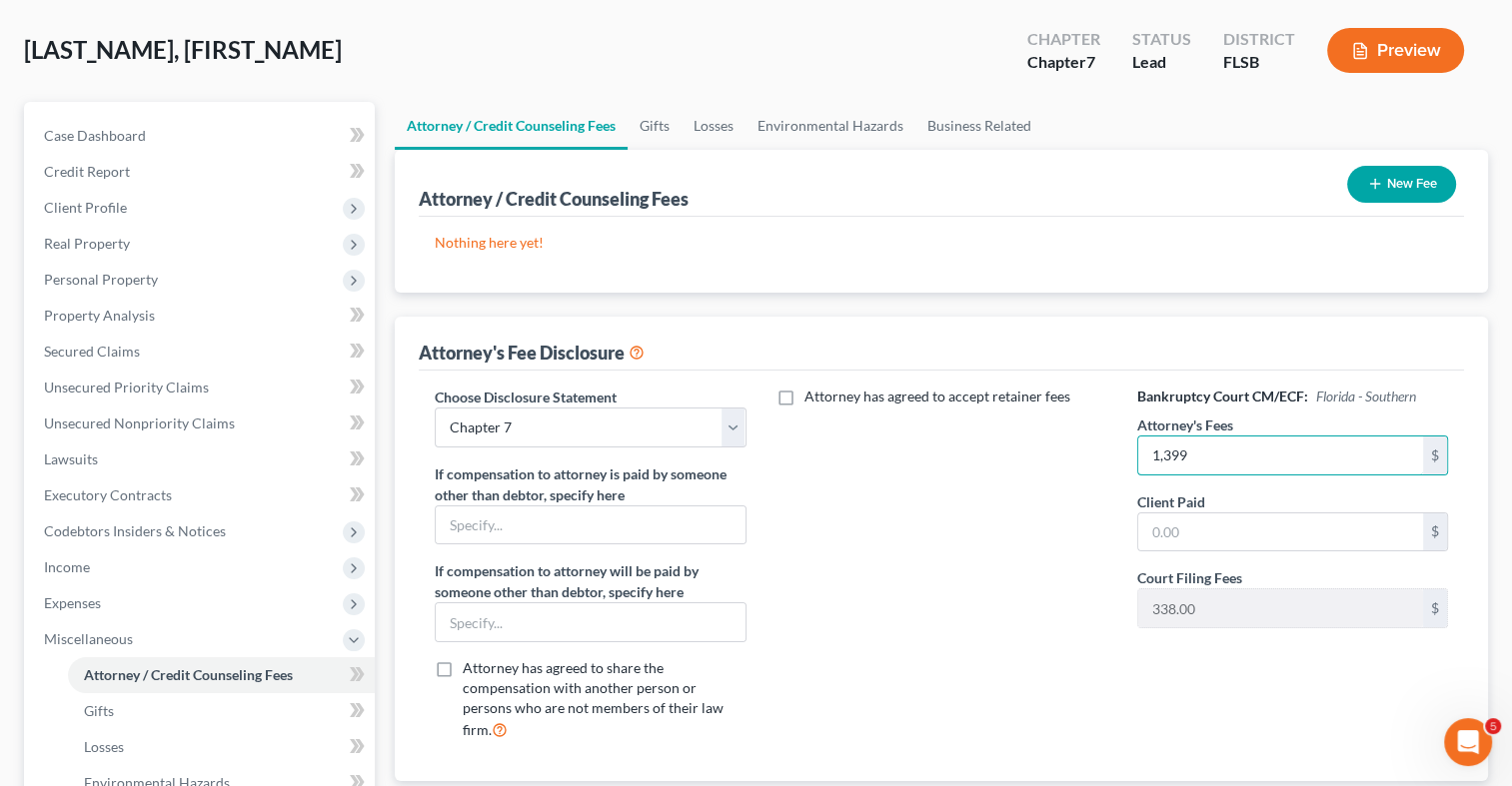 scroll, scrollTop: 0, scrollLeft: 0, axis: both 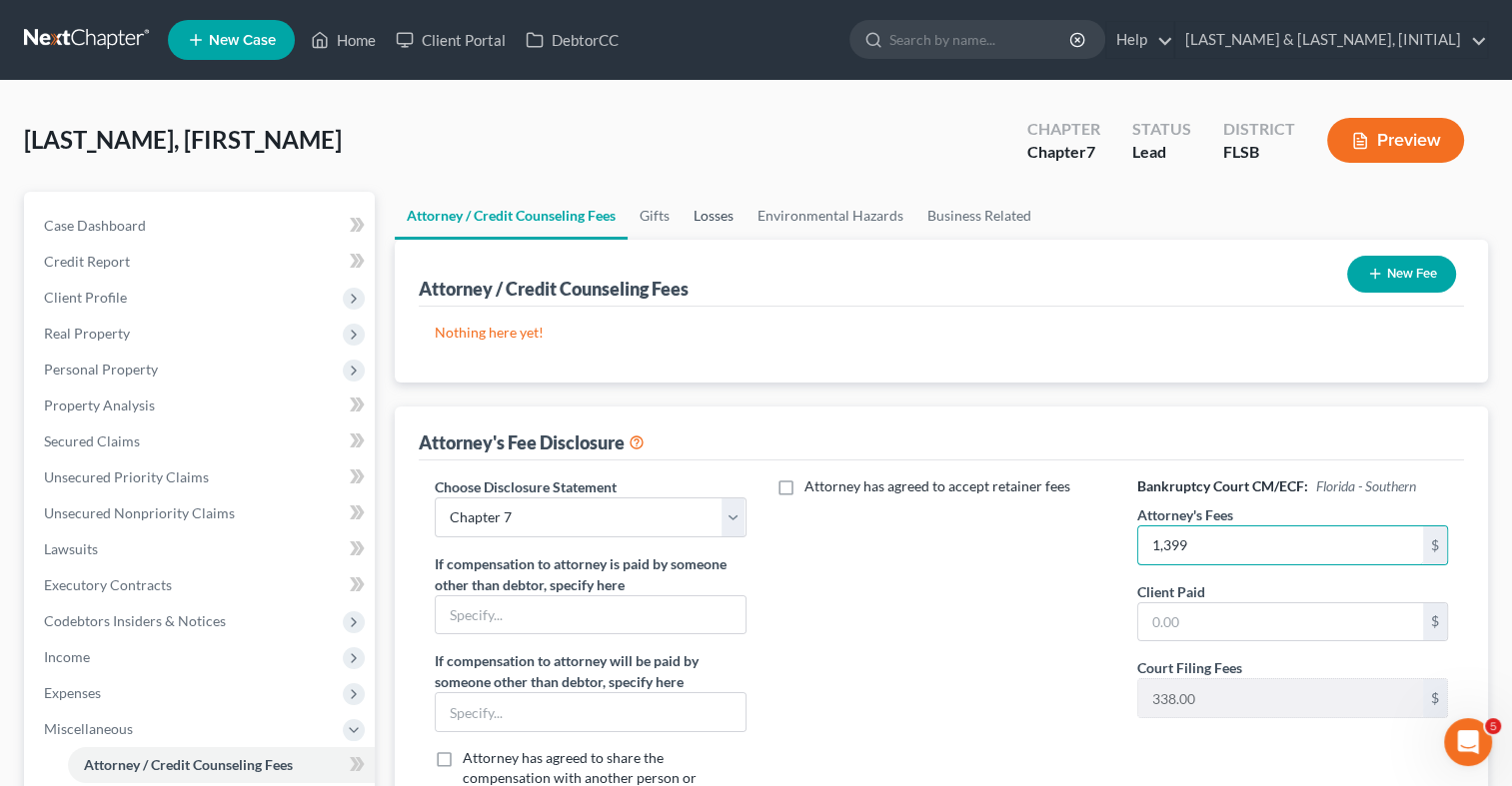 type on "1,399" 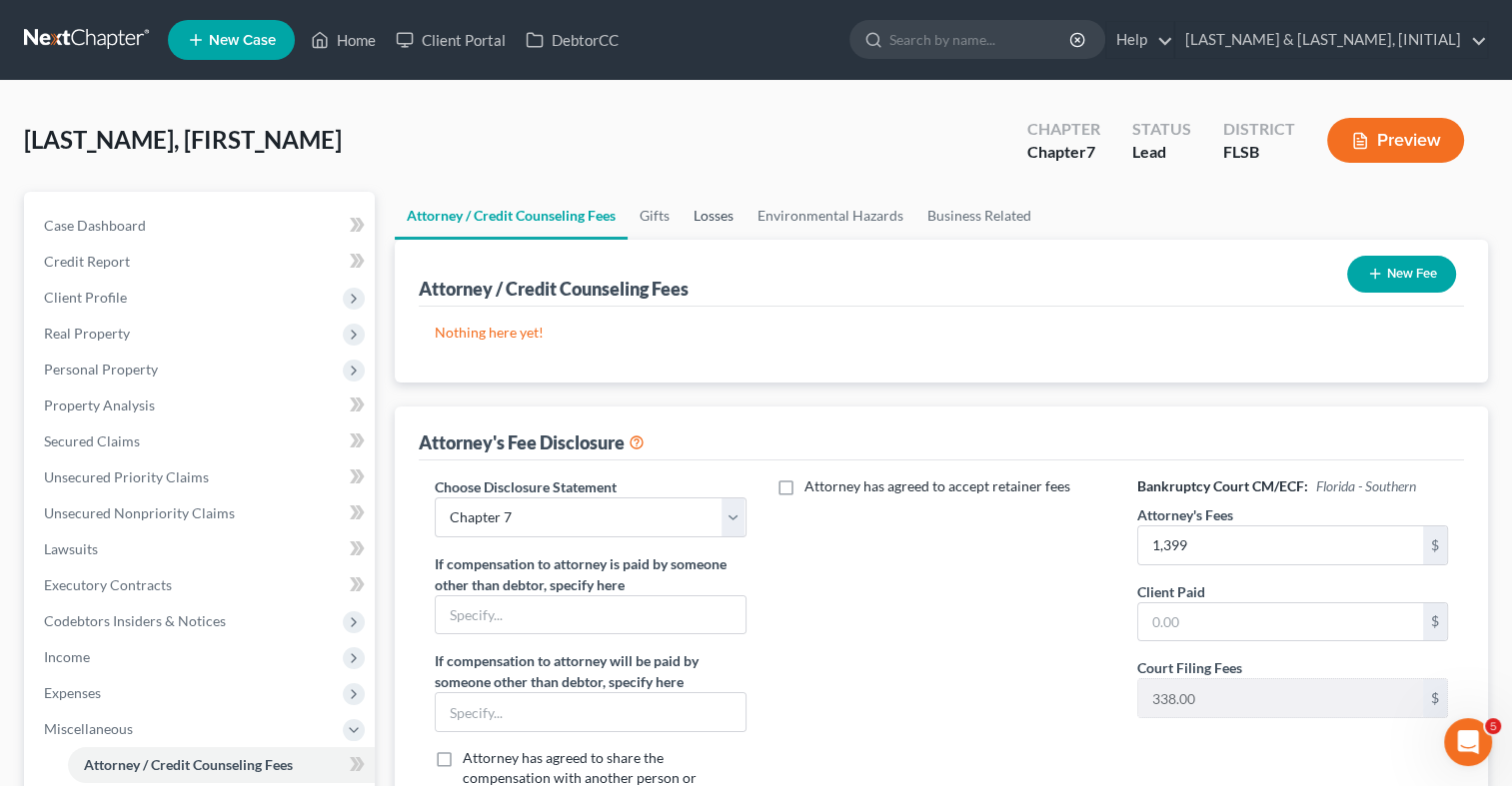 click on "Losses" at bounding box center [714, 216] 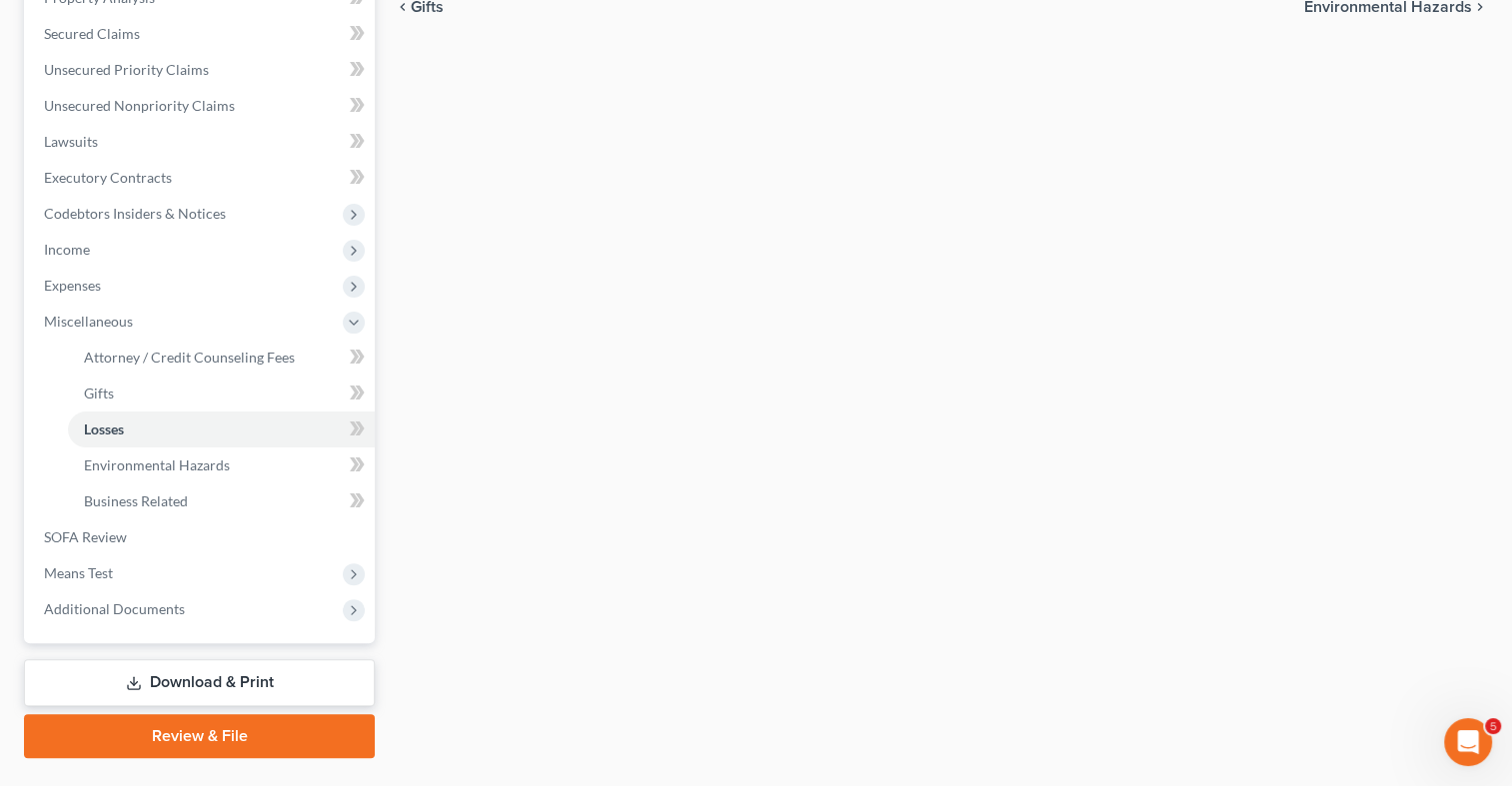 scroll, scrollTop: 453, scrollLeft: 0, axis: vertical 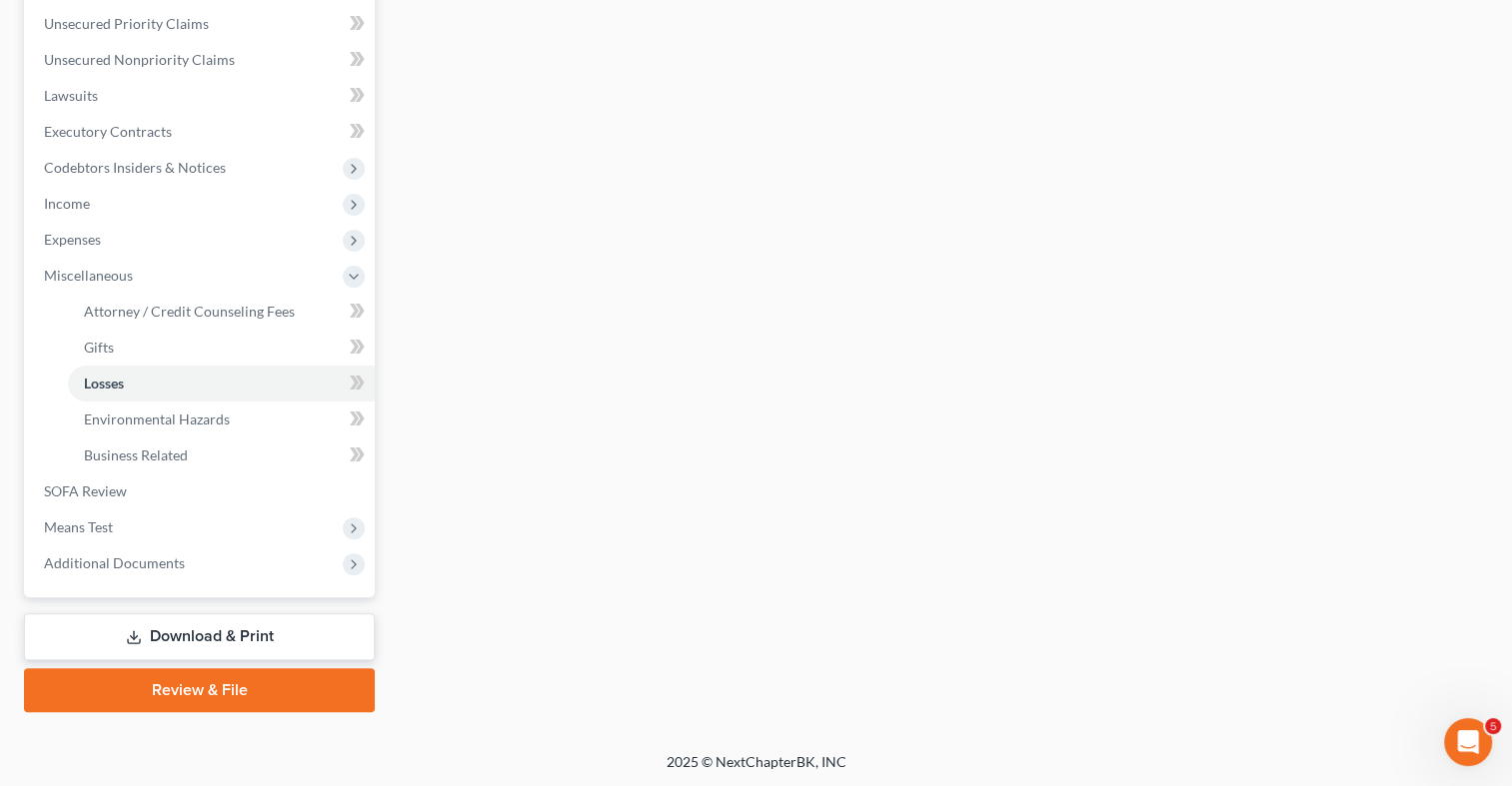 click on "Download & Print" at bounding box center [199, 636] 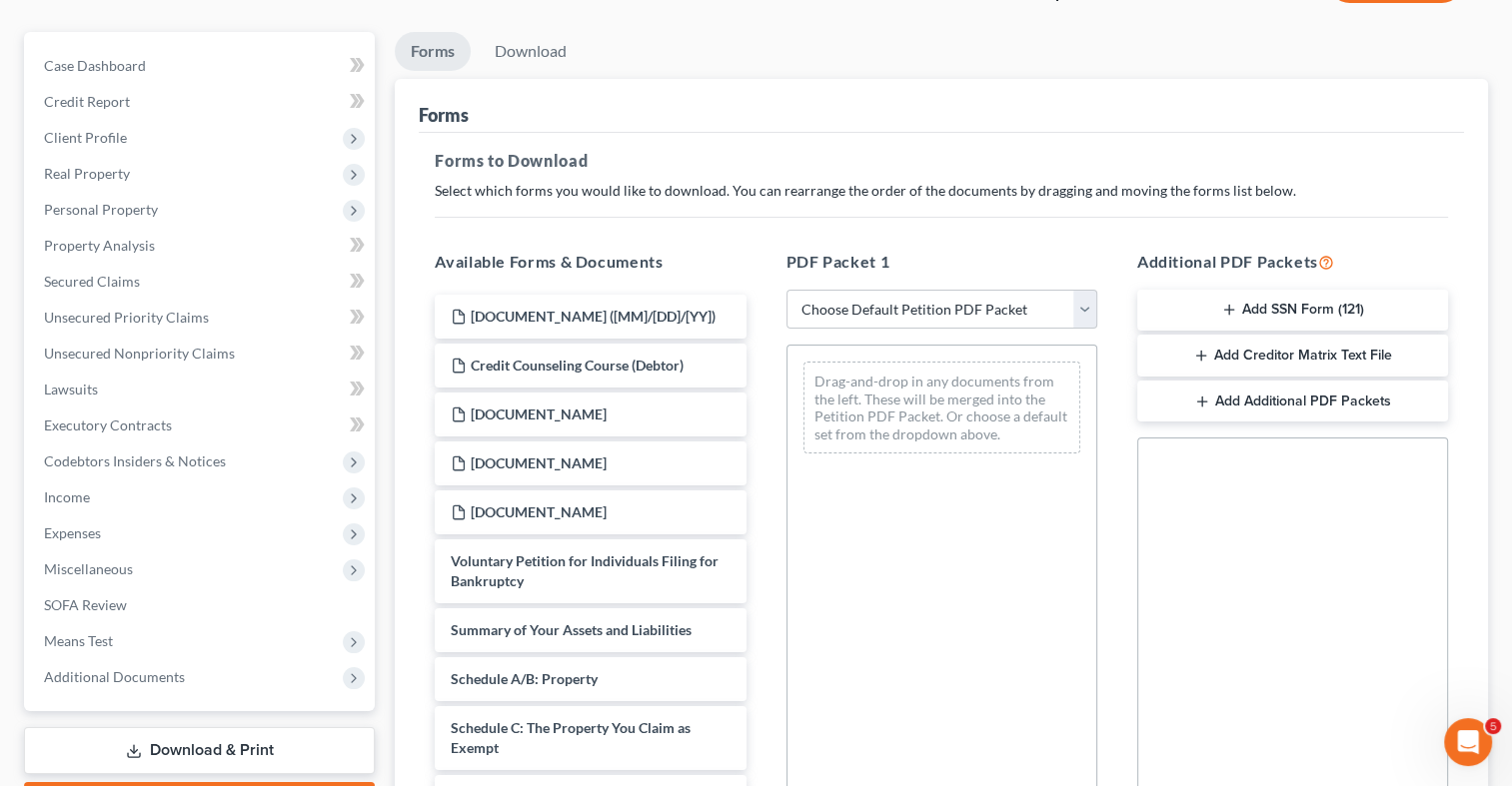 scroll, scrollTop: 0, scrollLeft: 0, axis: both 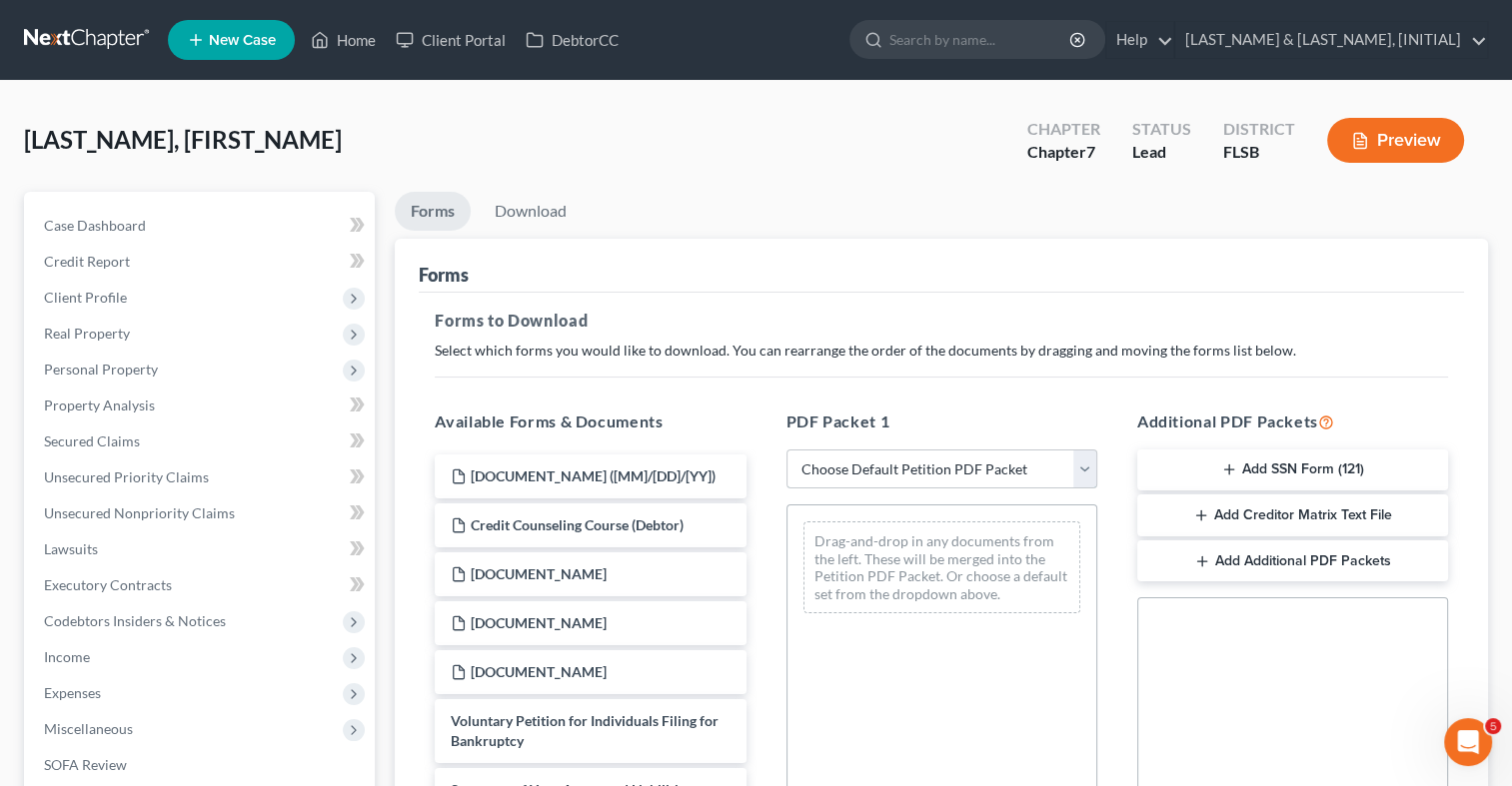click on "Choose Default Petition PDF Packet Complete Bankruptcy Petition (all forms and schedules) Emergency Filing Forms (Petition and Creditor List Only) Amended Forms Signature Pages Only [FIRST_NAME] [LAST_NAME] [DOCUMENT_NAME] [LAST_NAME] [LAST_NAME] [DOCUMENT_NAME] [LAST_NAME] [LAST_NAME] [DOCUMENT_NAME] [LAST_NAME] [LAST_NAME] [DOCUMENT_NAME] [FIRST_NAME] [LAST_NAME]" at bounding box center (941, 469) 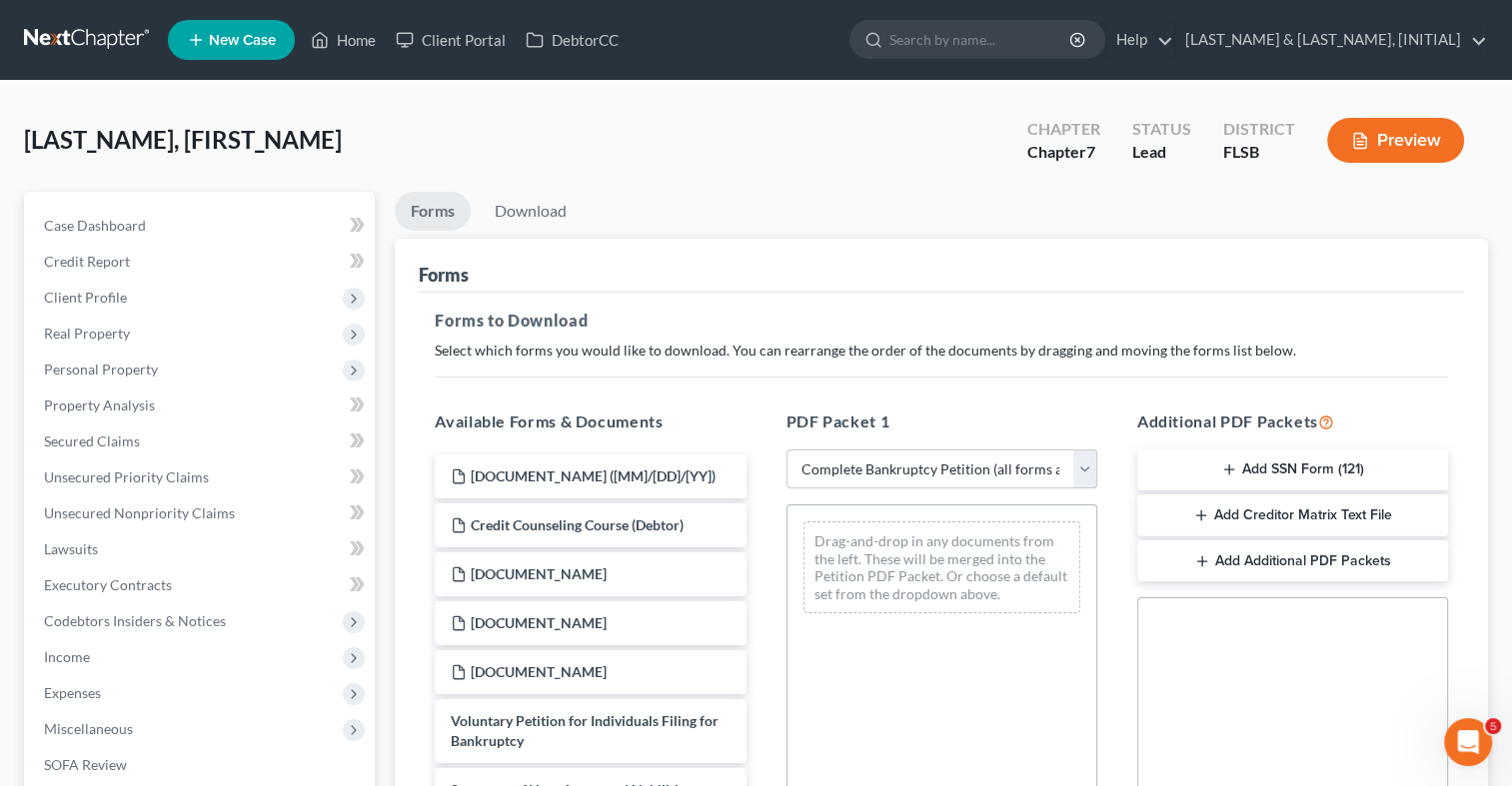 click on "Choose Default Petition PDF Packet Complete Bankruptcy Petition (all forms and schedules) Emergency Filing Forms (Petition and Creditor List Only) Amended Forms Signature Pages Only [FIRST_NAME] [LAST_NAME] [DOCUMENT_NAME] [LAST_NAME] [LAST_NAME] [DOCUMENT_NAME] [LAST_NAME] [LAST_NAME] [DOCUMENT_NAME] [LAST_NAME] [LAST_NAME] [DOCUMENT_NAME] [FIRST_NAME] [LAST_NAME]" at bounding box center (941, 469) 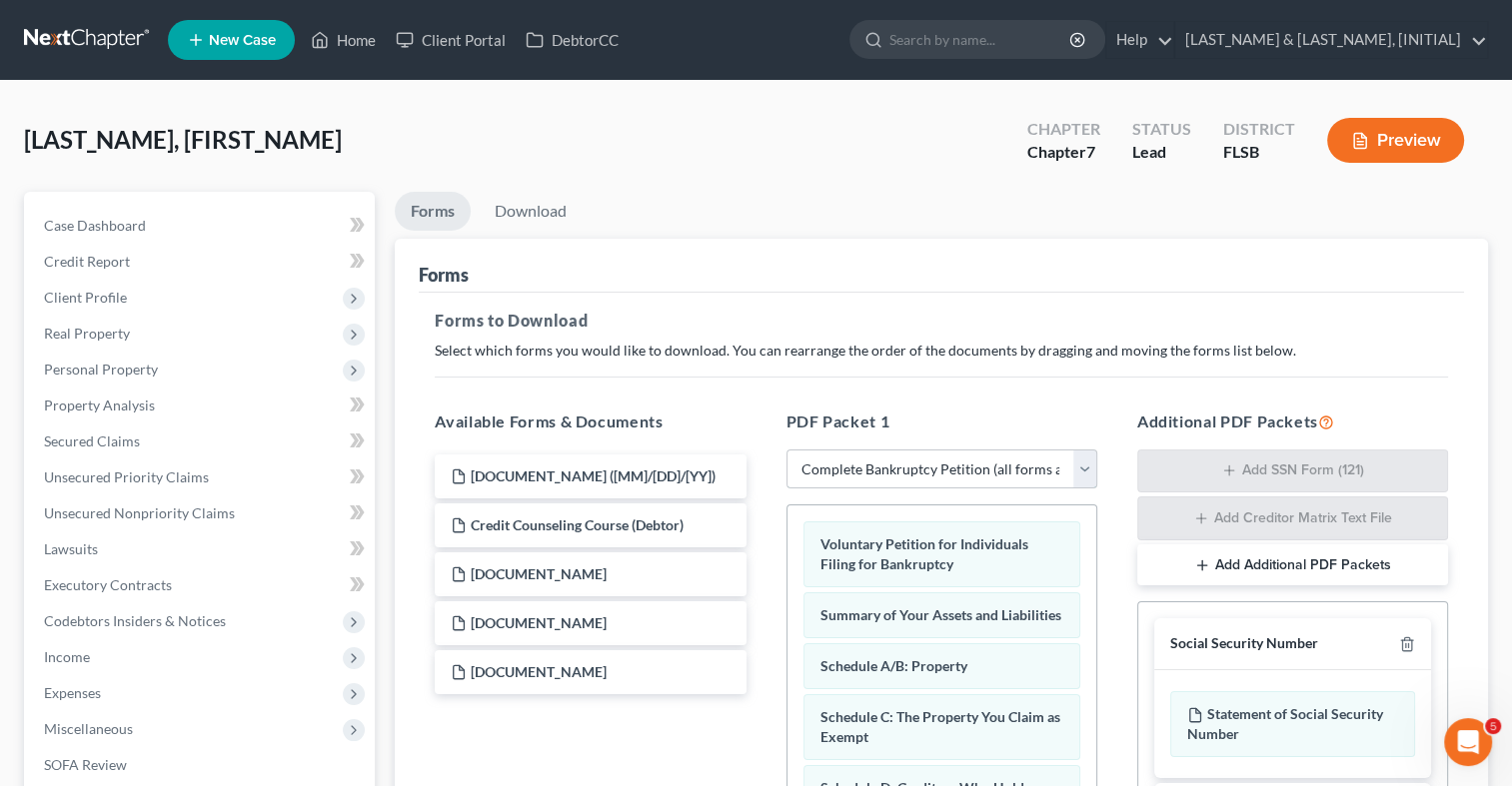scroll, scrollTop: 447, scrollLeft: 0, axis: vertical 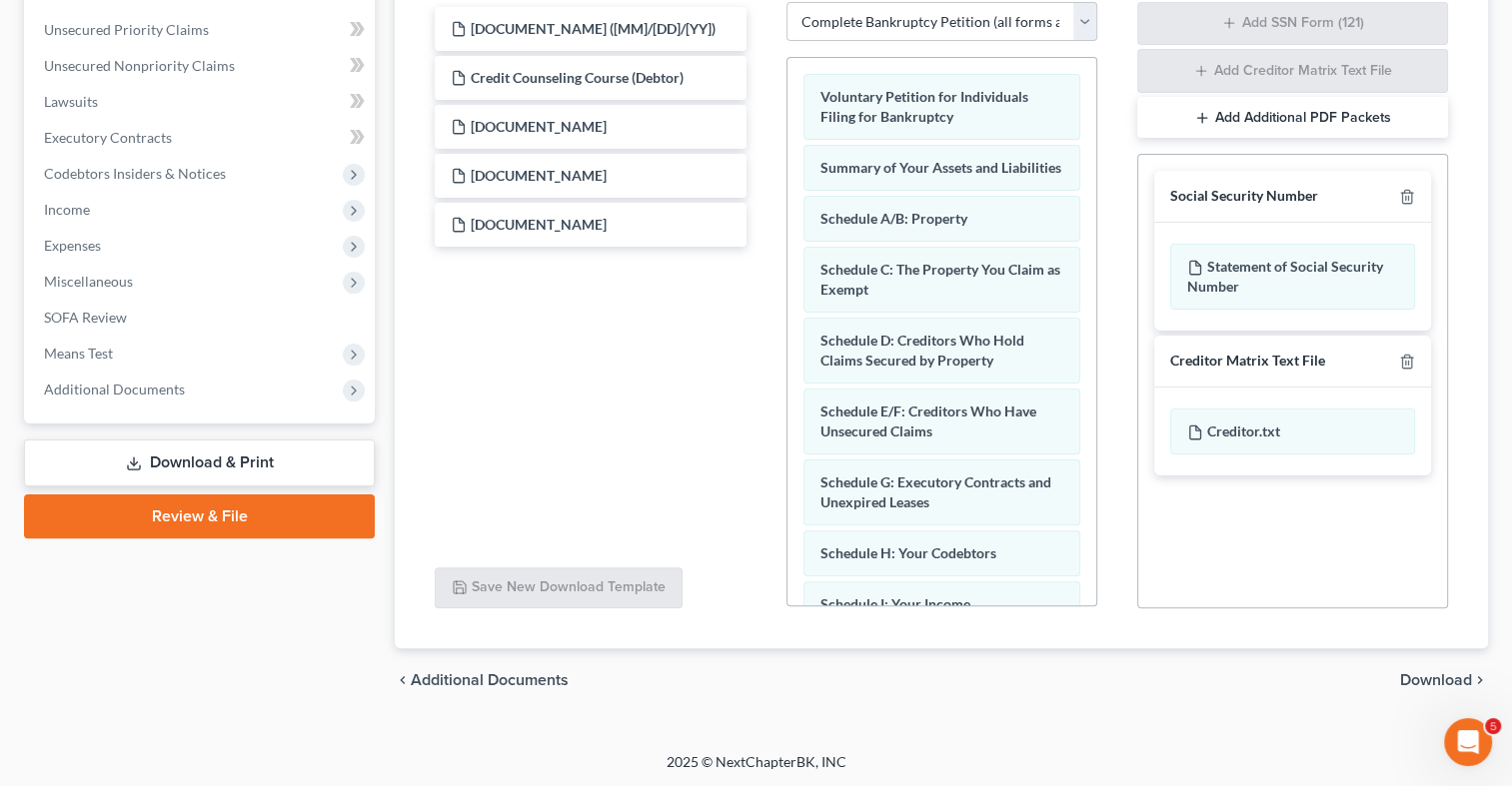 click on "Download" at bounding box center [1436, 680] 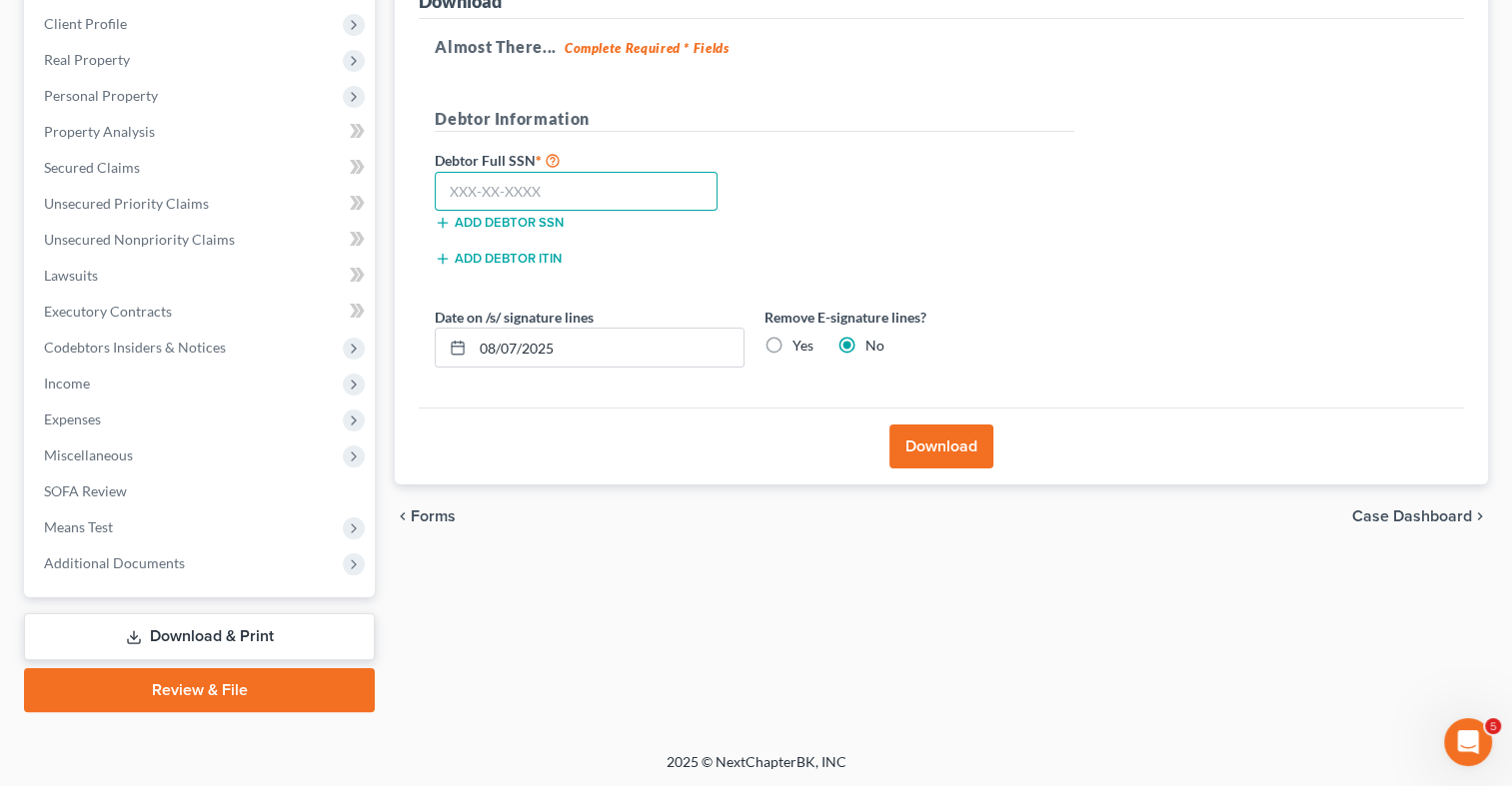 click at bounding box center (576, 192) 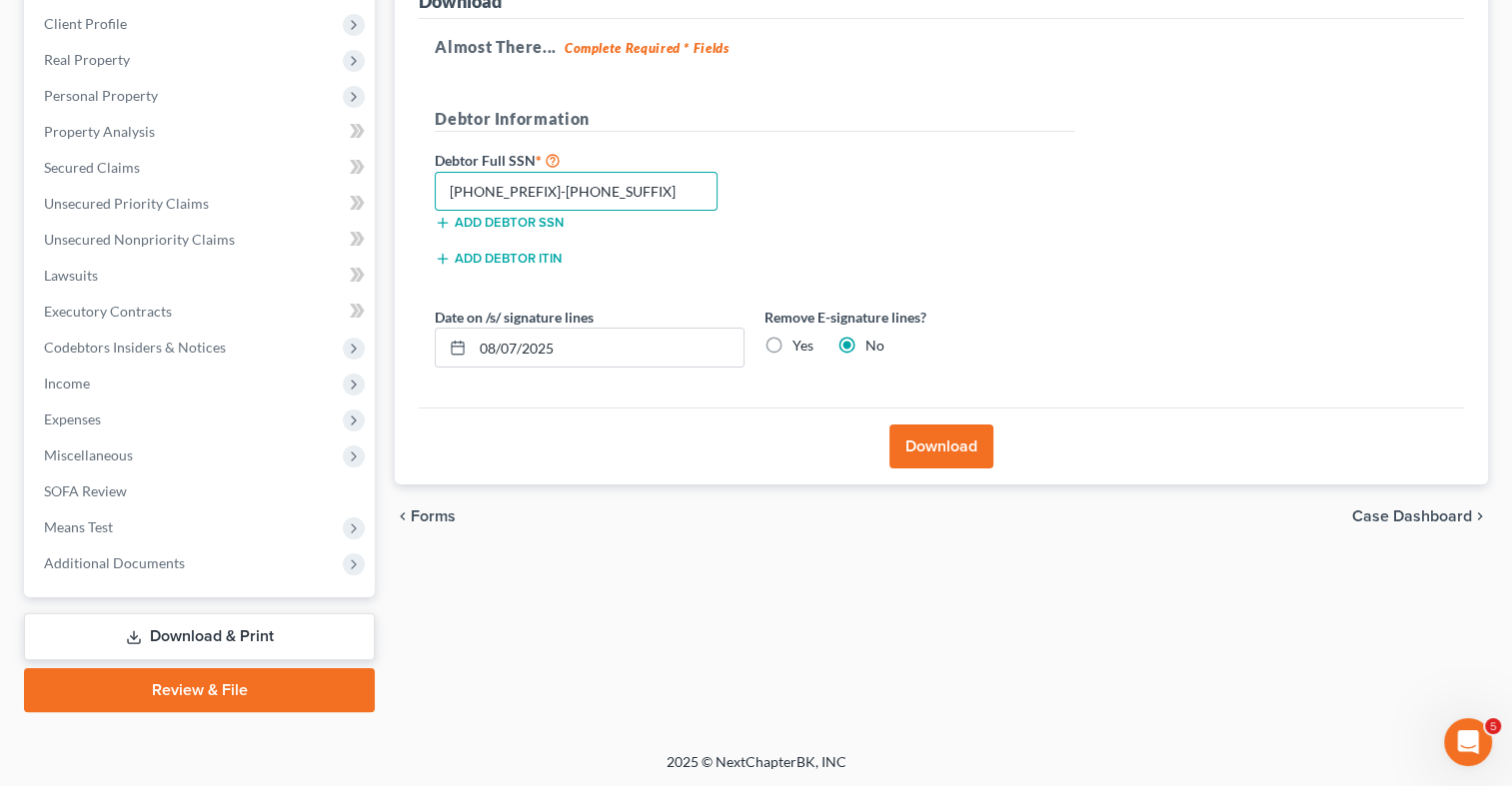 type on "[PHONE_PREFIX]-[PHONE_SUFFIX]" 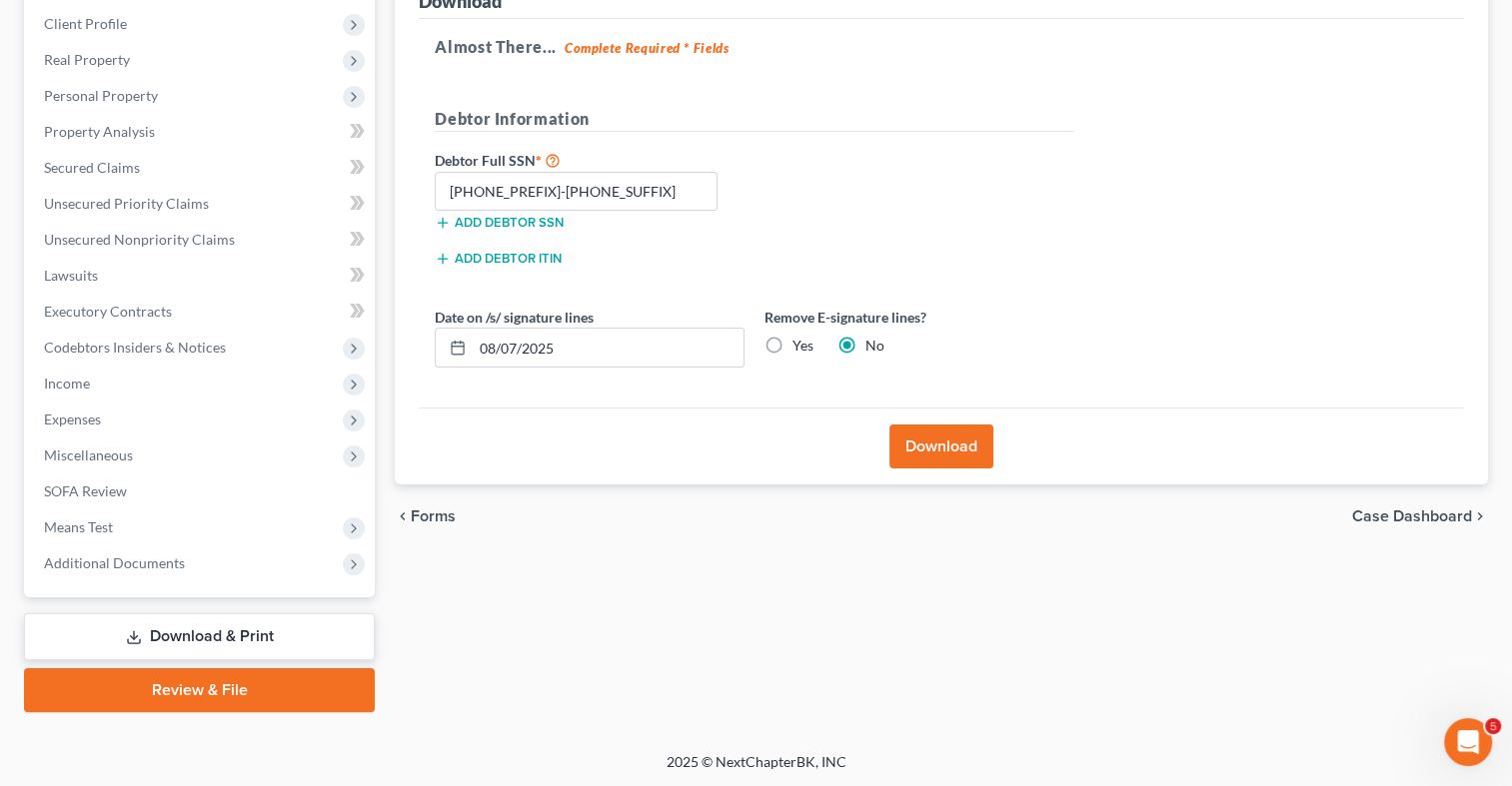 click on "Download" at bounding box center (941, 446) 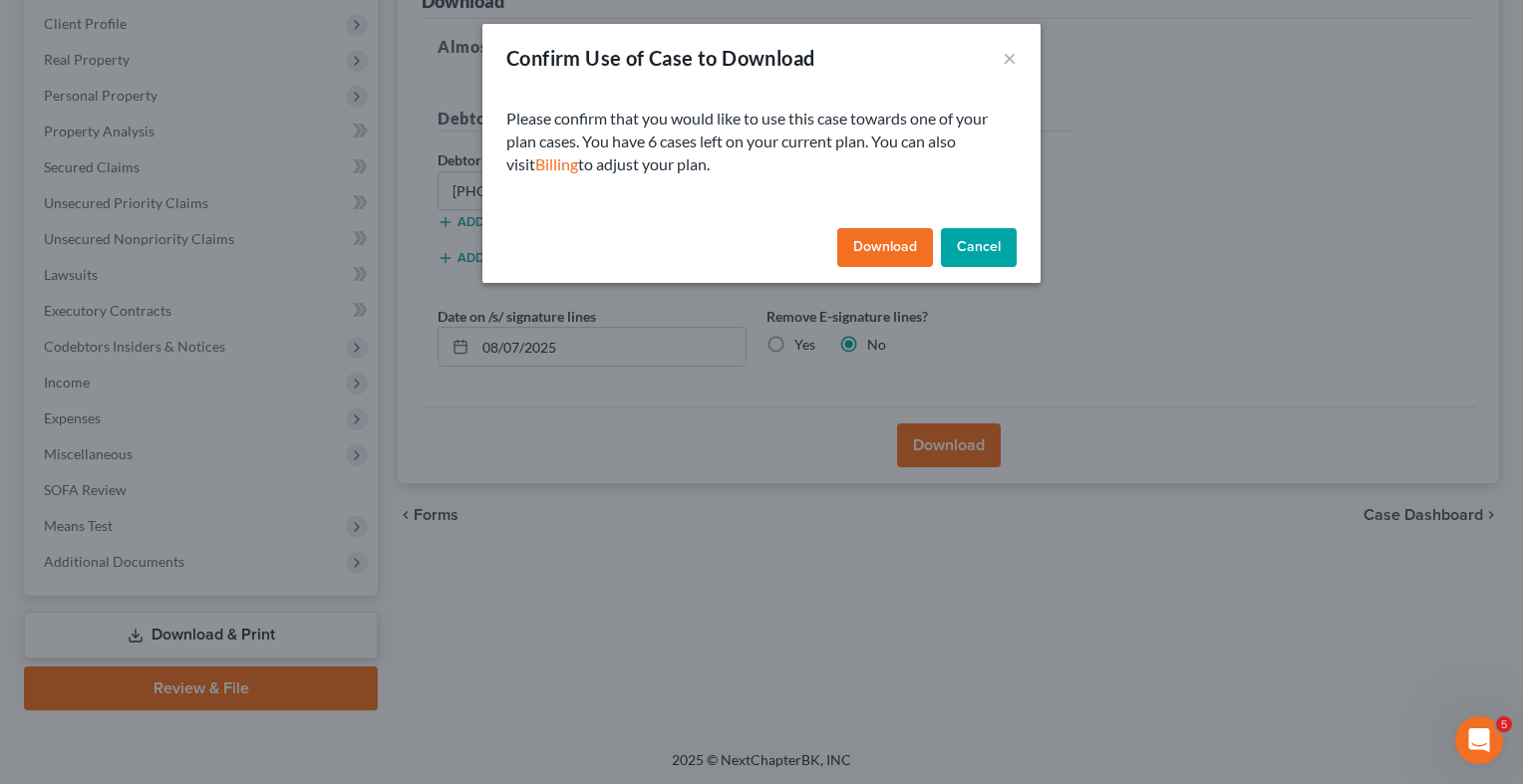 click on "Download" at bounding box center (885, 248) 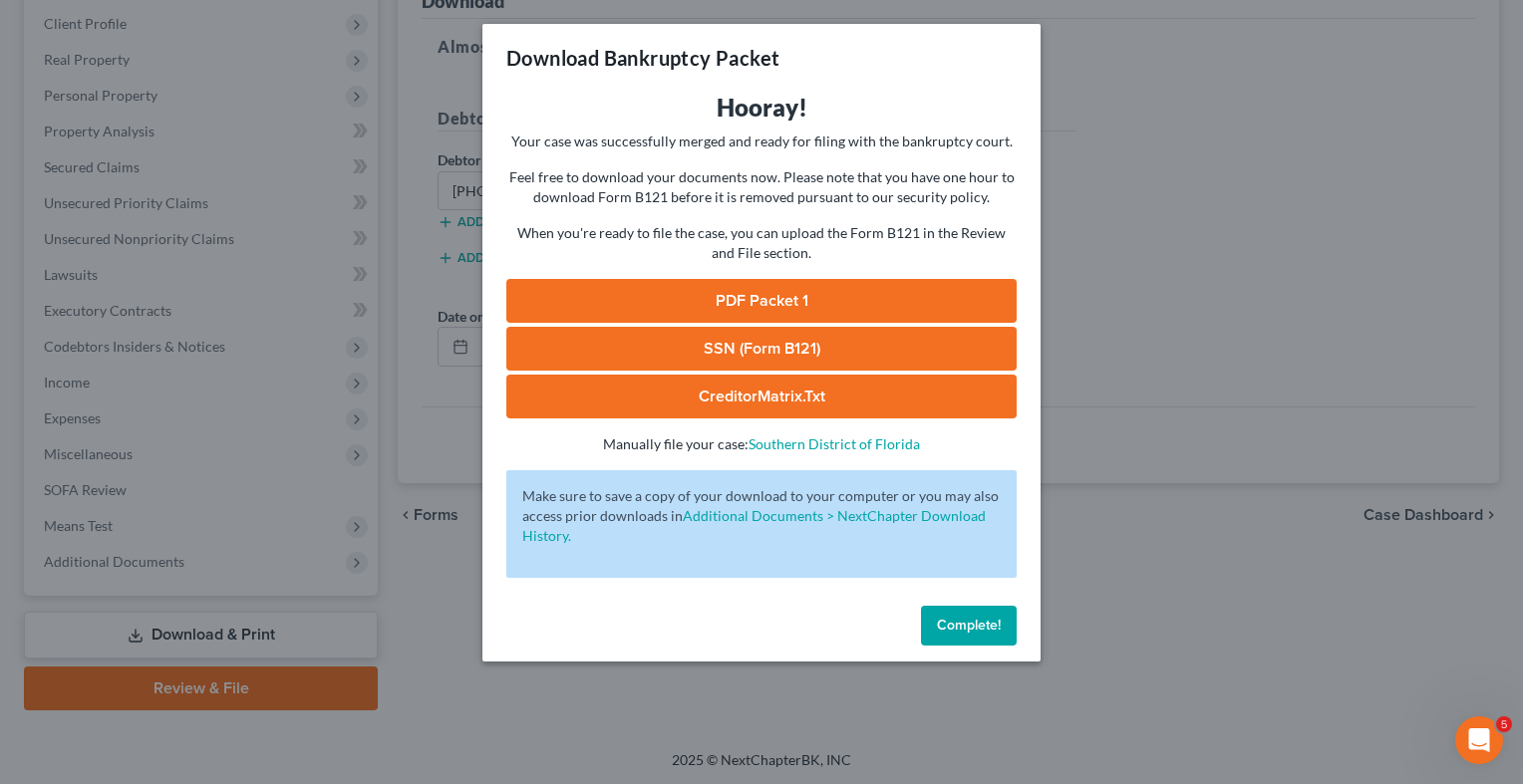 click on "PDF Packet 1" at bounding box center (762, 301) 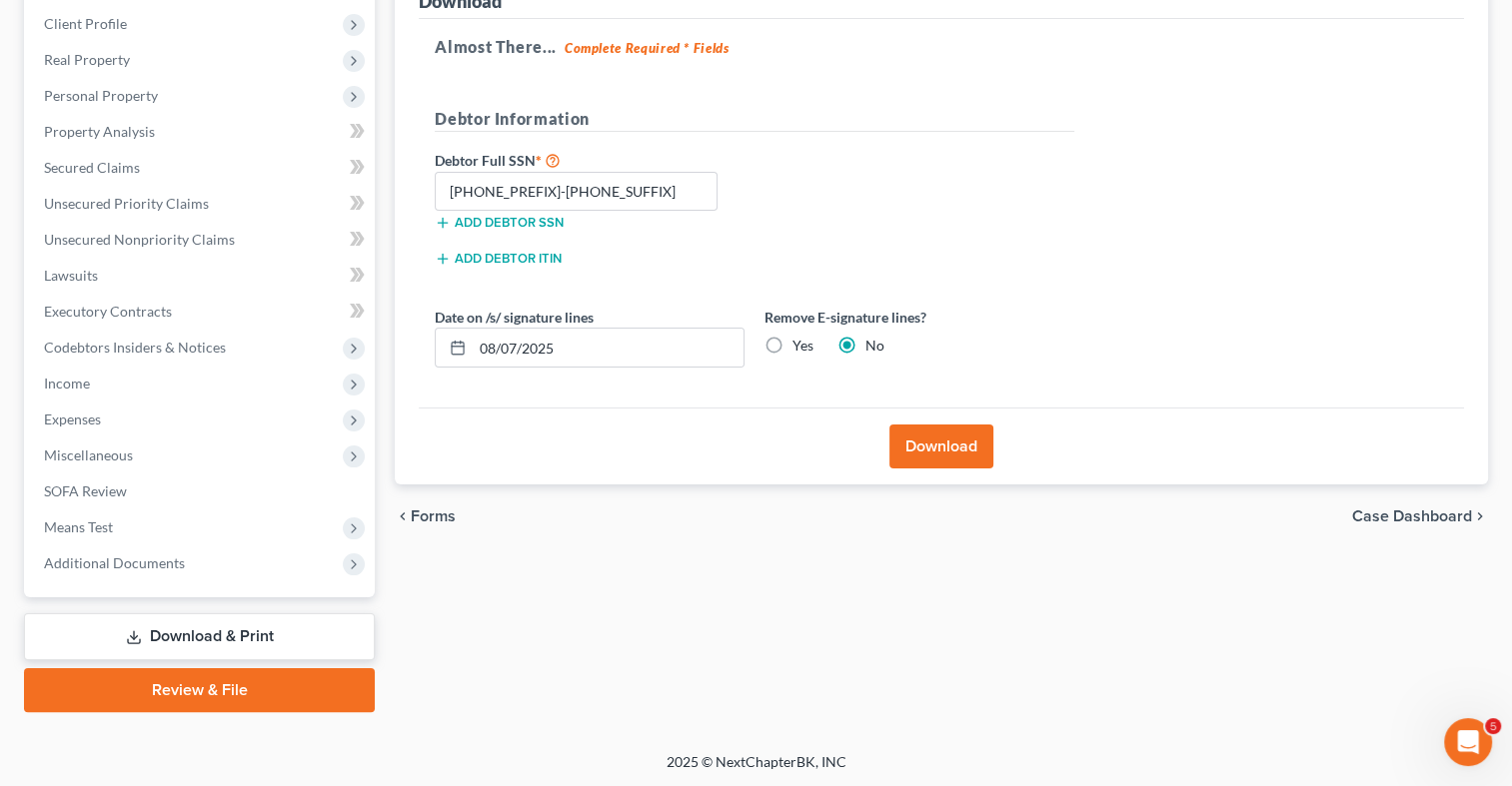 scroll, scrollTop: 0, scrollLeft: 0, axis: both 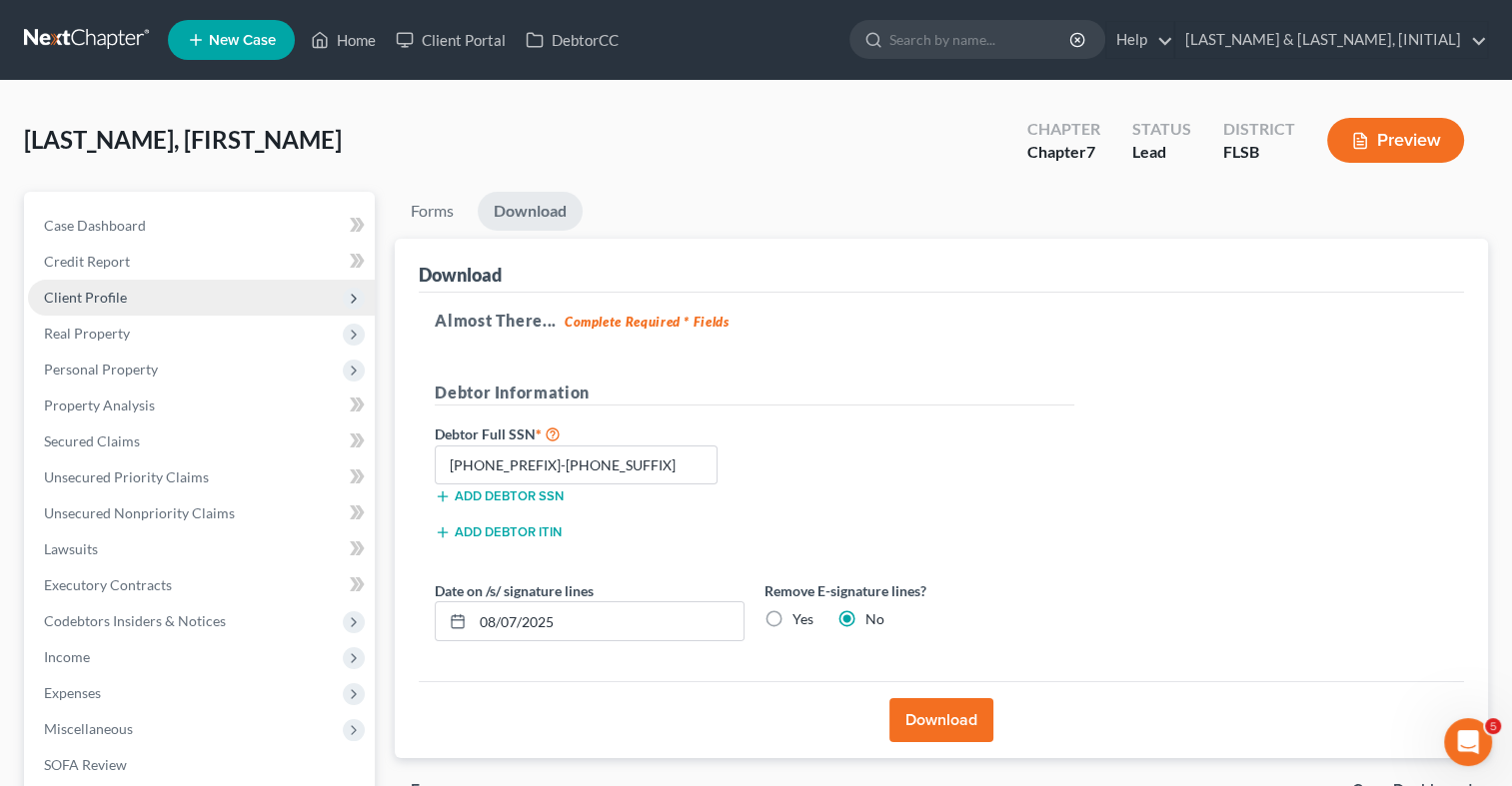 click on "Client Profile" at bounding box center [201, 298] 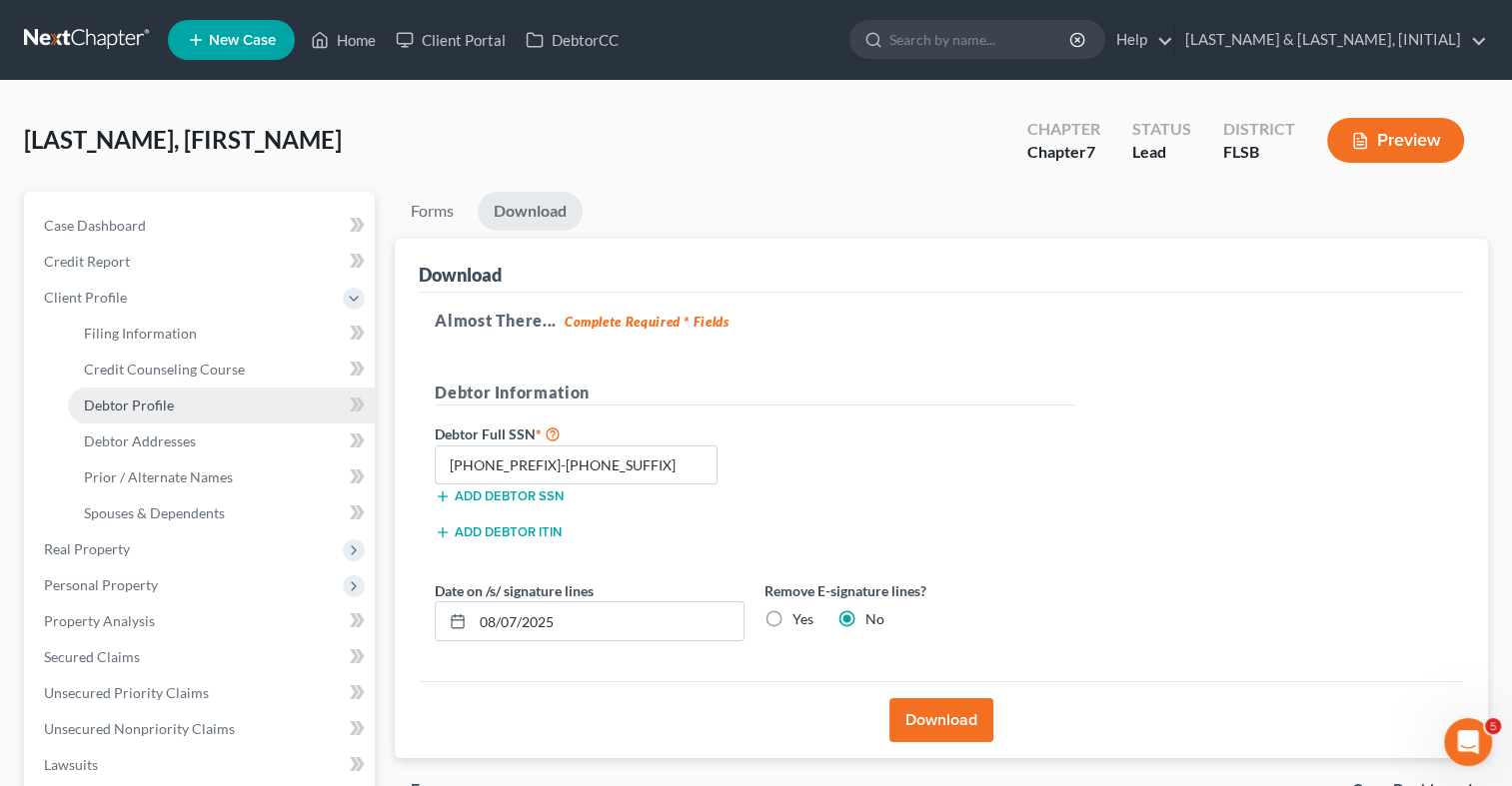 click on "Debtor Profile" at bounding box center (221, 405) 